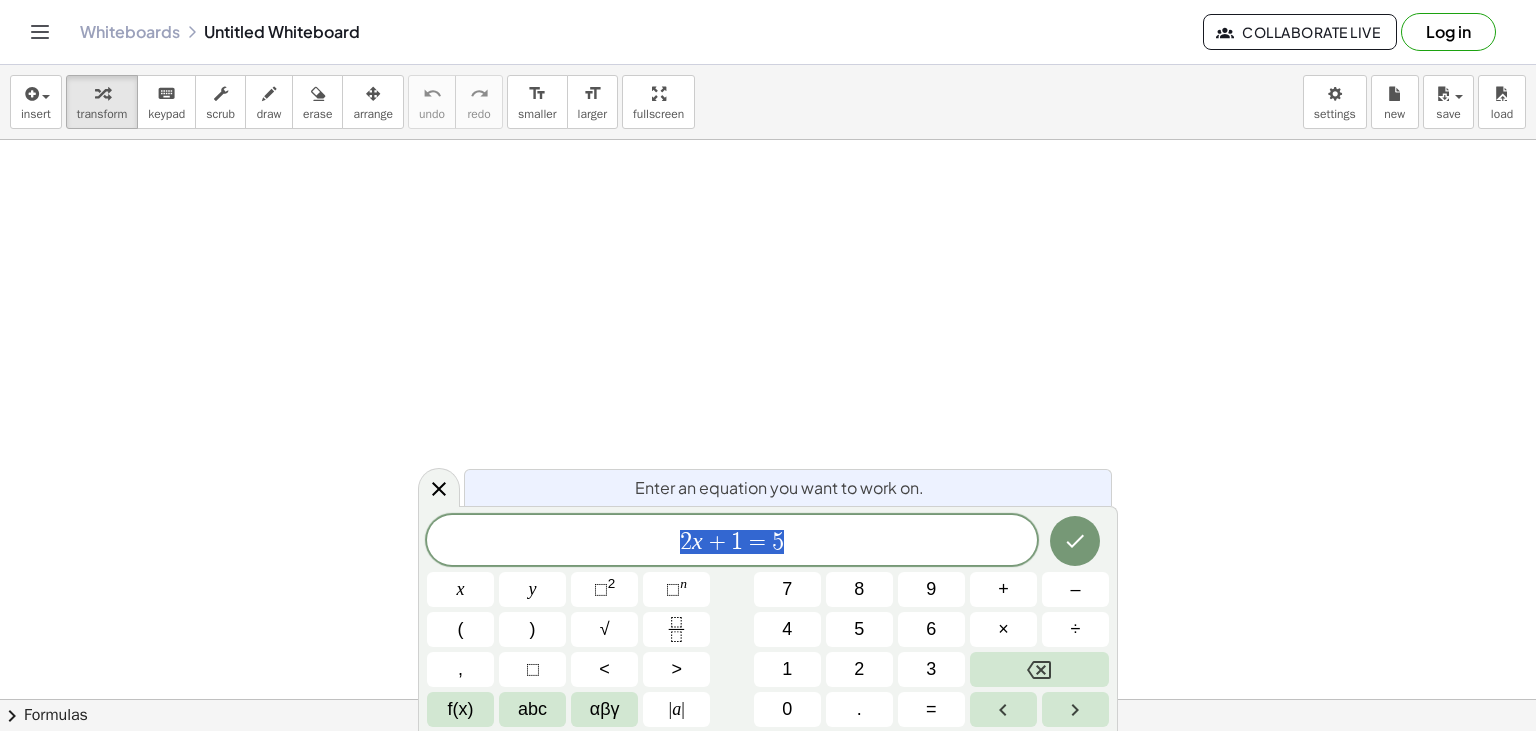 scroll, scrollTop: 0, scrollLeft: 0, axis: both 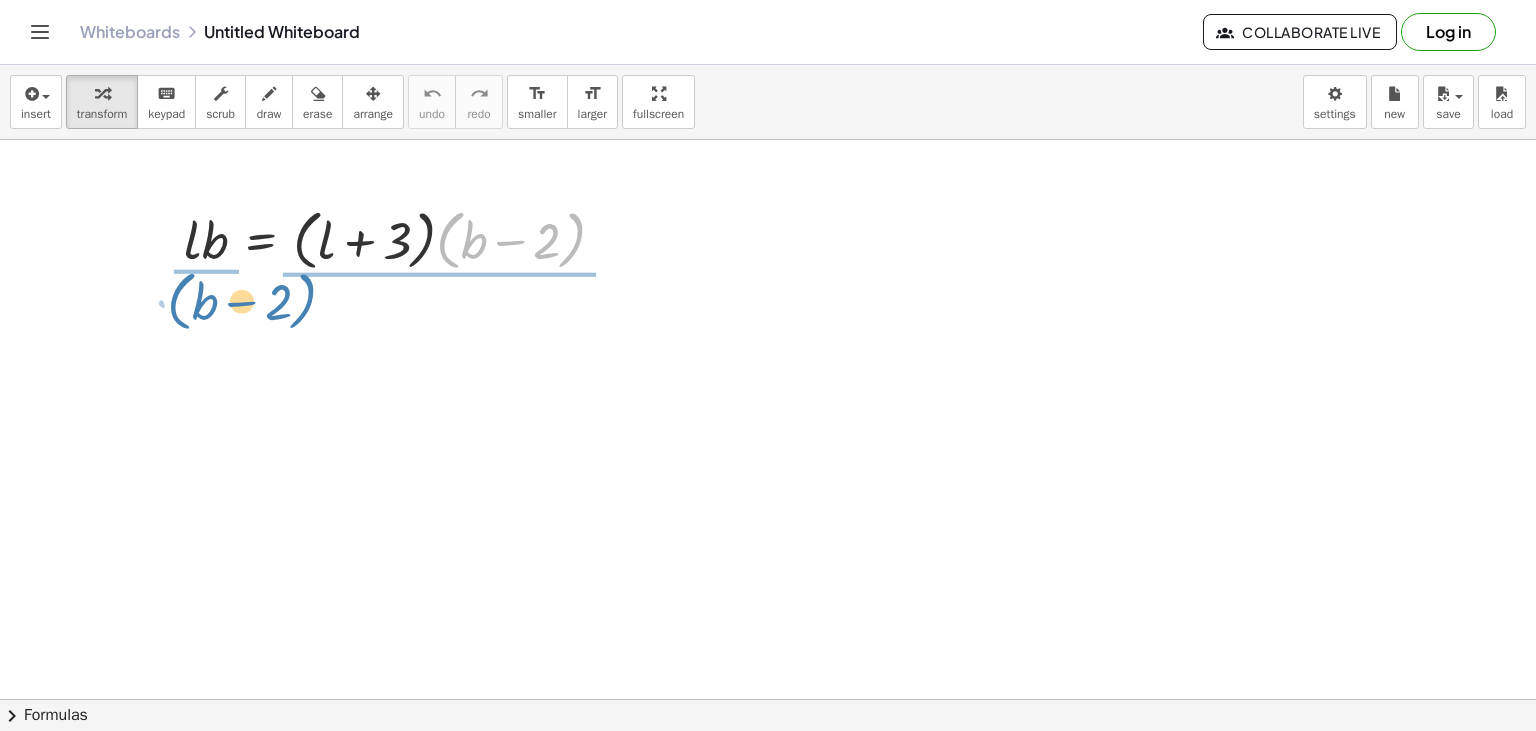 drag, startPoint x: 446, startPoint y: 248, endPoint x: 177, endPoint y: 309, distance: 275.82965 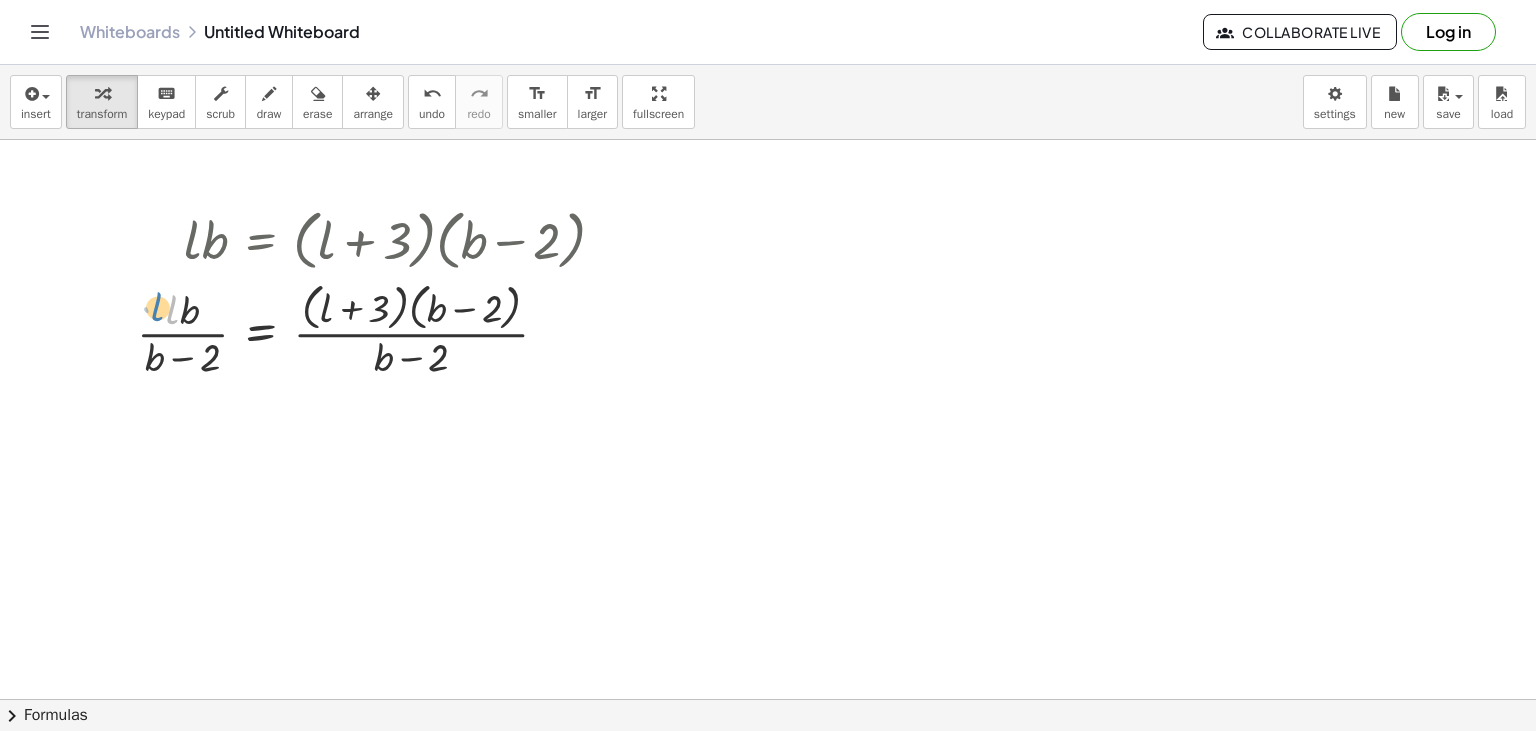 drag, startPoint x: 168, startPoint y: 303, endPoint x: 151, endPoint y: 295, distance: 18.788294 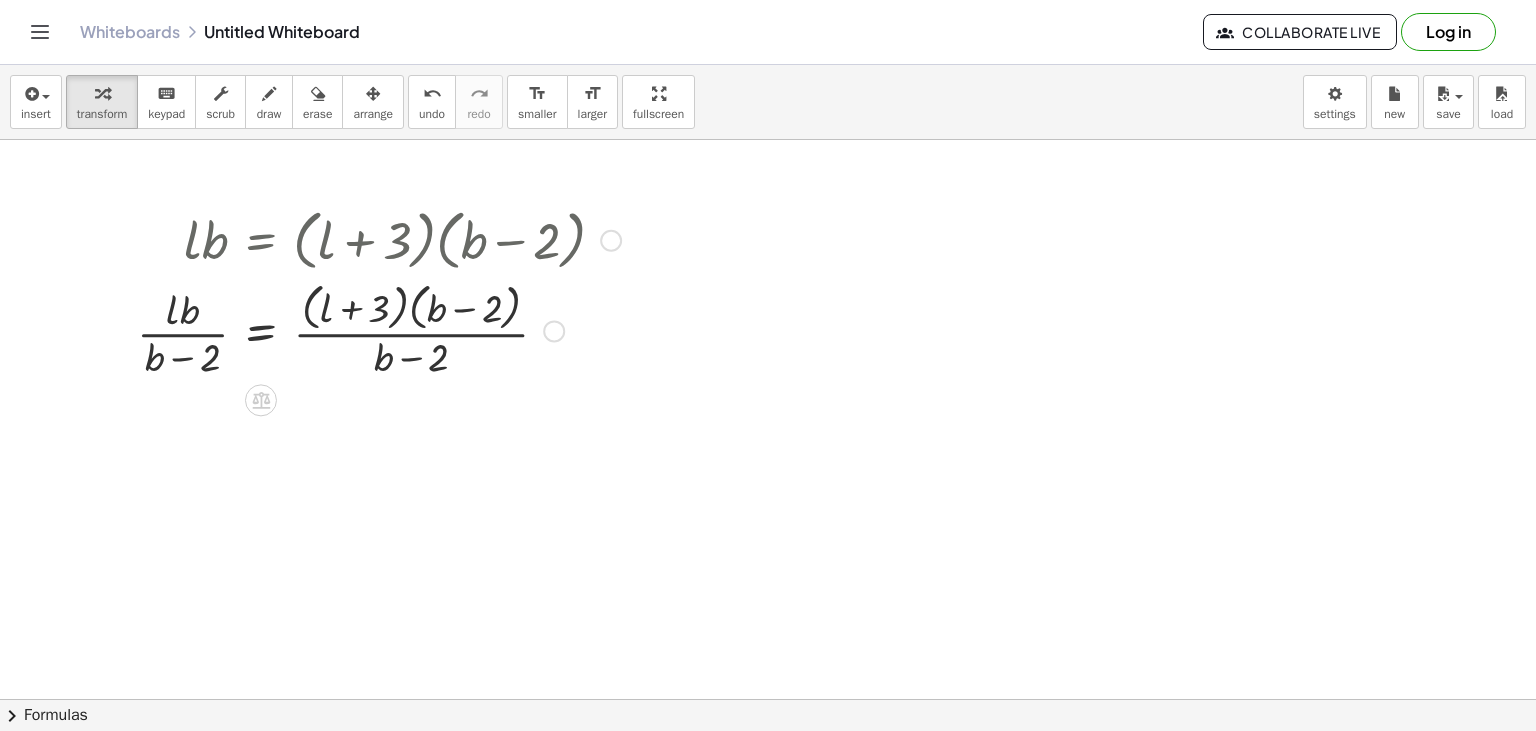 click at bounding box center (379, 329) 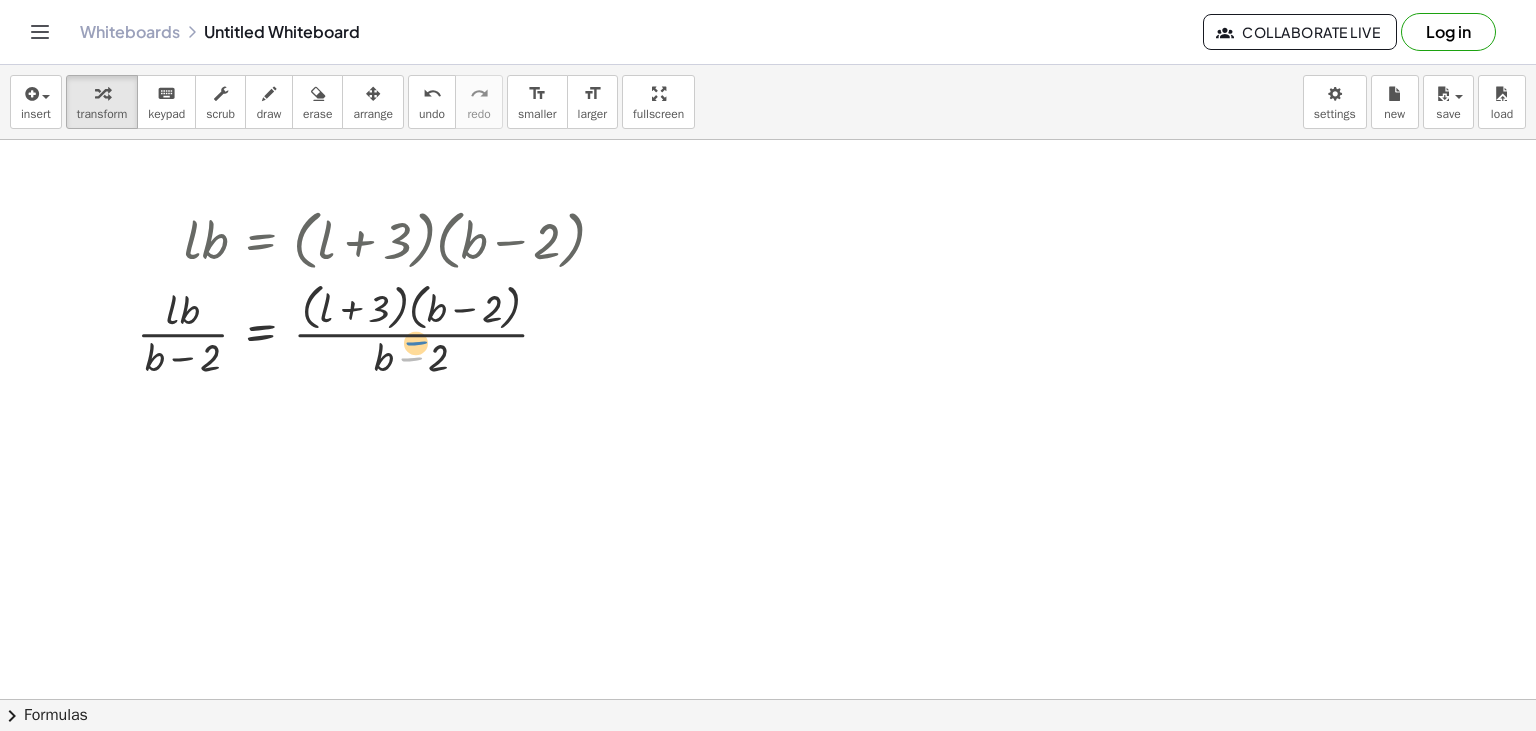 drag, startPoint x: 412, startPoint y: 358, endPoint x: 389, endPoint y: 350, distance: 24.351591 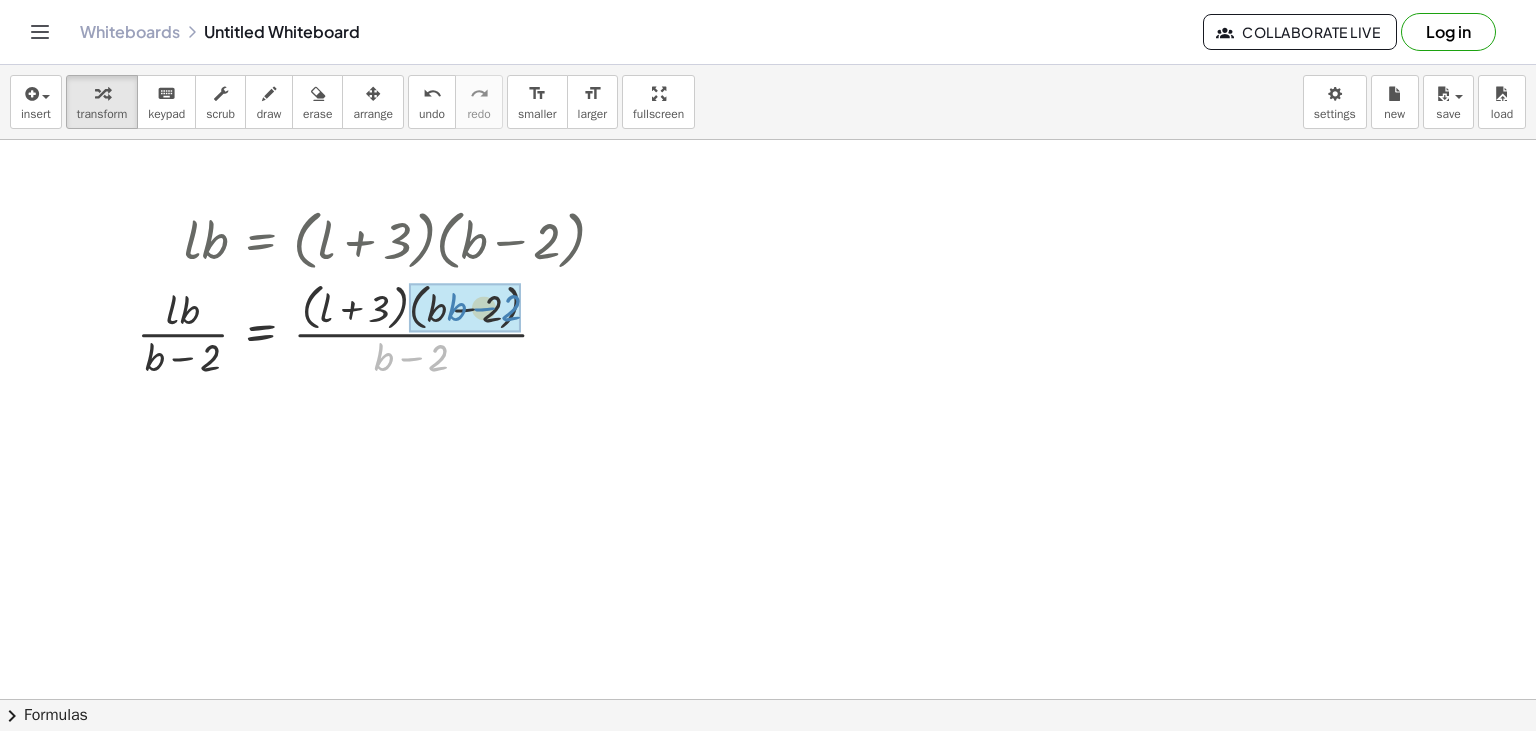 drag, startPoint x: 381, startPoint y: 352, endPoint x: 449, endPoint y: 284, distance: 96.16652 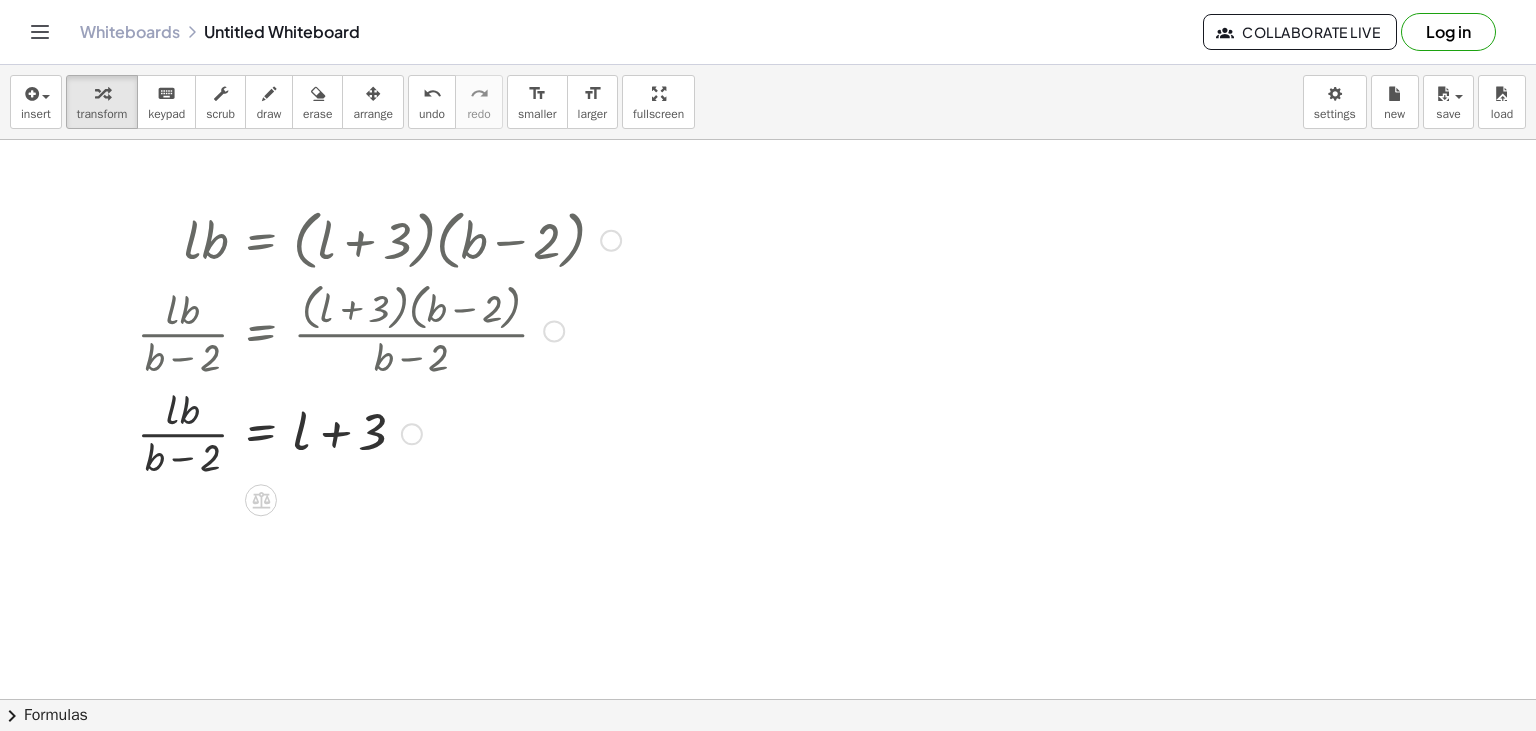 drag, startPoint x: 184, startPoint y: 412, endPoint x: 174, endPoint y: 413, distance: 10.049875 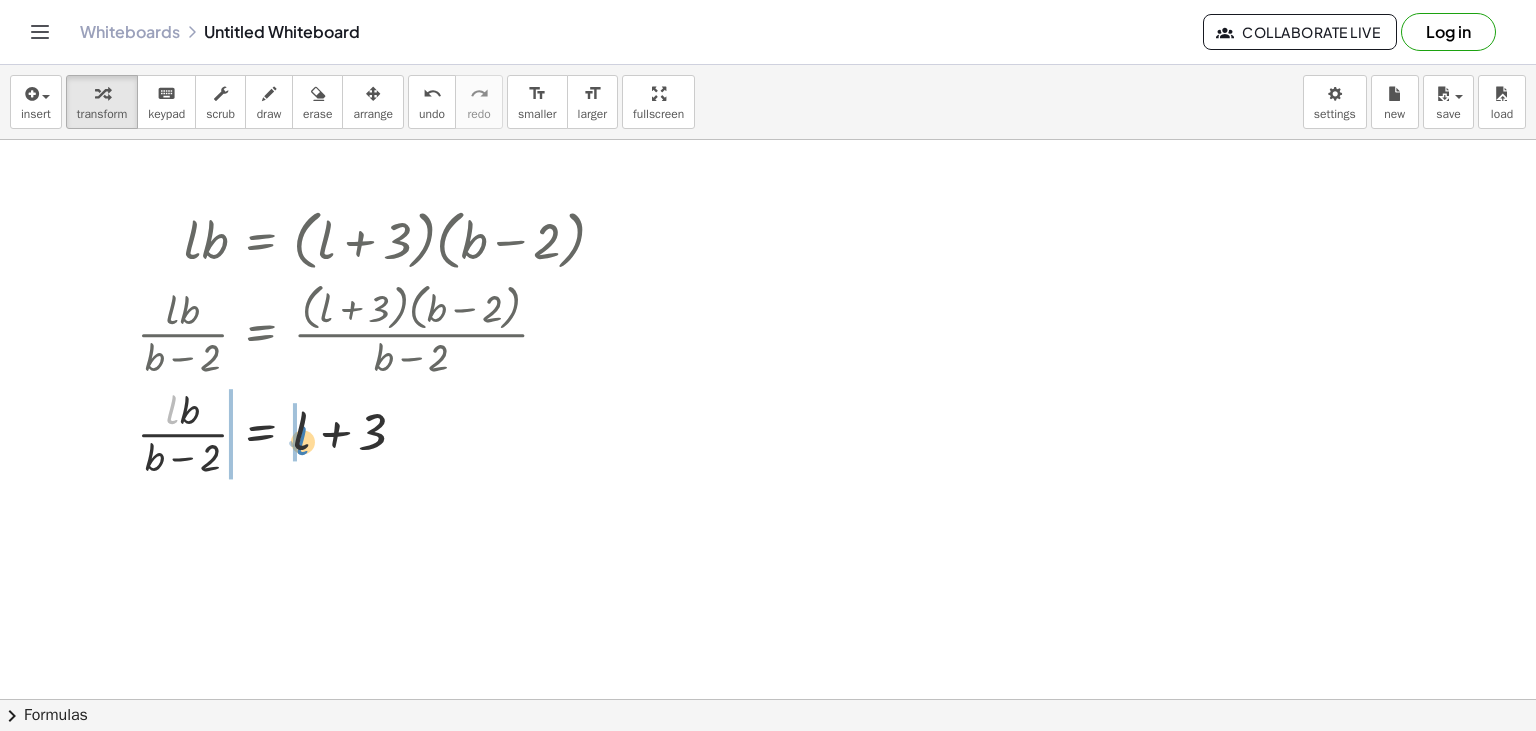 drag, startPoint x: 173, startPoint y: 411, endPoint x: 302, endPoint y: 442, distance: 132.67253 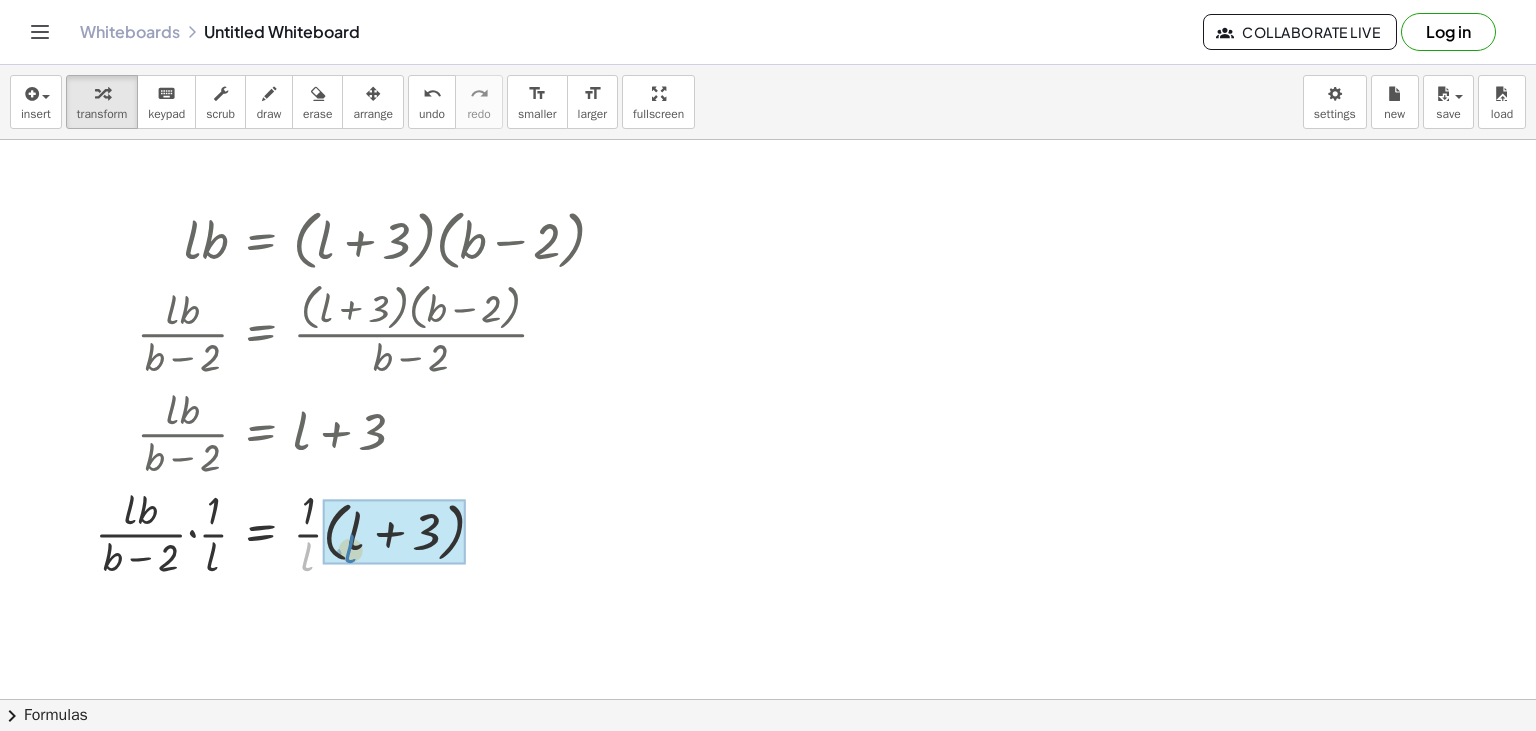 drag, startPoint x: 302, startPoint y: 556, endPoint x: 351, endPoint y: 542, distance: 50.96077 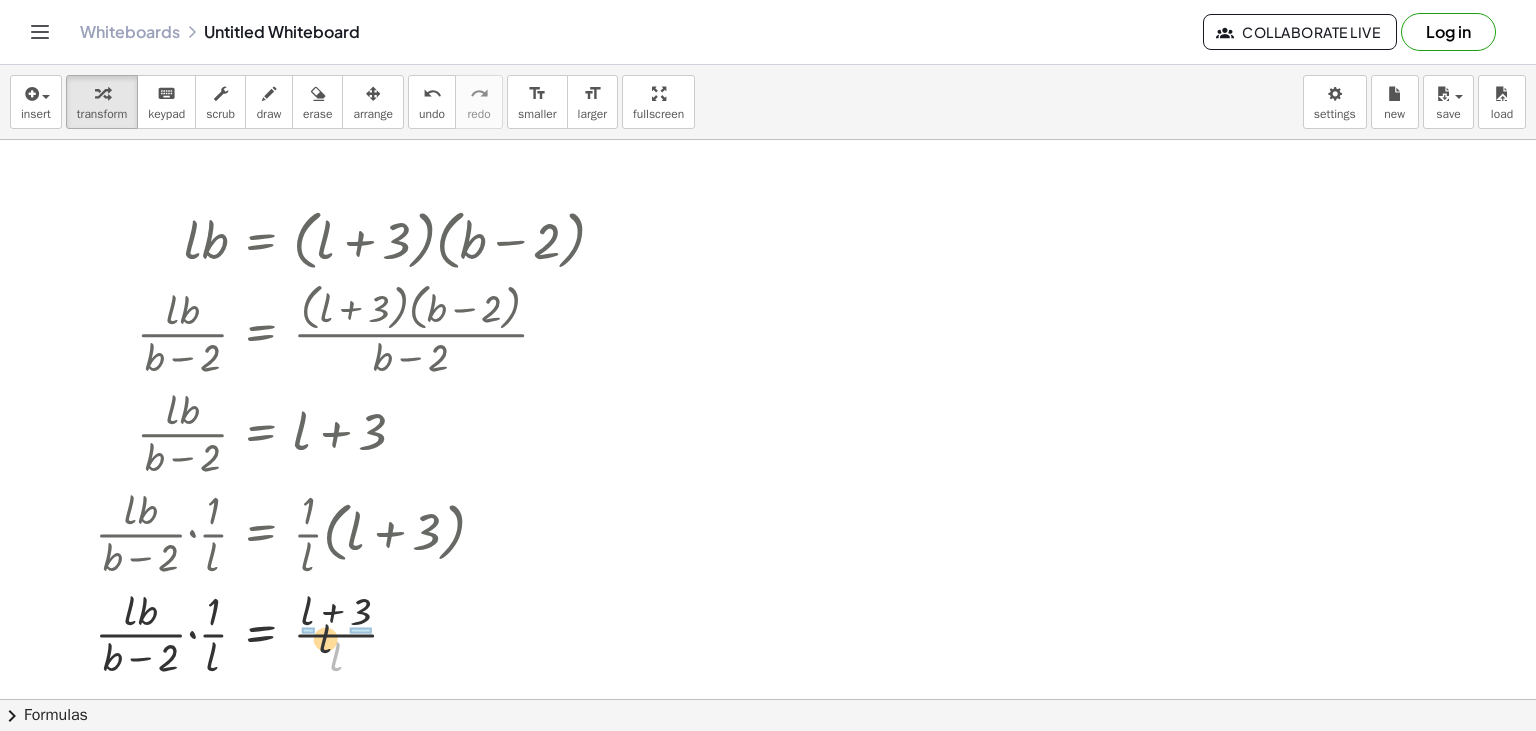 drag, startPoint x: 339, startPoint y: 653, endPoint x: 317, endPoint y: 616, distance: 43.046486 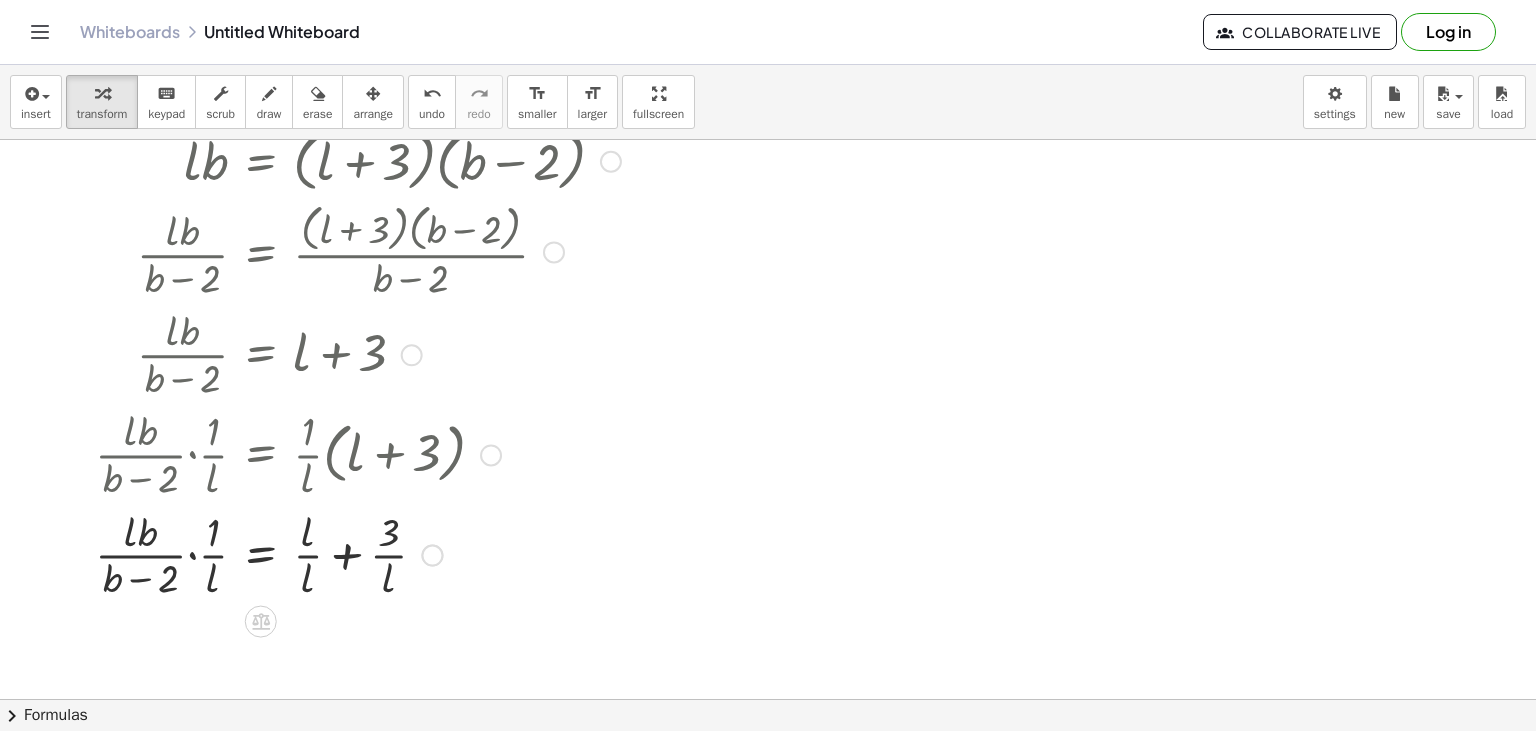 scroll, scrollTop: 129, scrollLeft: 0, axis: vertical 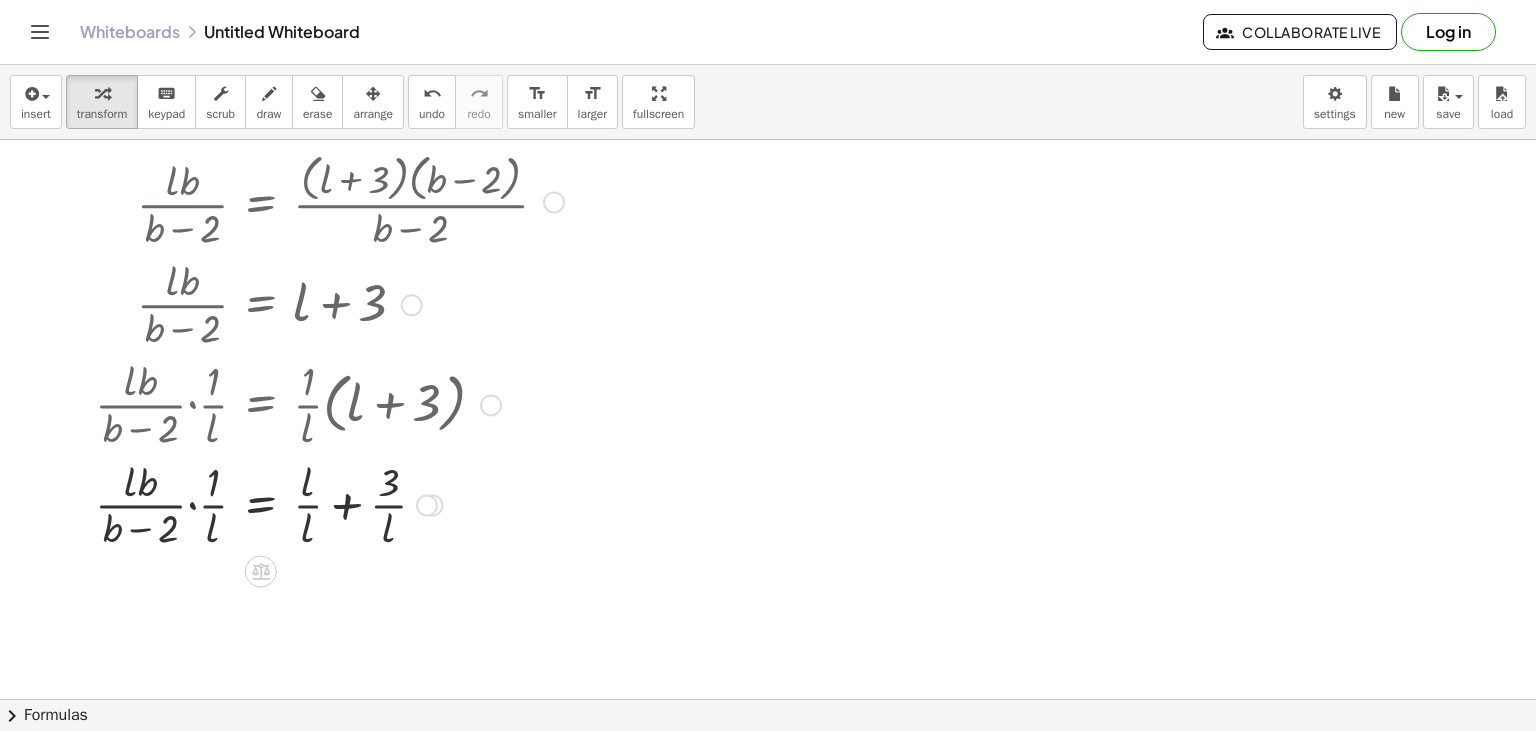 click at bounding box center [358, 503] 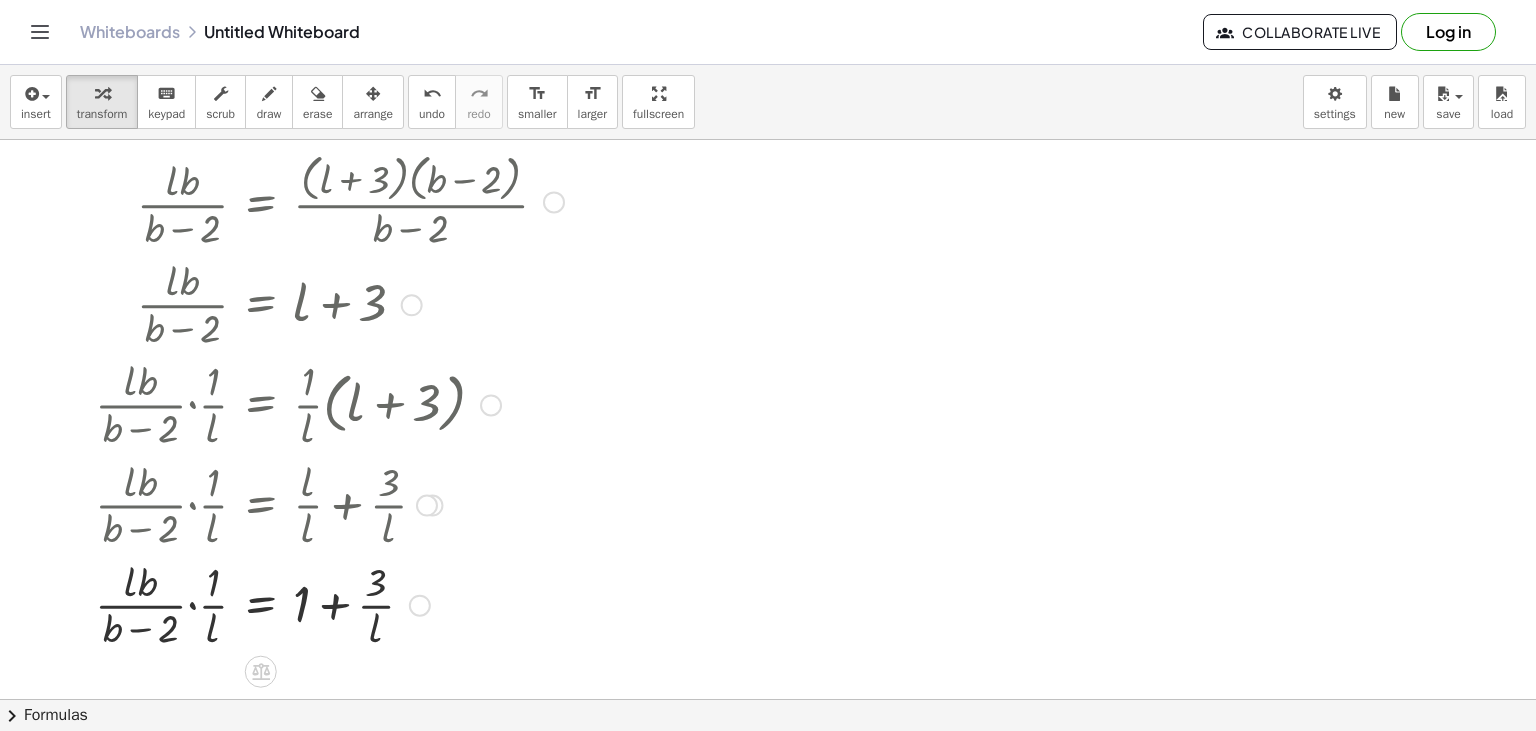 click at bounding box center (358, 603) 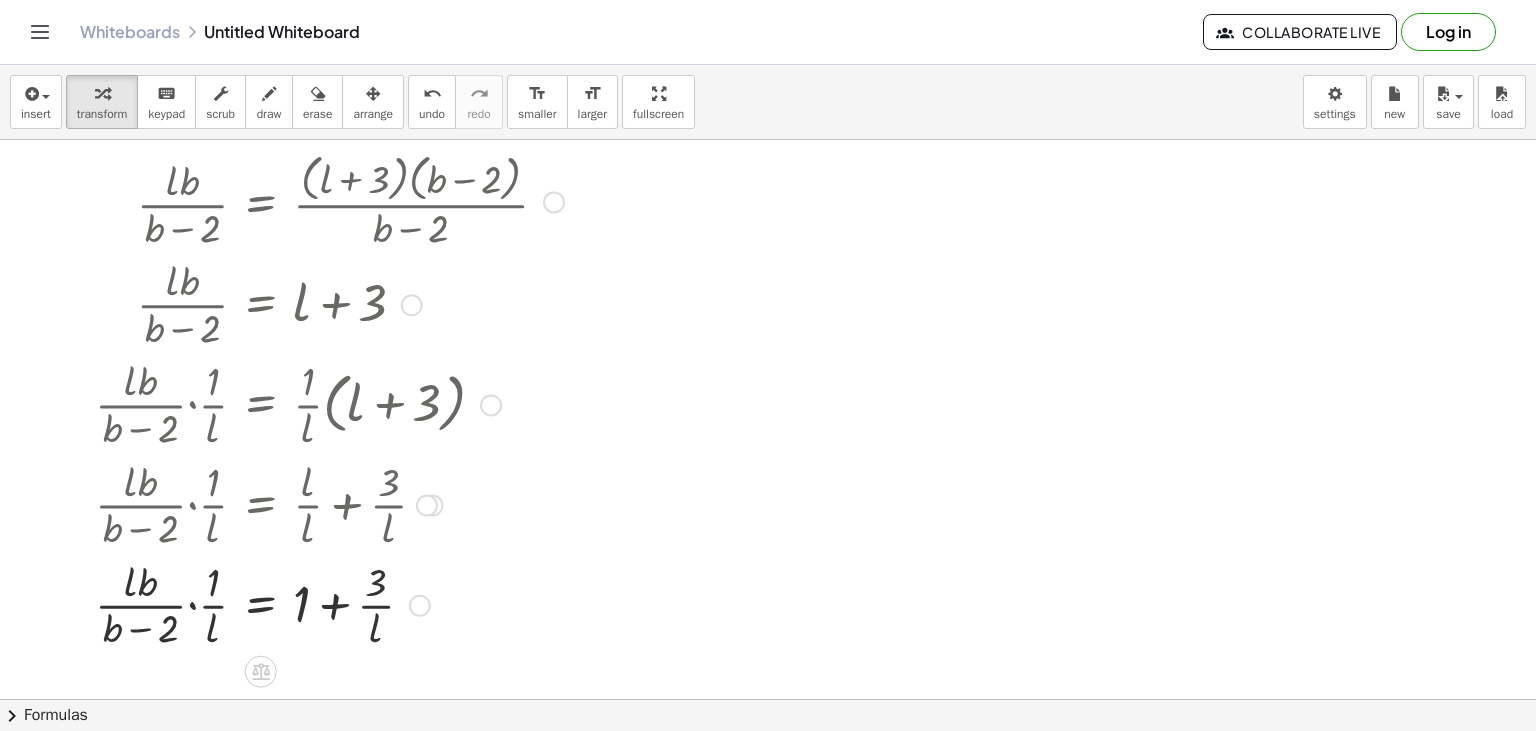 click at bounding box center [358, 603] 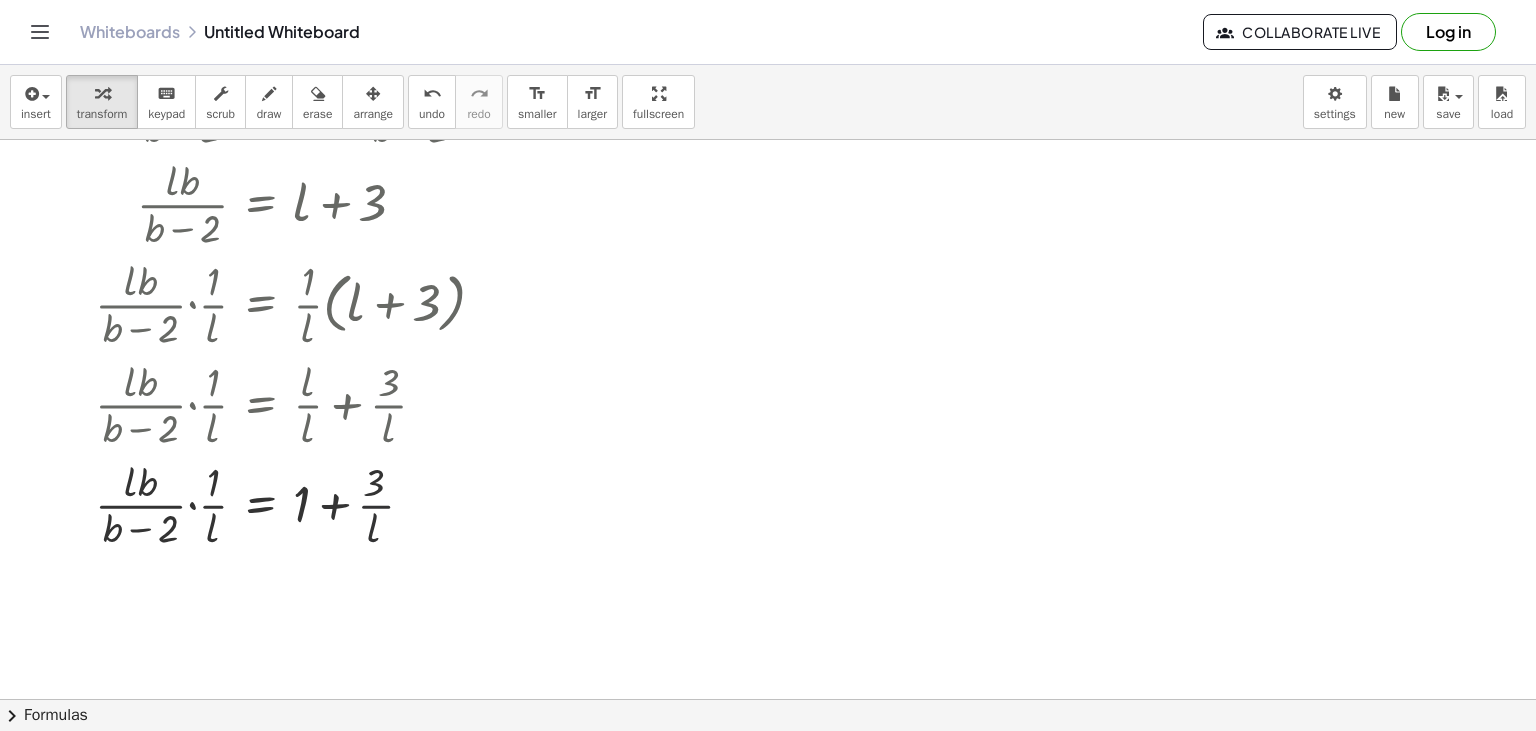 scroll, scrollTop: 259, scrollLeft: 0, axis: vertical 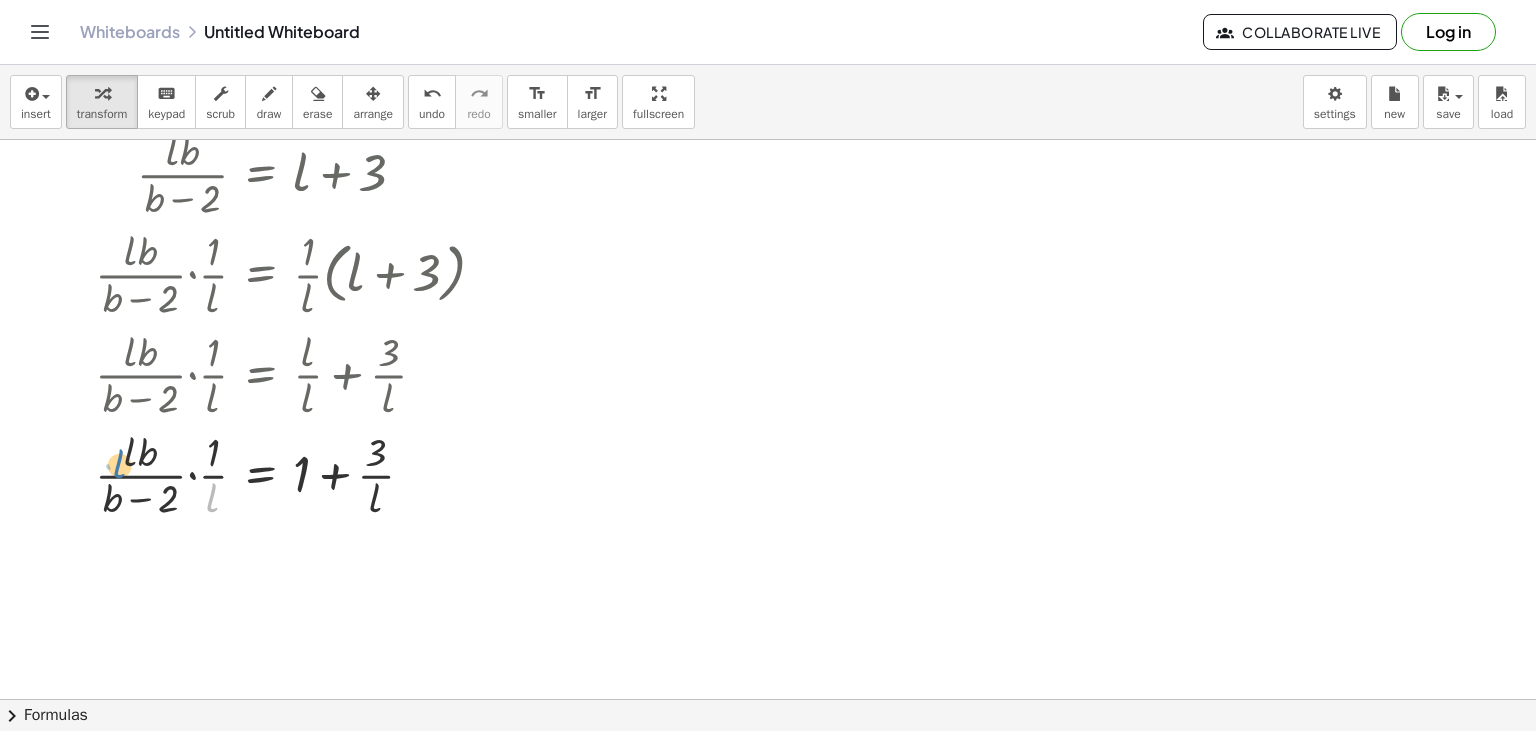 drag, startPoint x: 210, startPoint y: 505, endPoint x: 122, endPoint y: 476, distance: 92.65527 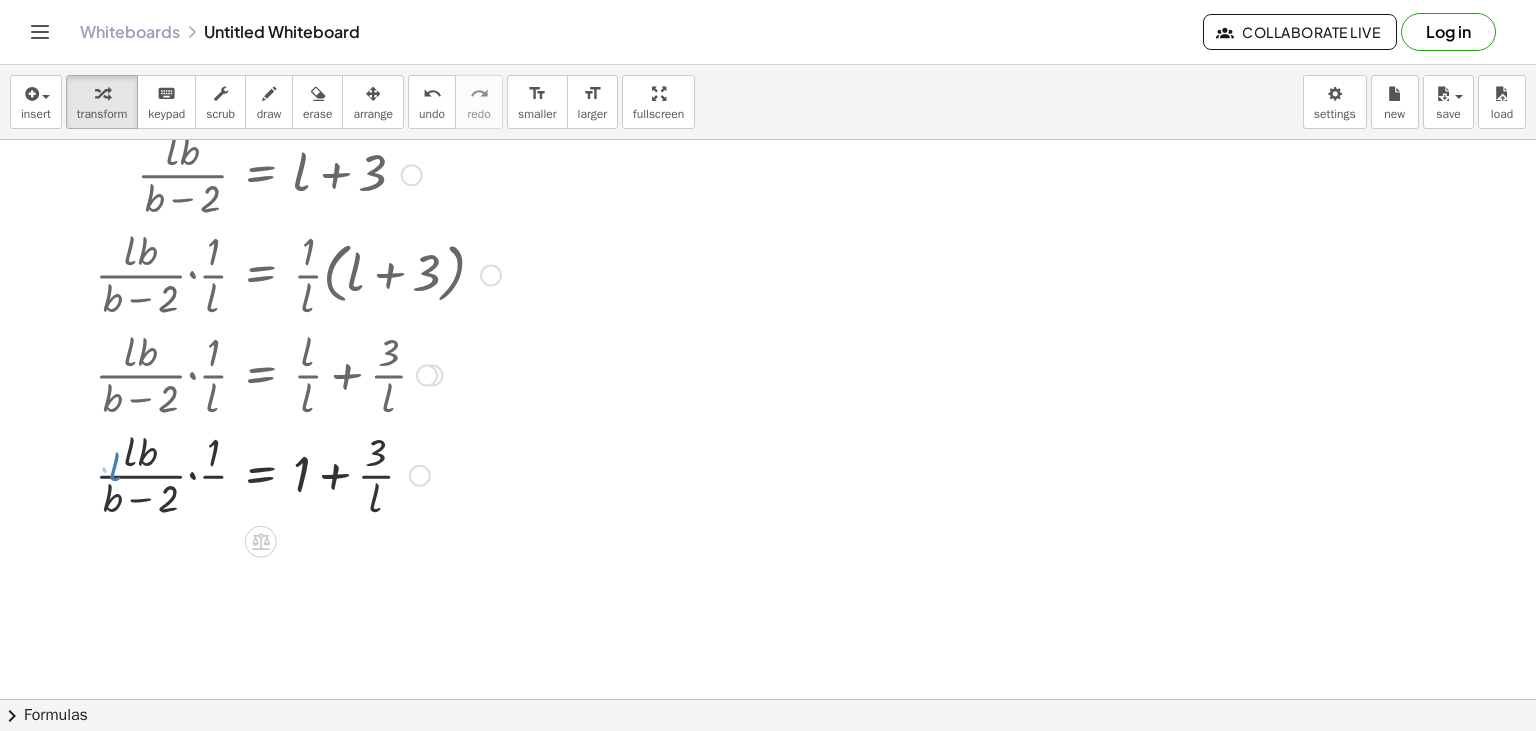 click at bounding box center (358, 473) 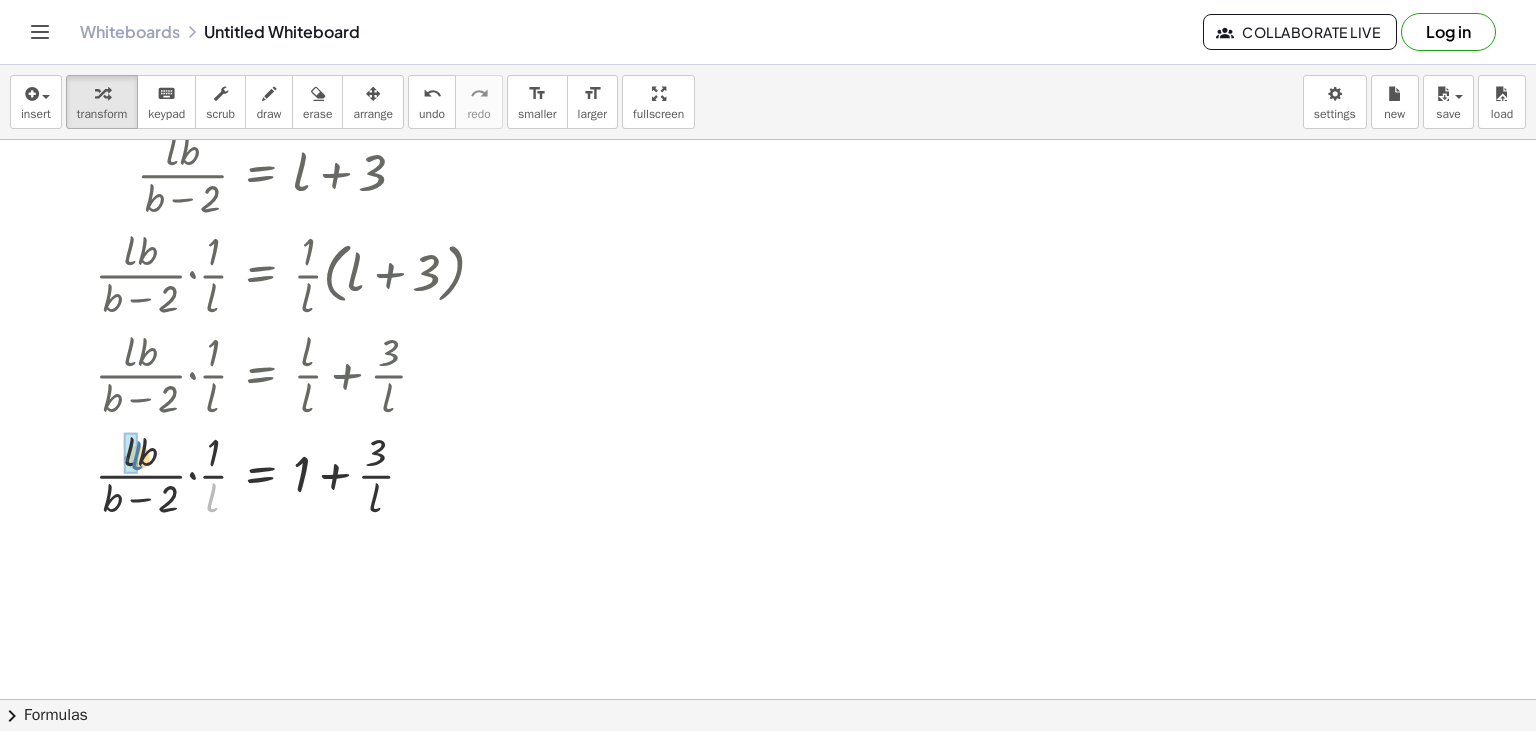 drag, startPoint x: 213, startPoint y: 511, endPoint x: 138, endPoint y: 469, distance: 85.95929 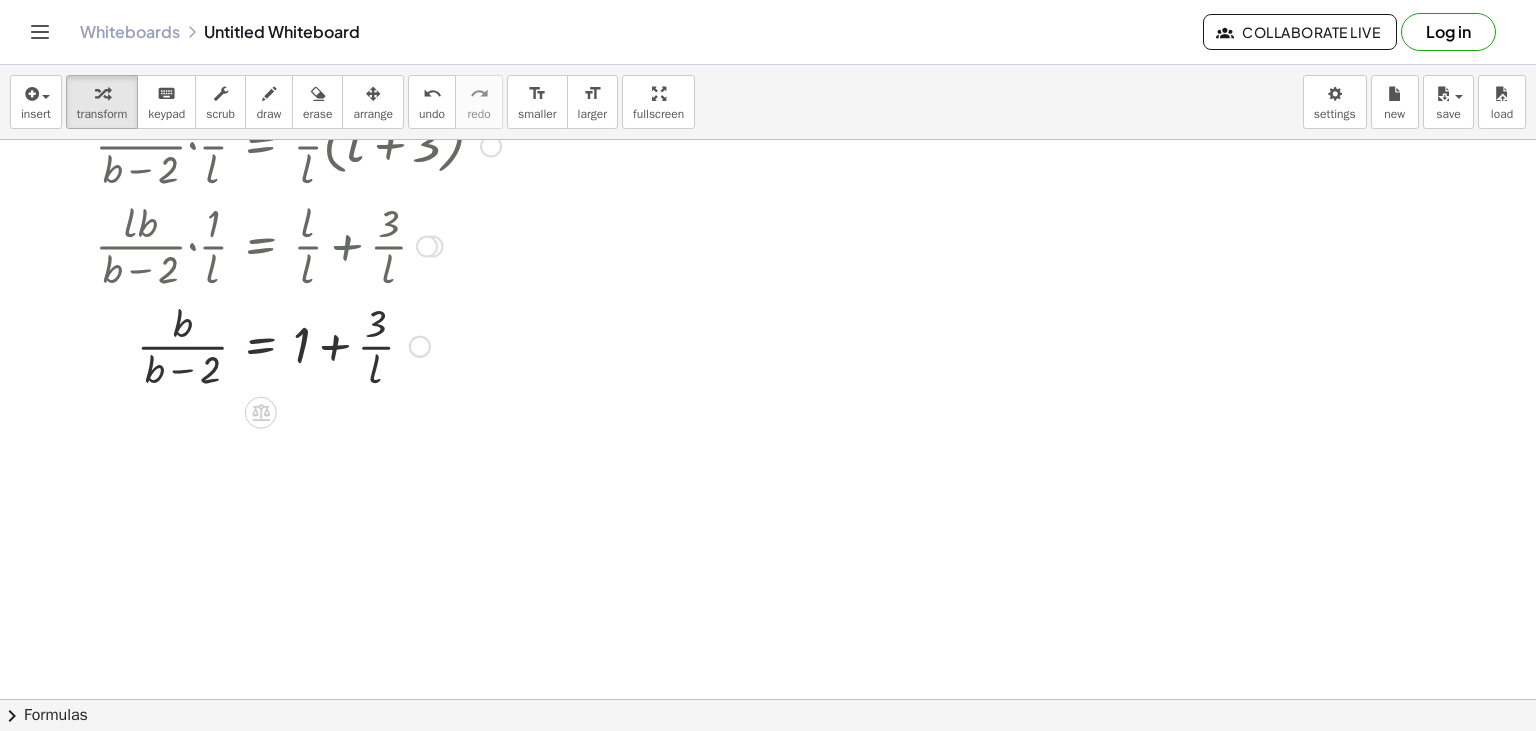 scroll, scrollTop: 388, scrollLeft: 0, axis: vertical 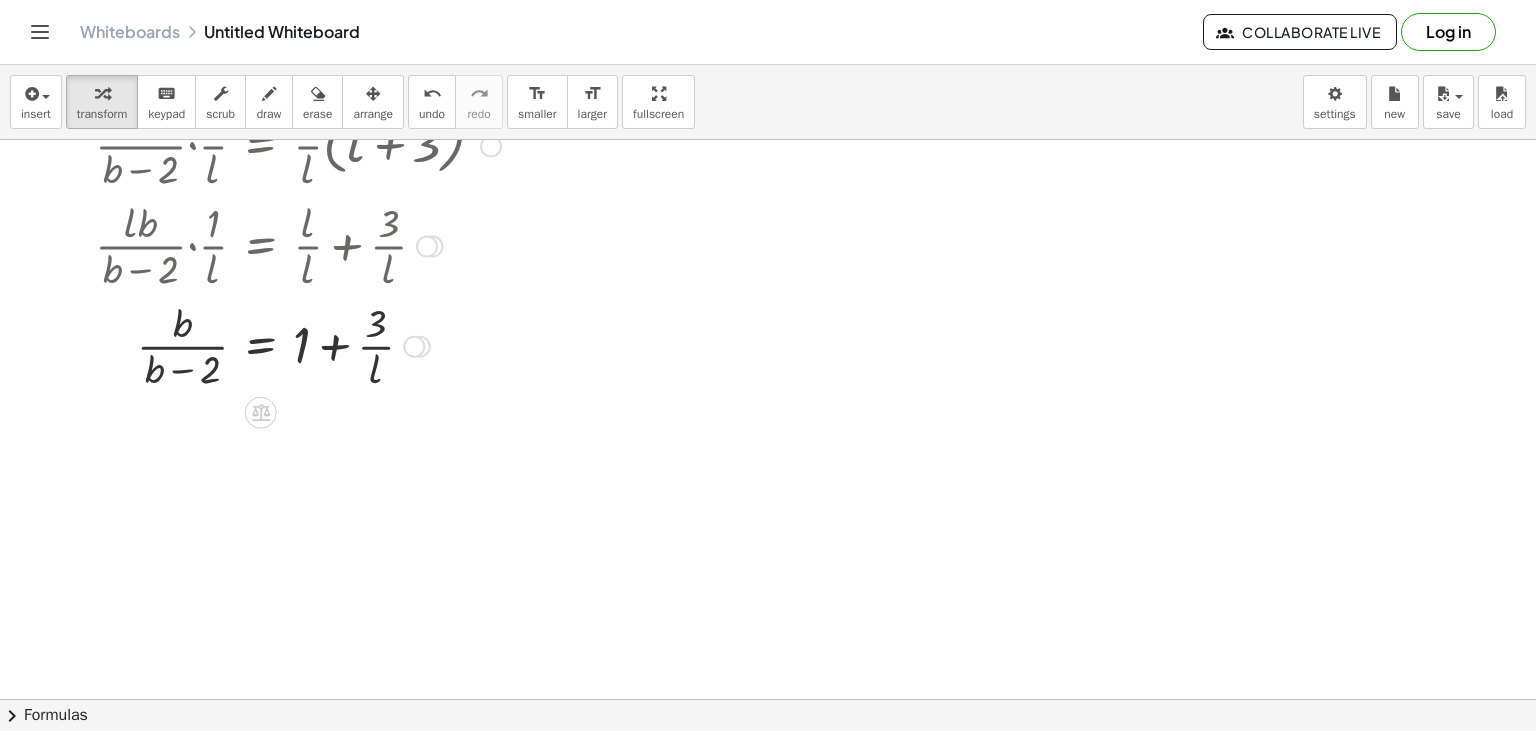 drag, startPoint x: 199, startPoint y: 353, endPoint x: 206, endPoint y: 378, distance: 25.96151 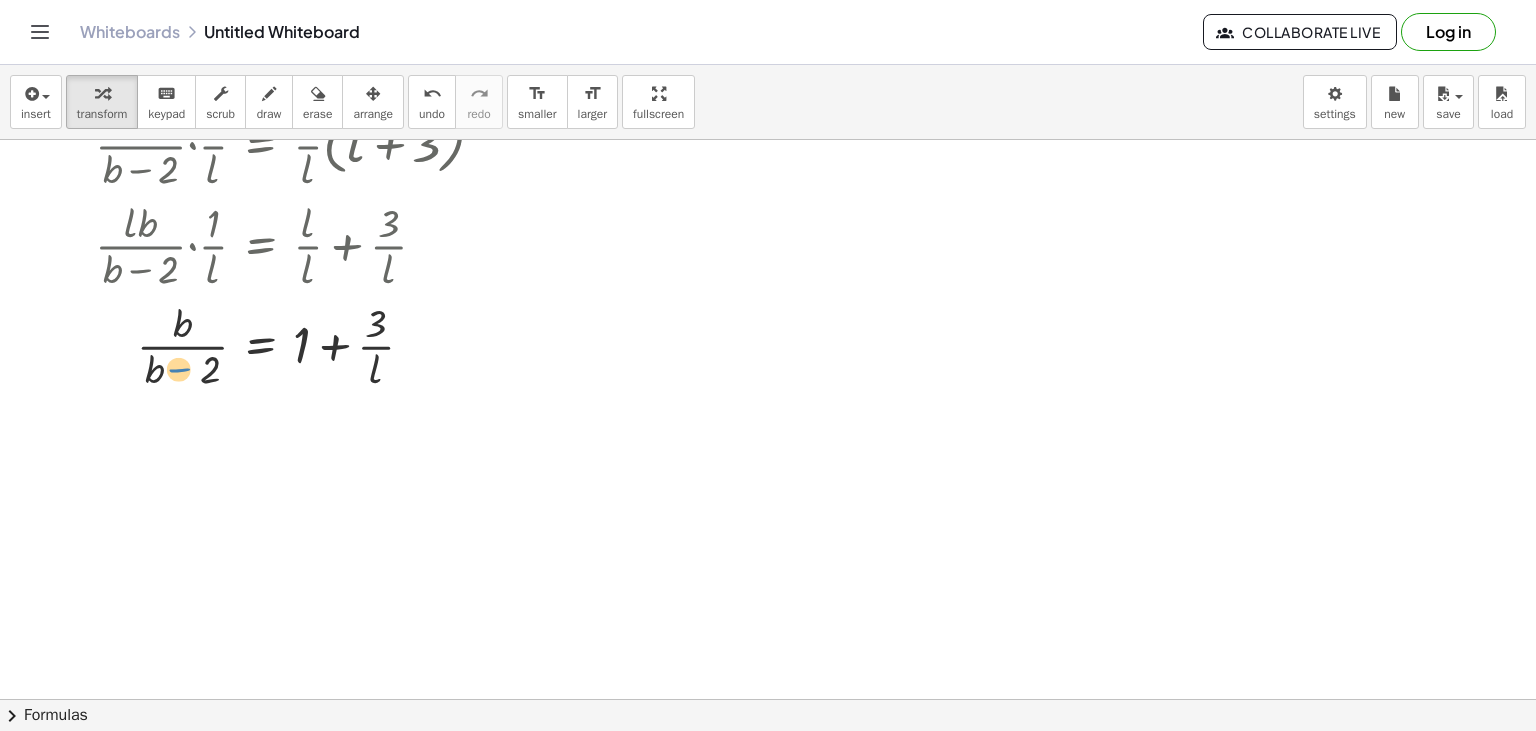 drag, startPoint x: 206, startPoint y: 366, endPoint x: 180, endPoint y: 365, distance: 26.019224 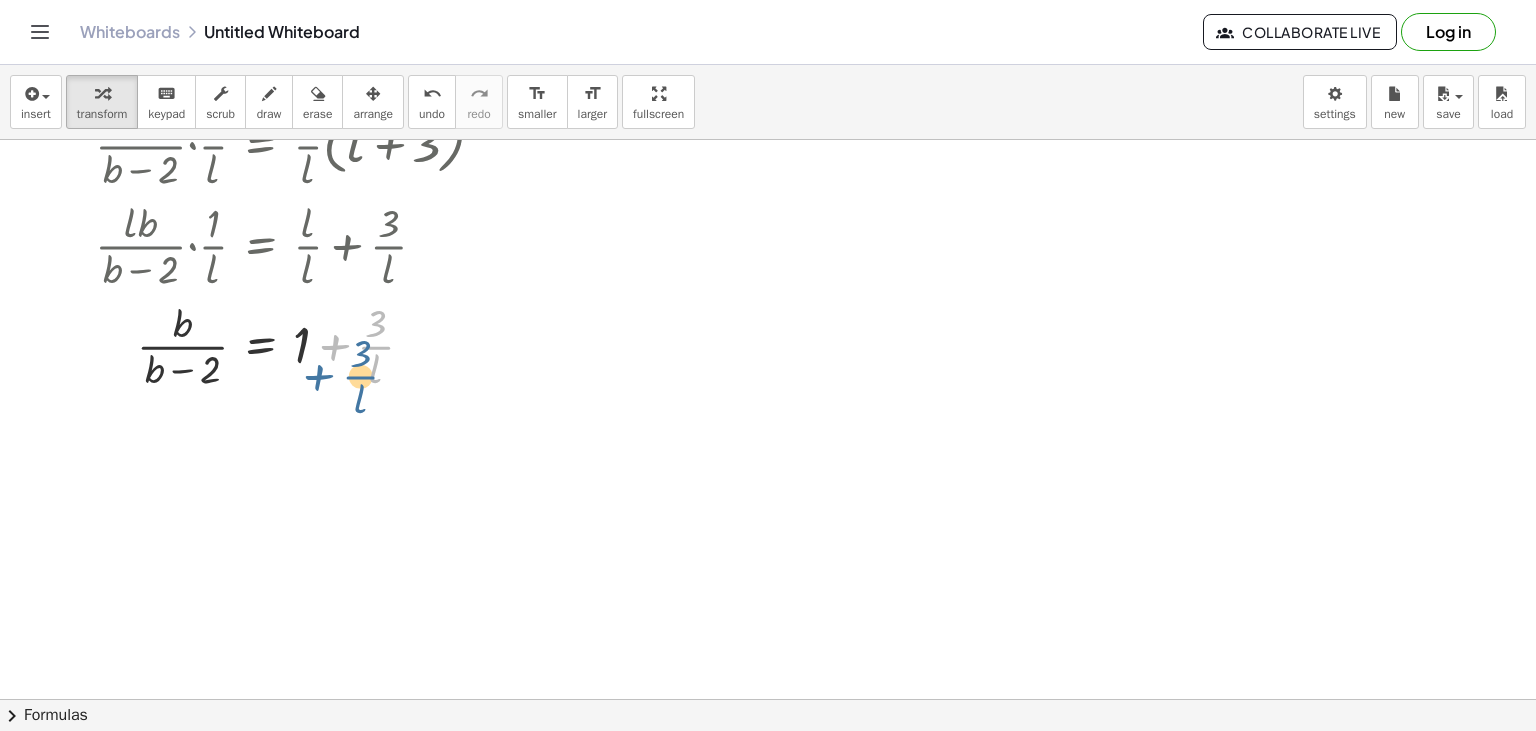 drag, startPoint x: 334, startPoint y: 347, endPoint x: 365, endPoint y: 340, distance: 31.780497 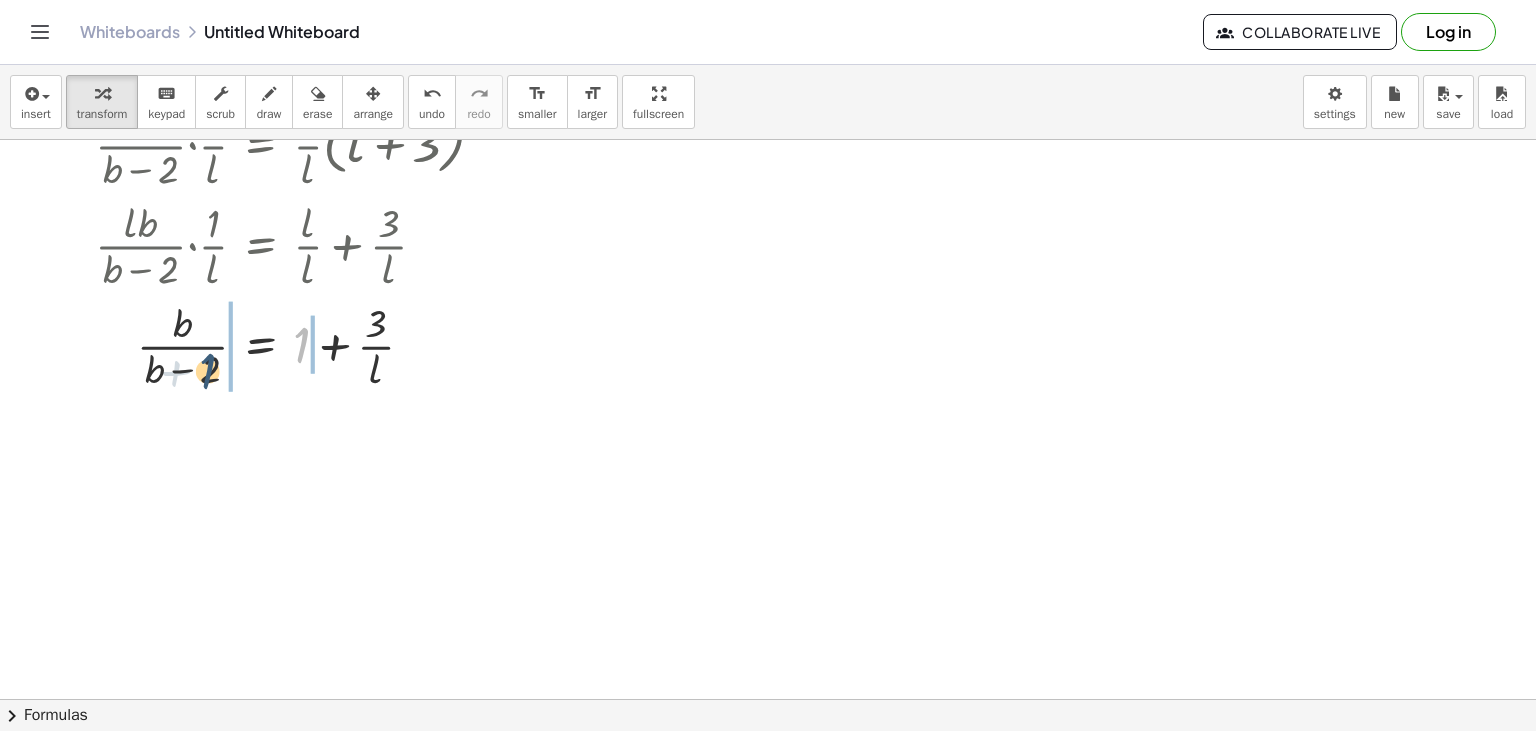drag, startPoint x: 306, startPoint y: 344, endPoint x: 229, endPoint y: 356, distance: 77.92946 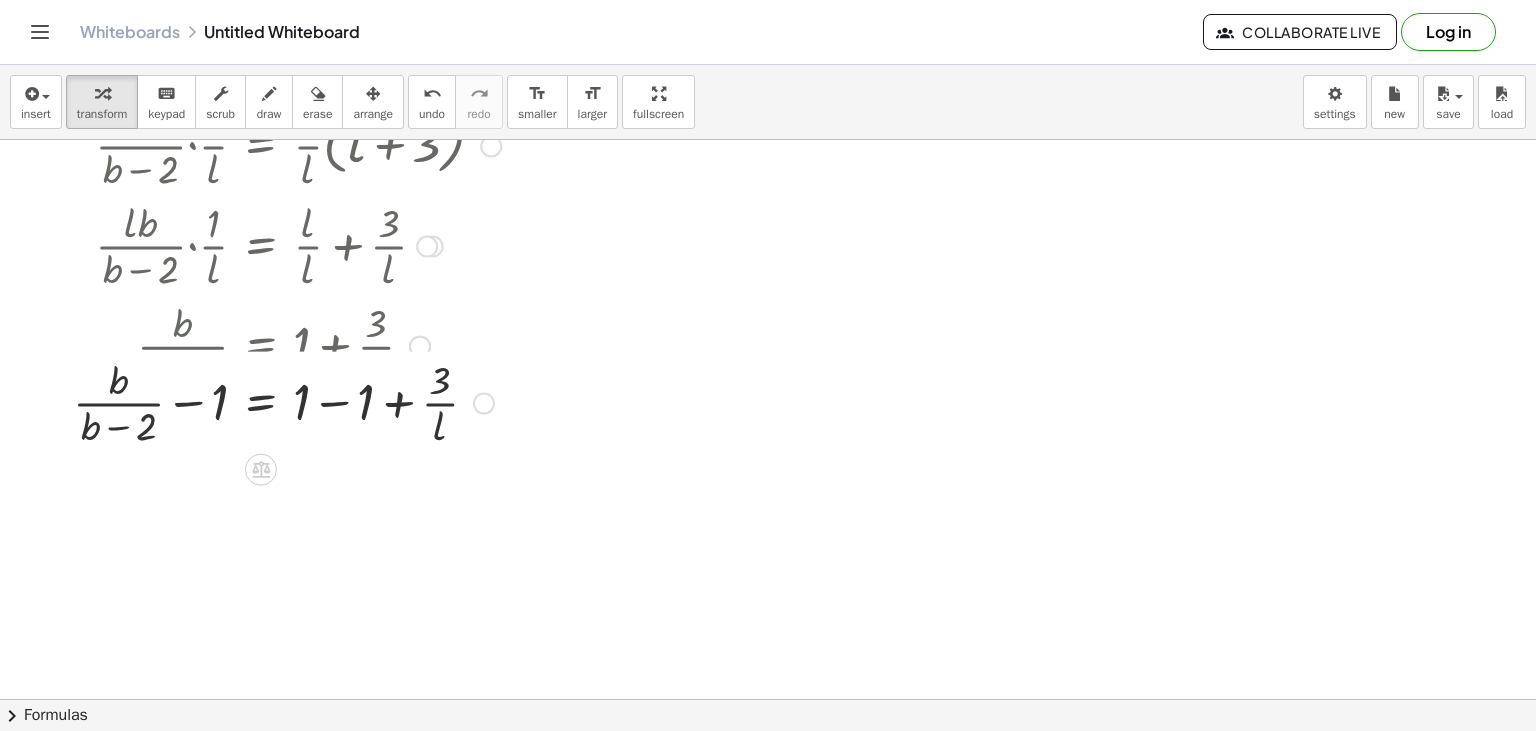 drag, startPoint x: 192, startPoint y: 362, endPoint x: 190, endPoint y: 379, distance: 17.117243 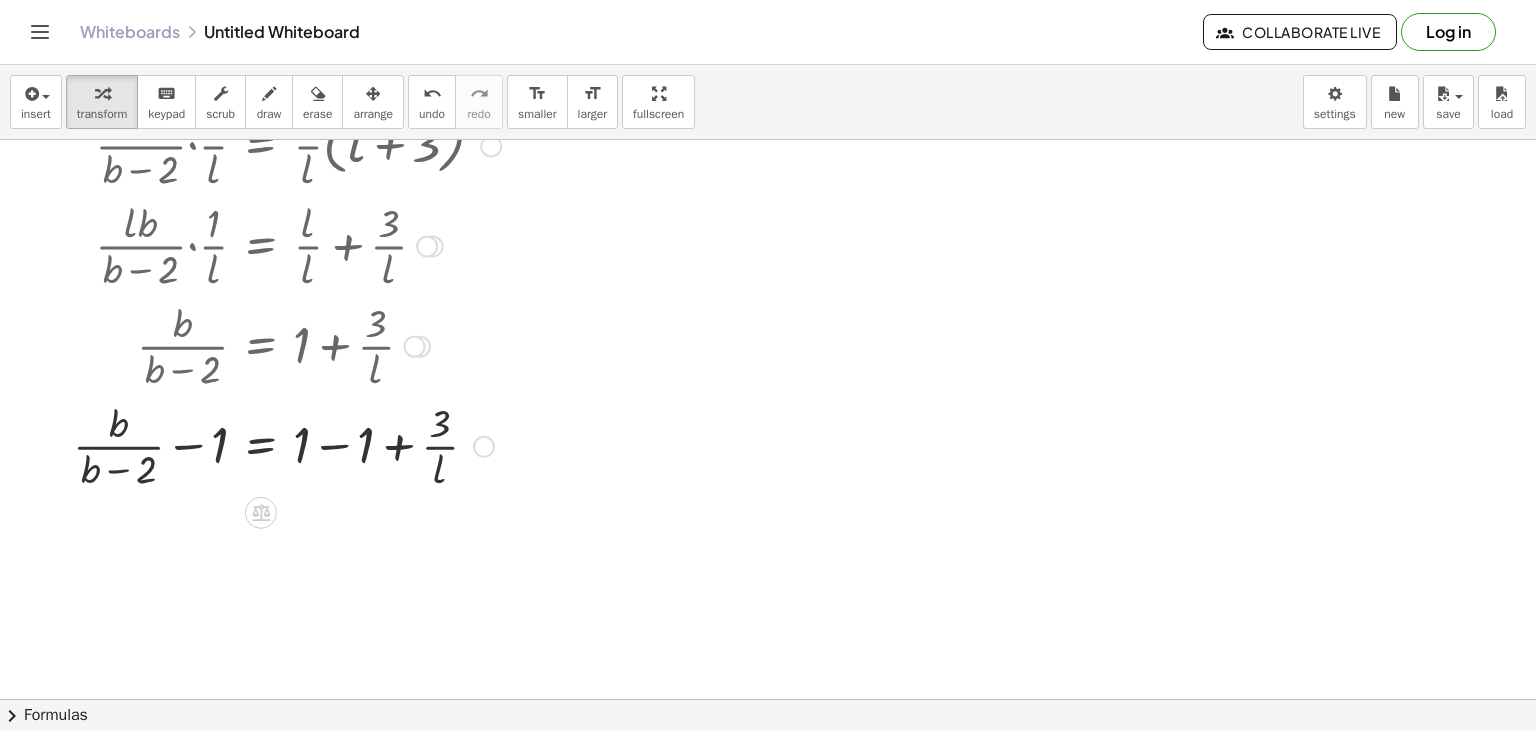 click at bounding box center [347, 445] 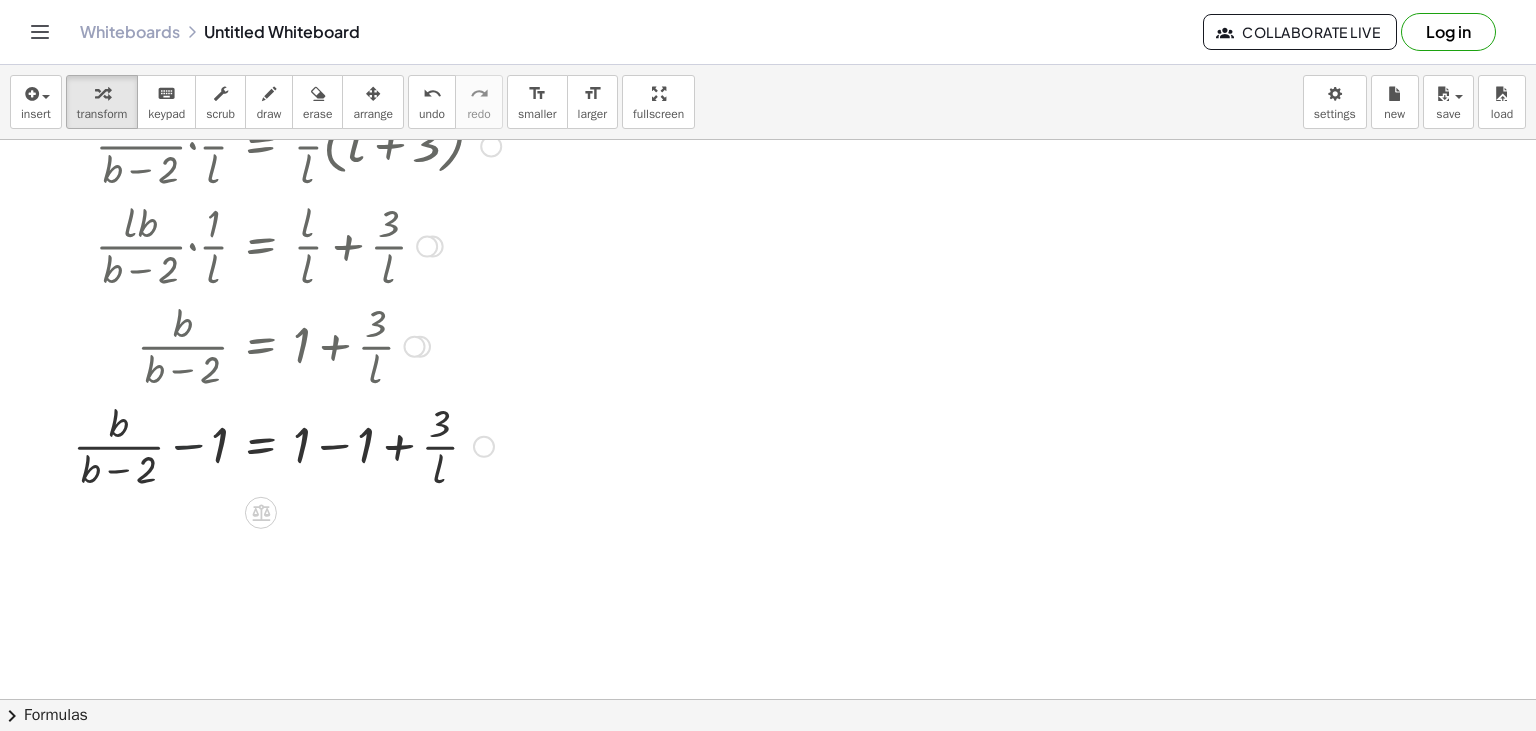 click at bounding box center (347, 445) 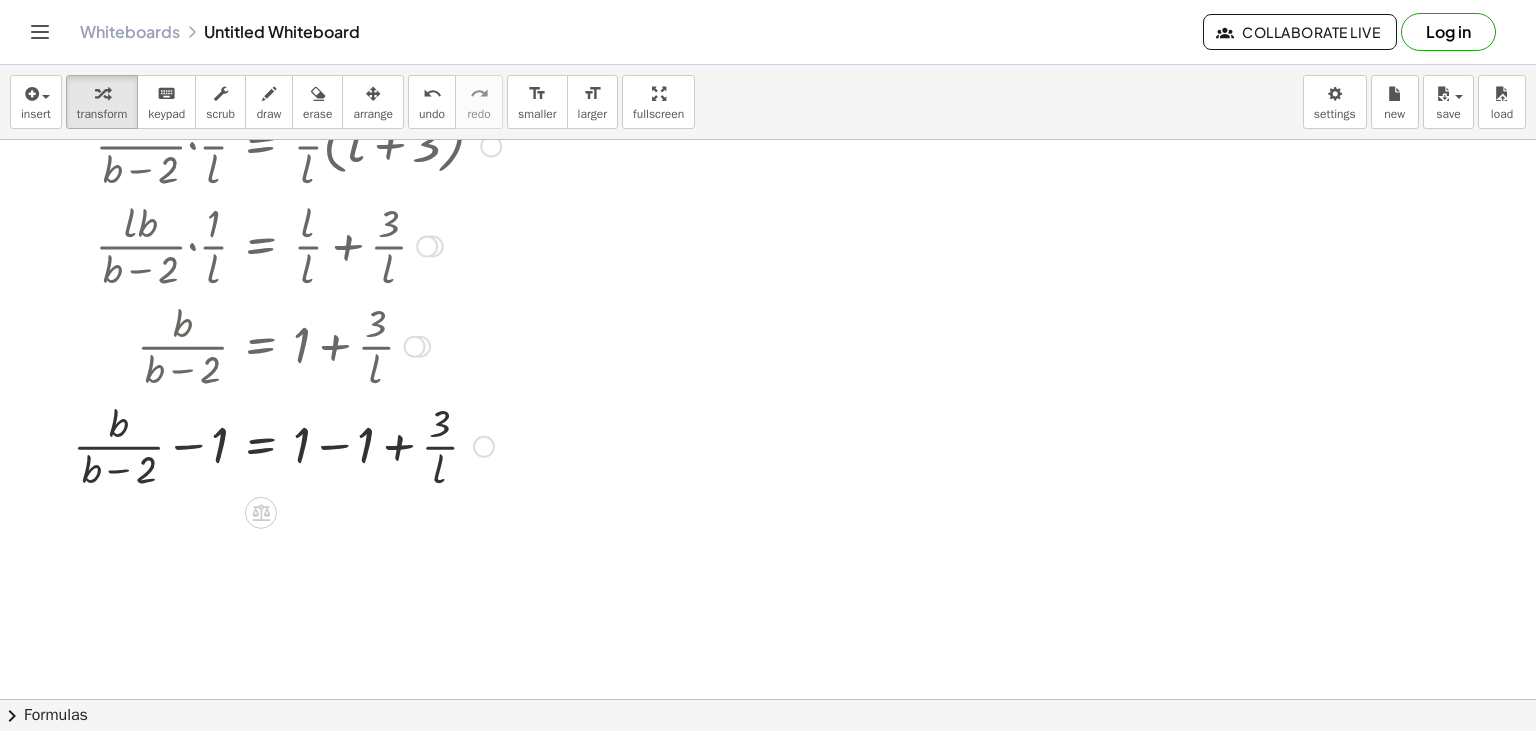 click at bounding box center [347, 445] 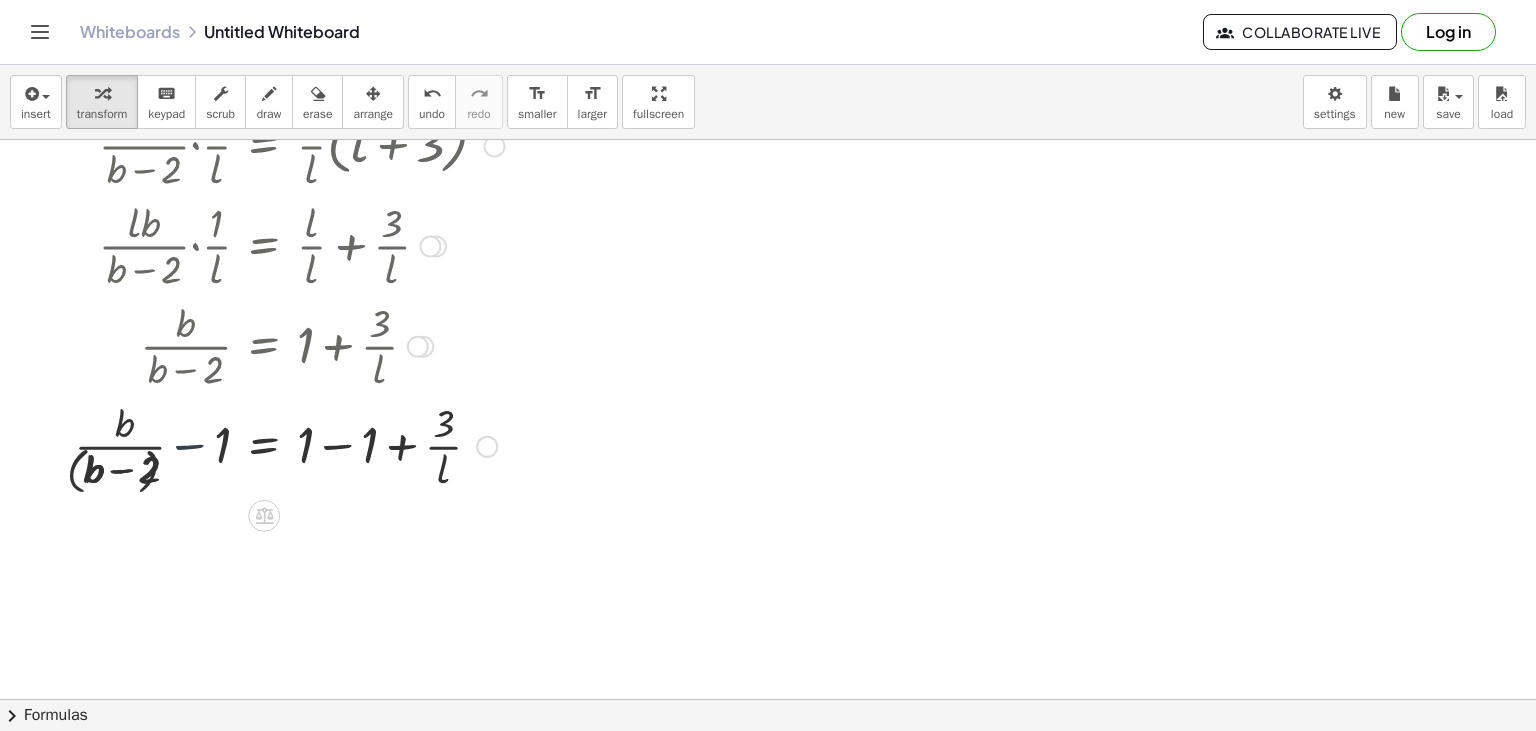 click at bounding box center [288, 445] 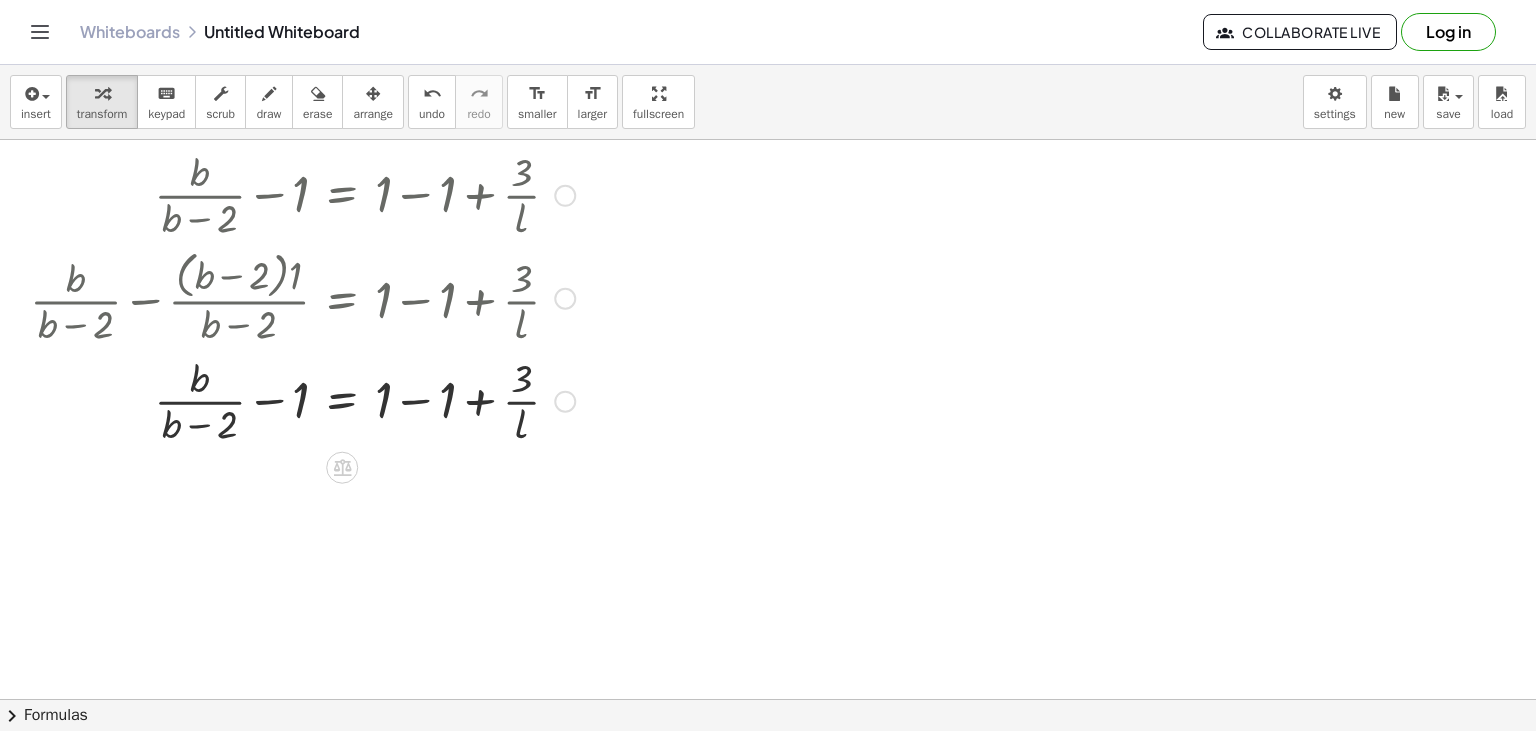 scroll, scrollTop: 689, scrollLeft: 0, axis: vertical 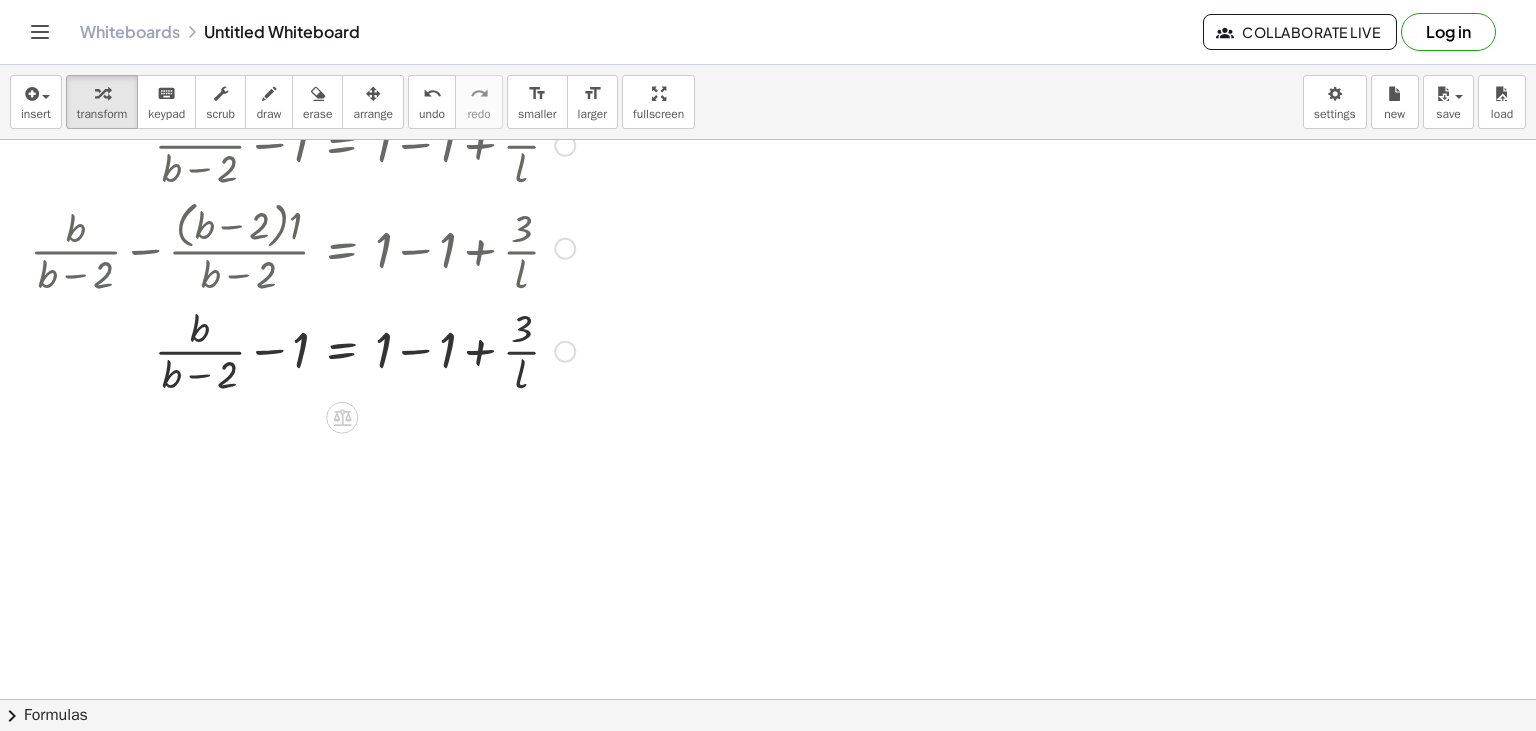 click at bounding box center (366, 349) 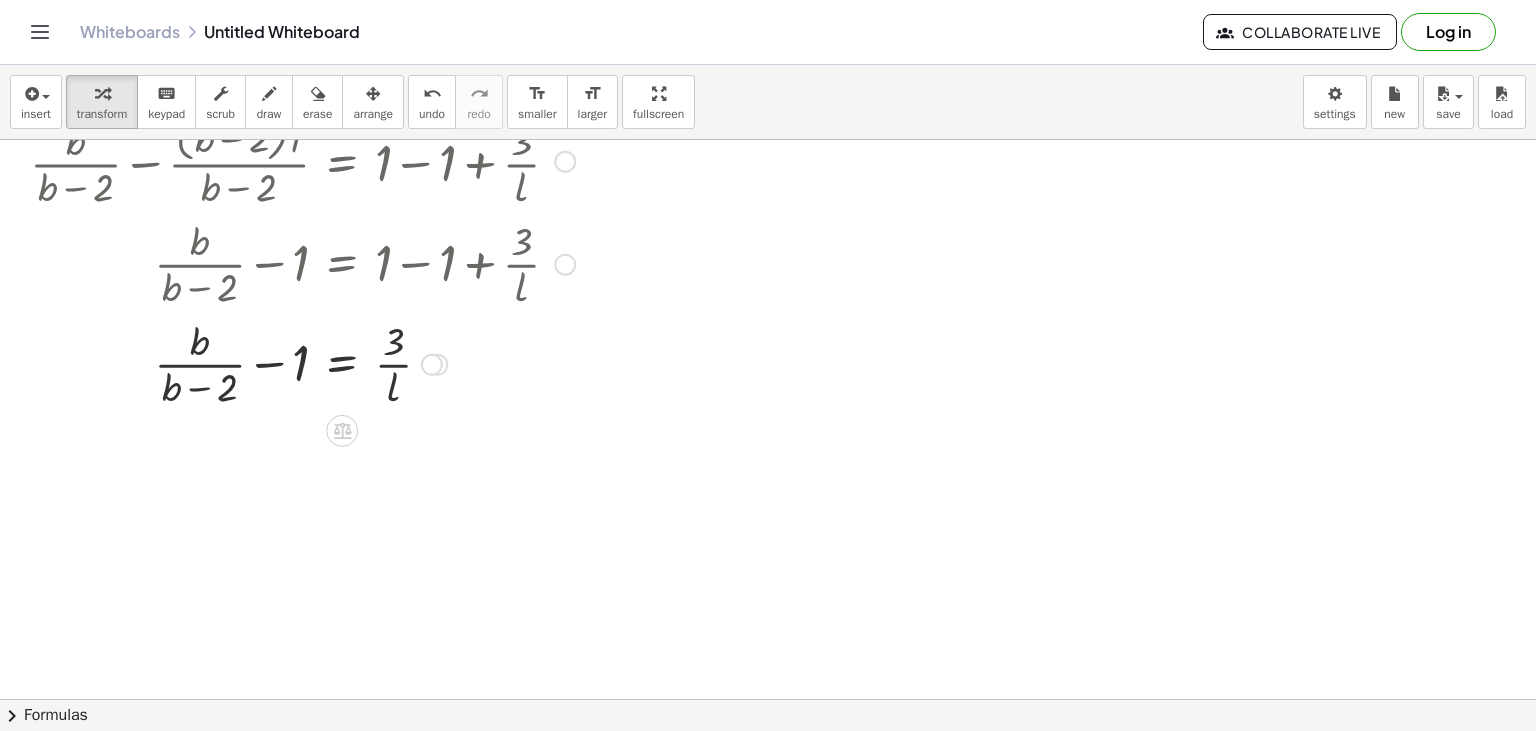 scroll, scrollTop: 819, scrollLeft: 0, axis: vertical 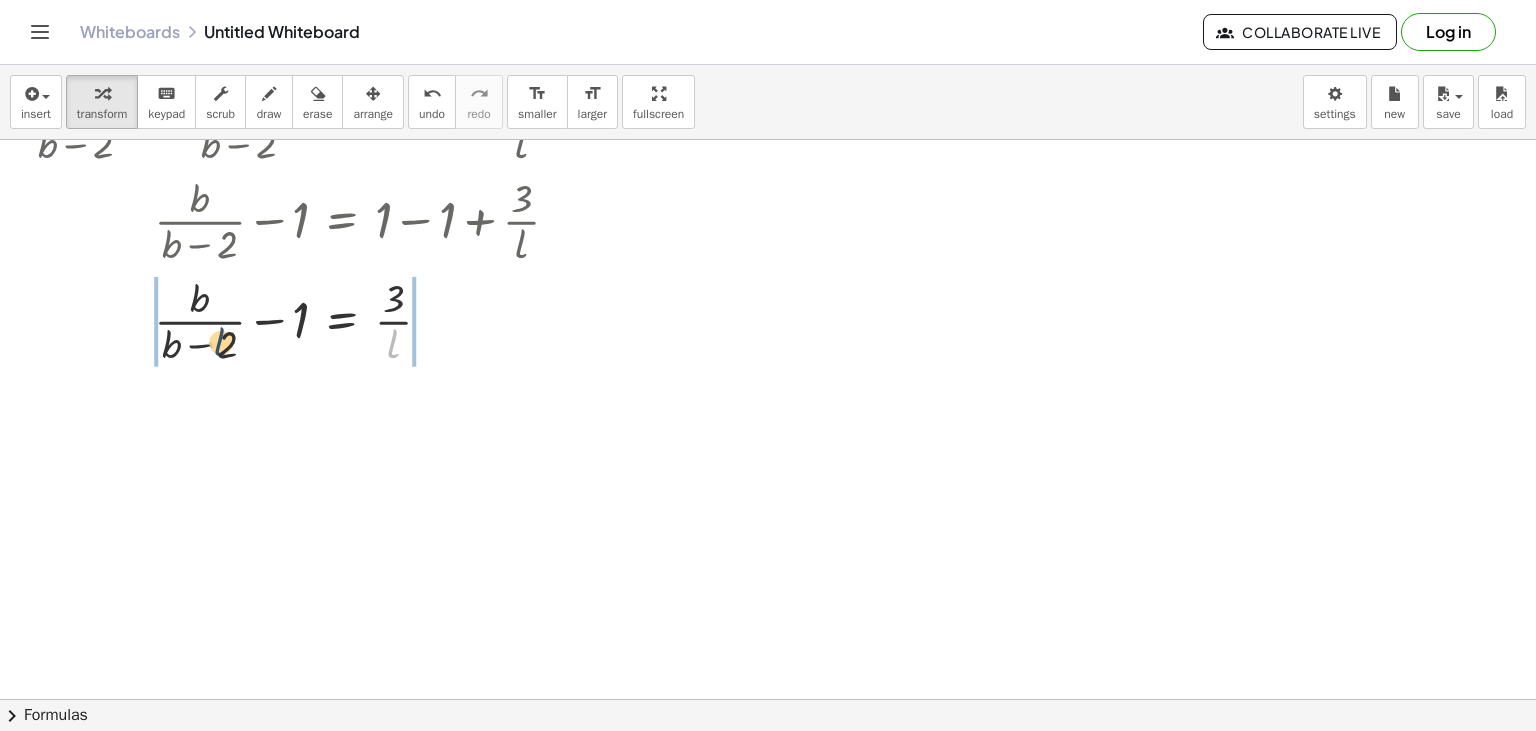 drag, startPoint x: 399, startPoint y: 350, endPoint x: 232, endPoint y: 349, distance: 167.00299 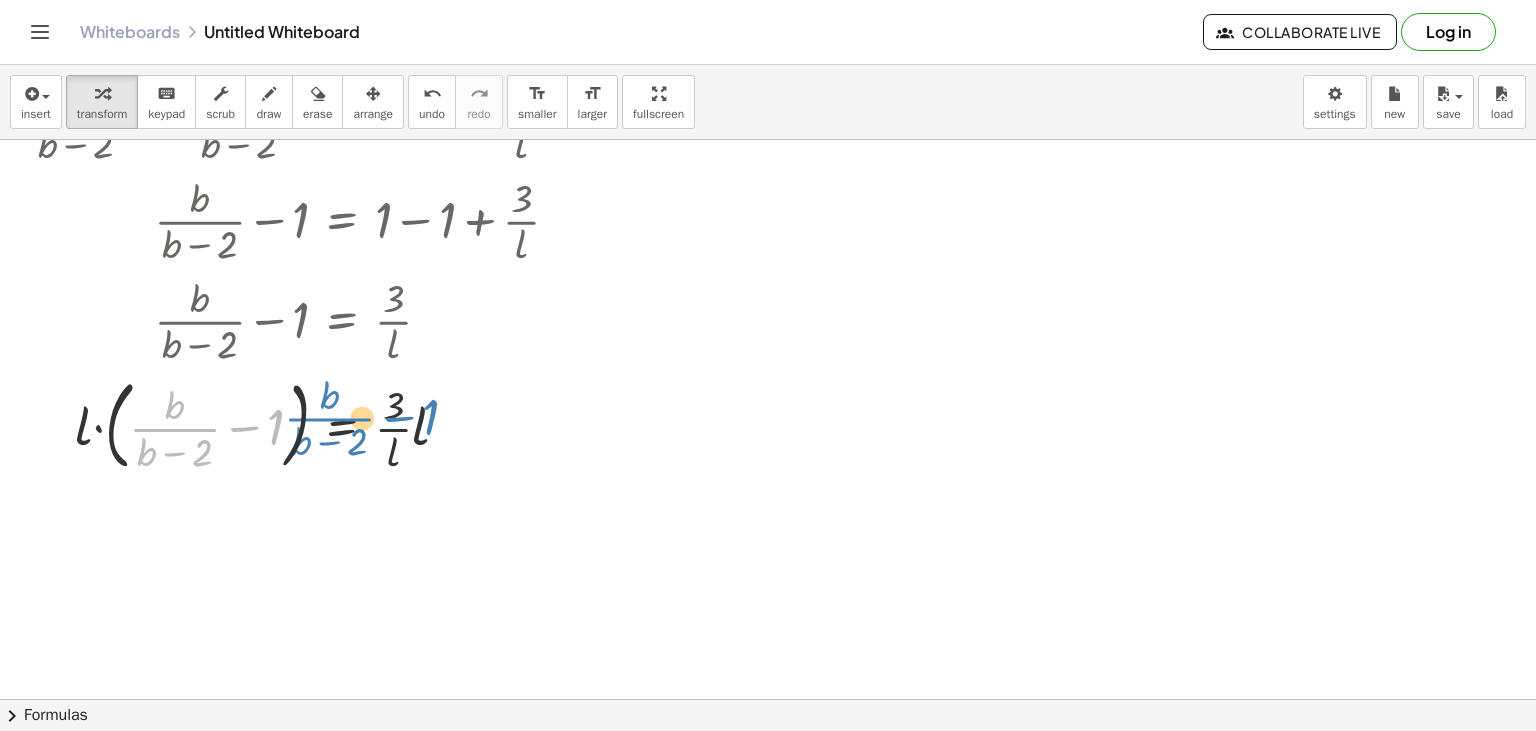 drag, startPoint x: 164, startPoint y: 426, endPoint x: 208, endPoint y: 414, distance: 45.607018 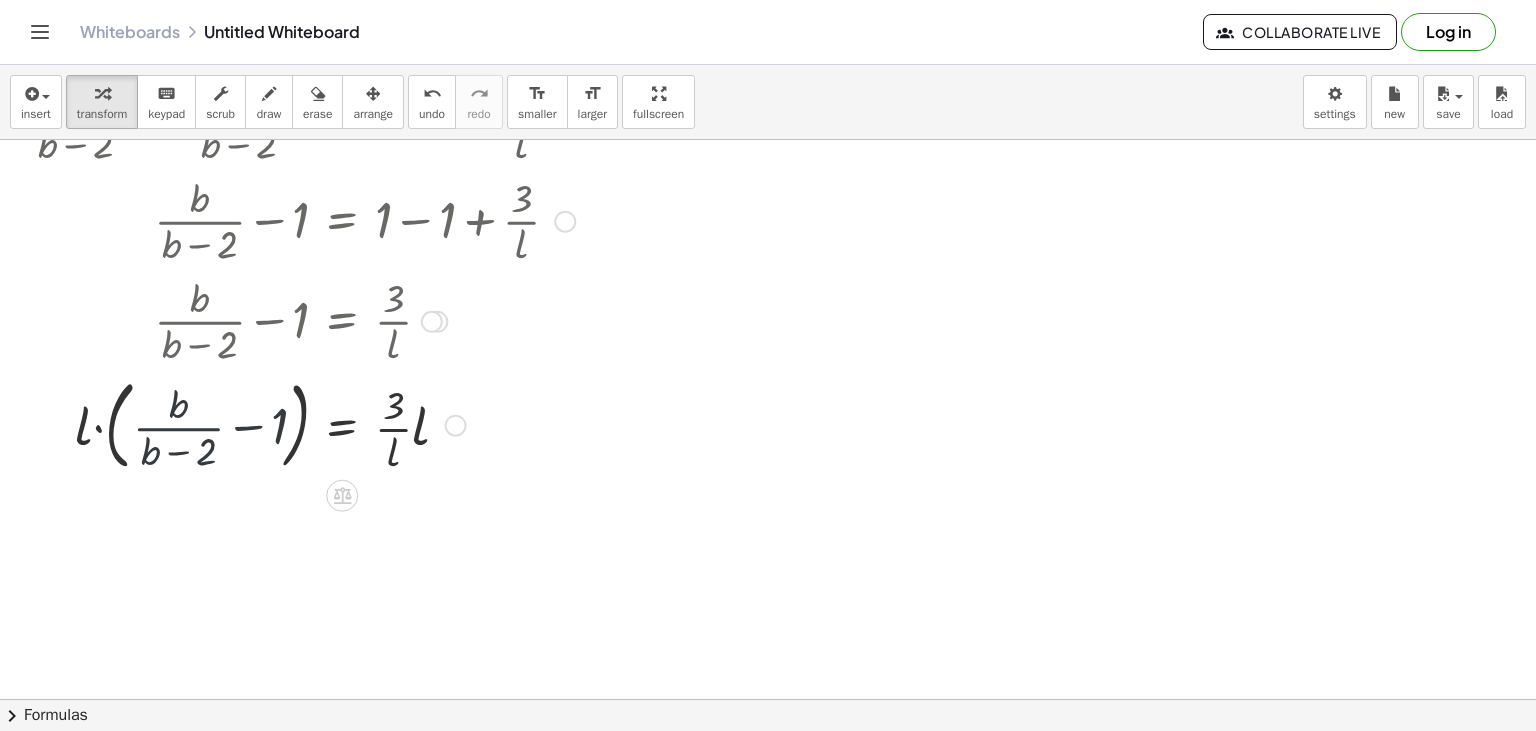 click at bounding box center (366, 424) 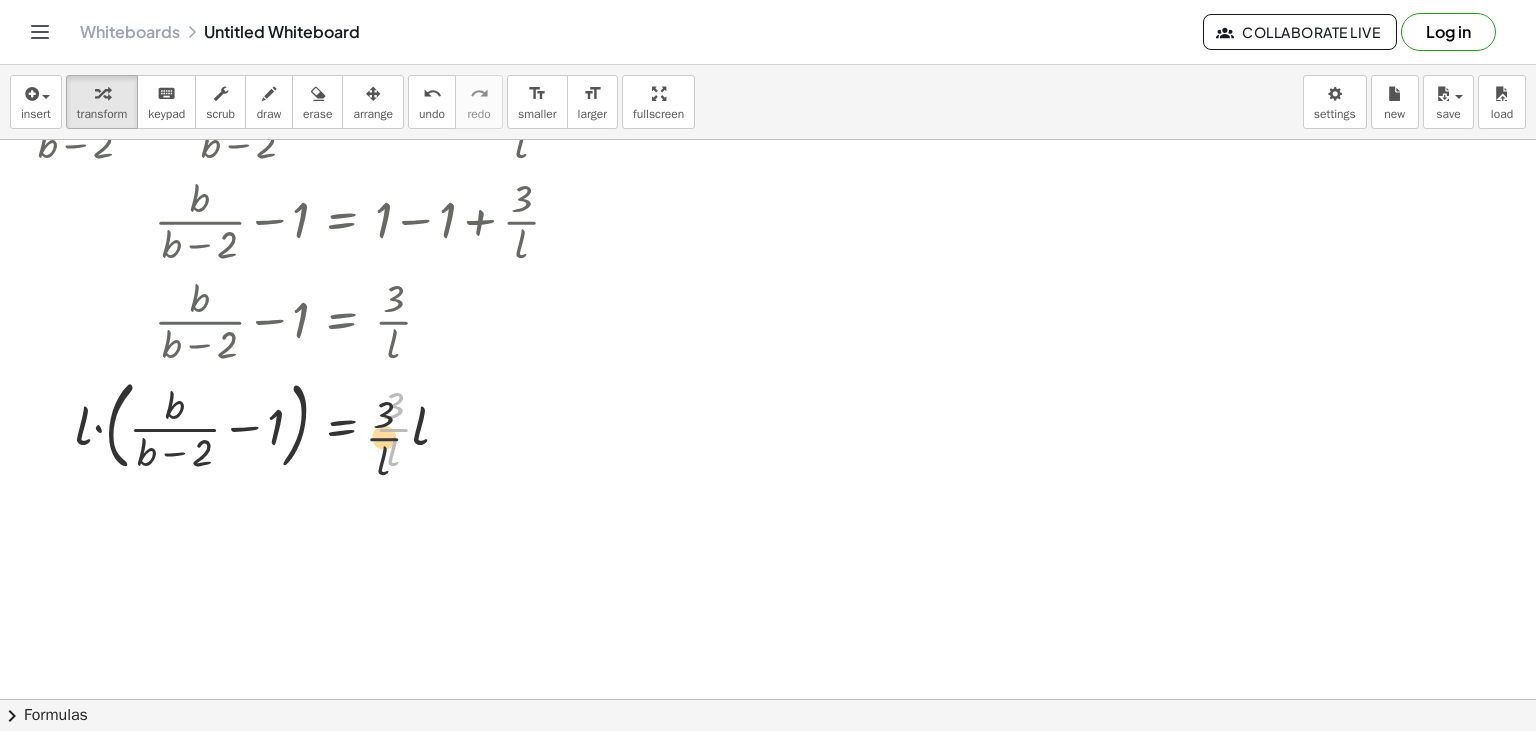 drag, startPoint x: 402, startPoint y: 435, endPoint x: 389, endPoint y: 445, distance: 16.40122 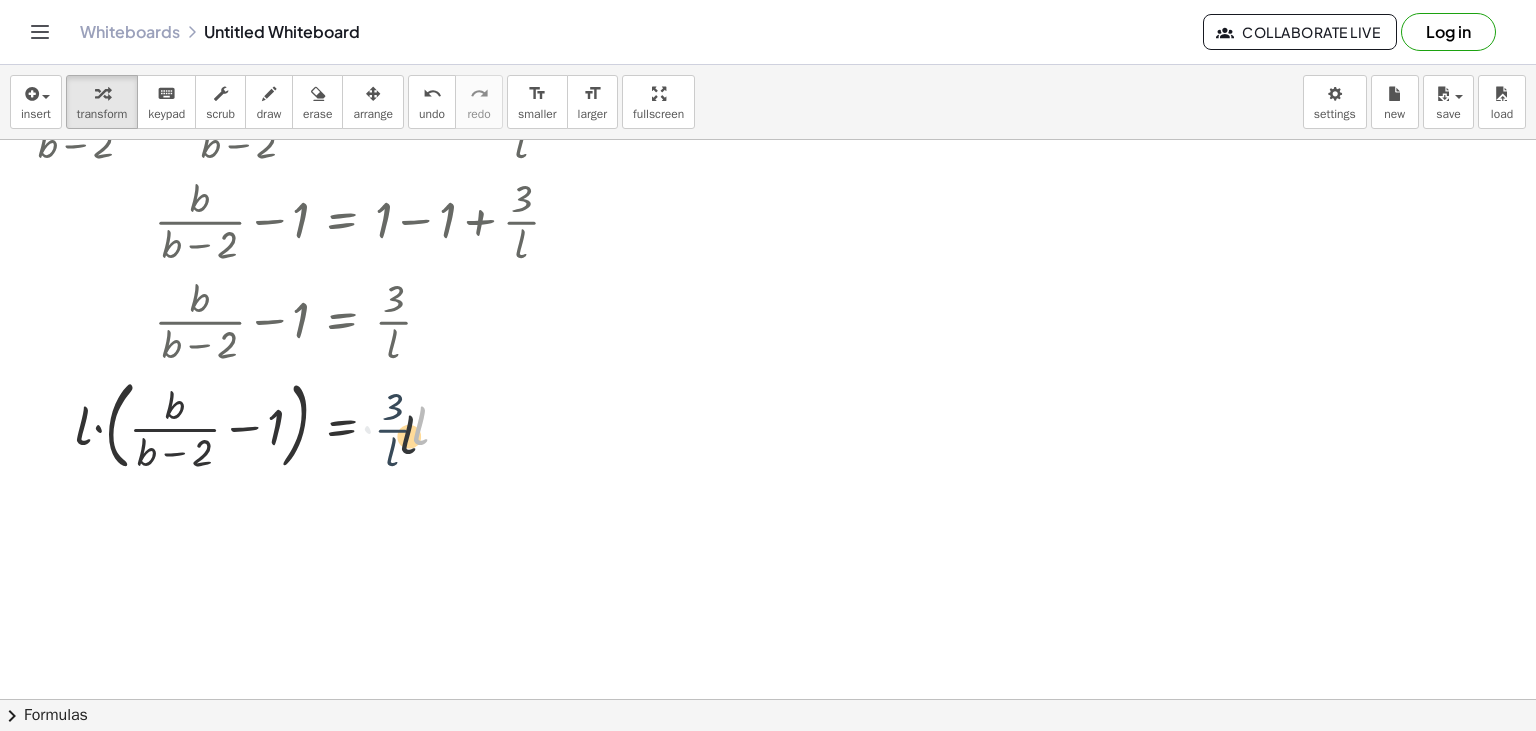 click on "· · 3 · l · l · b = 3 · + − 1 · ( + b − 2 ) · l · ( ) · · l · l" at bounding box center [342, 425] 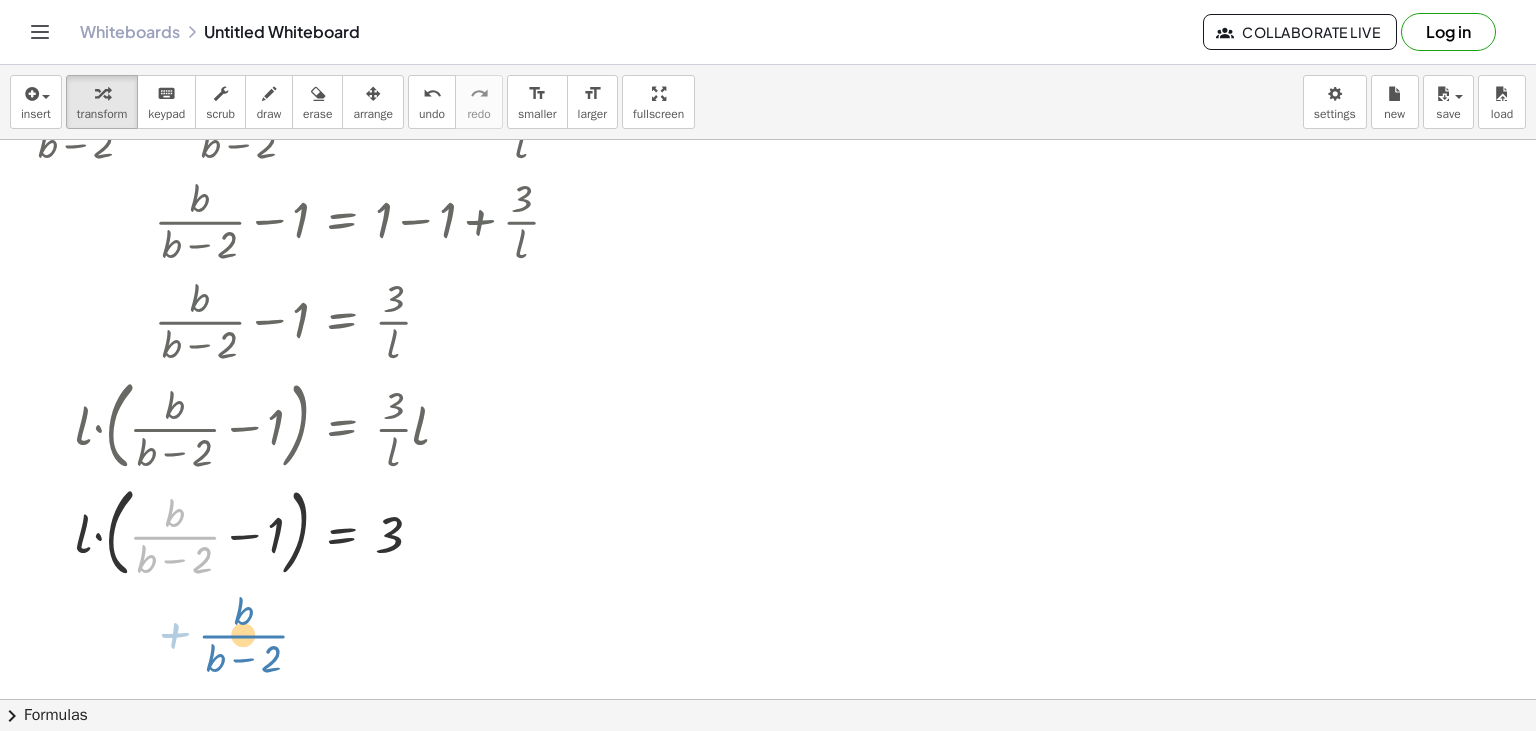 scroll, scrollTop: 948, scrollLeft: 0, axis: vertical 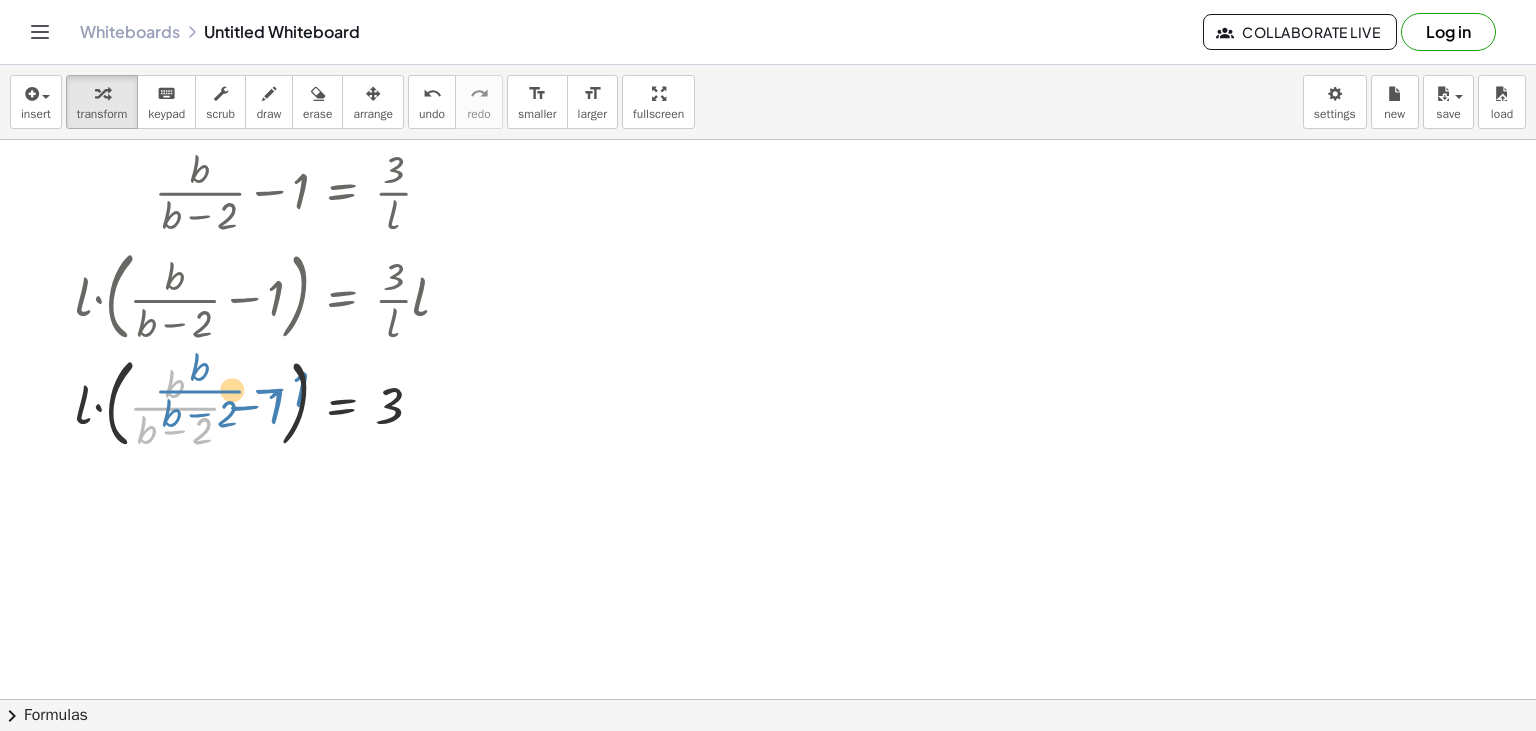 drag, startPoint x: 152, startPoint y: 533, endPoint x: 173, endPoint y: 517, distance: 26.400757 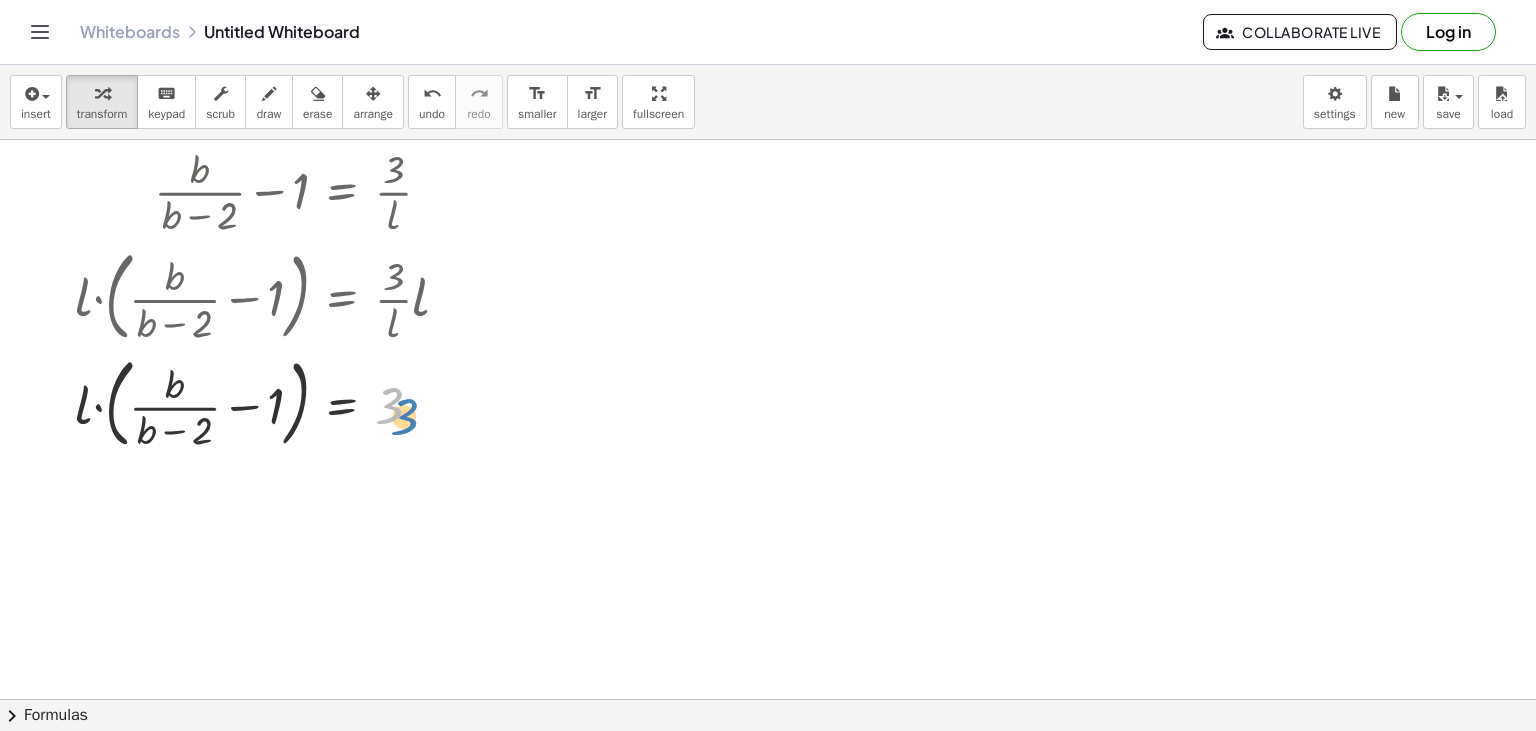 drag, startPoint x: 390, startPoint y: 408, endPoint x: 396, endPoint y: 419, distance: 12.529964 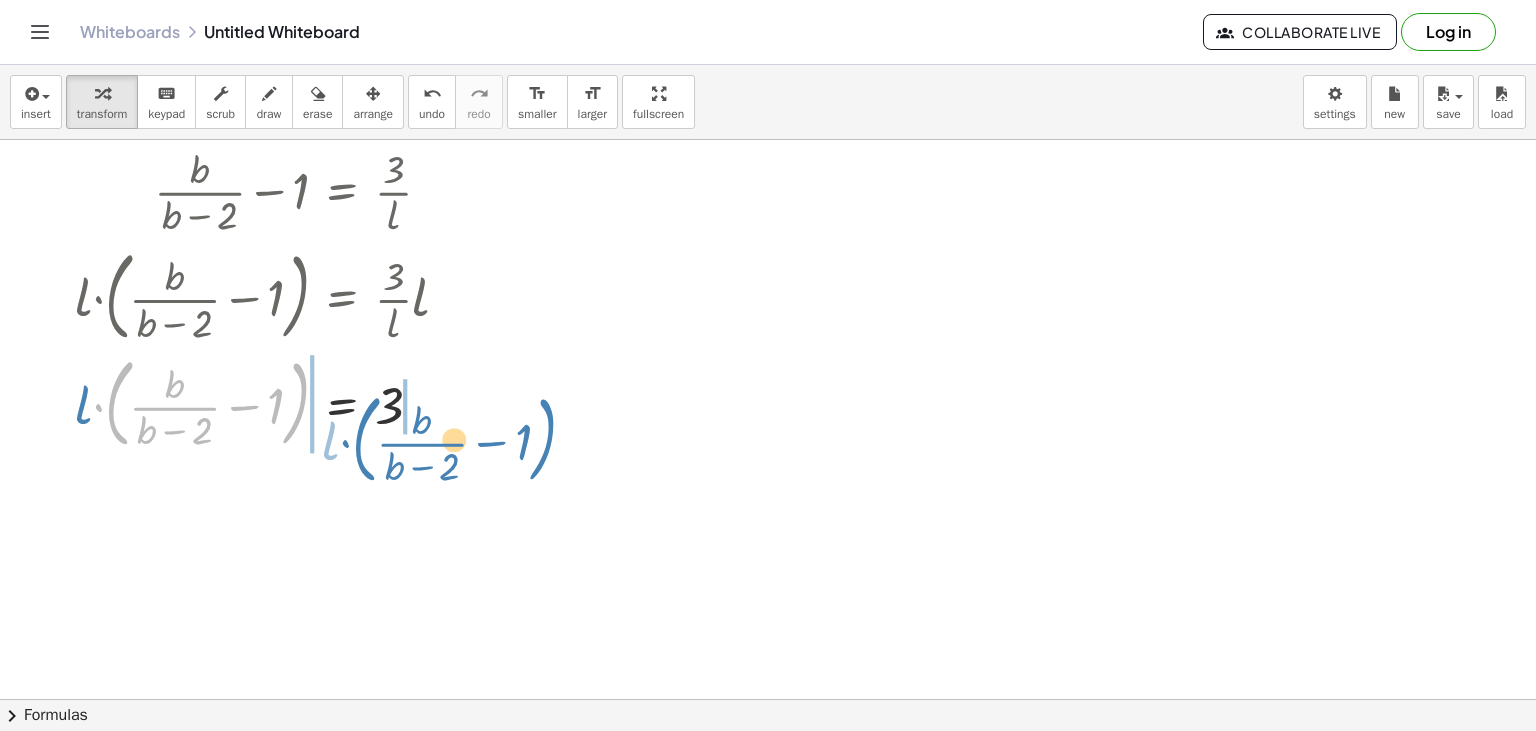 drag, startPoint x: 106, startPoint y: 419, endPoint x: 354, endPoint y: 455, distance: 250.59929 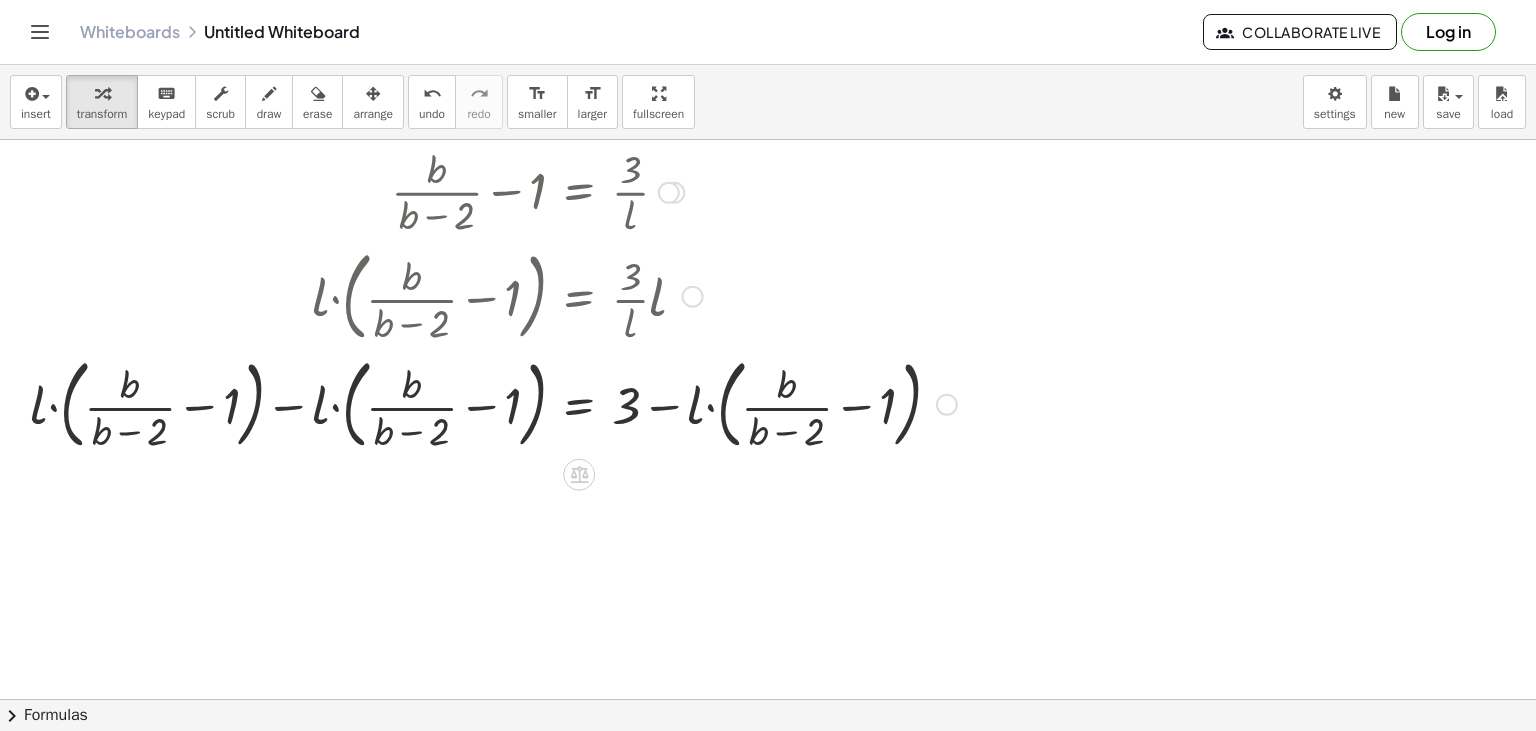 drag, startPoint x: 354, startPoint y: 455, endPoint x: 322, endPoint y: 470, distance: 35.341194 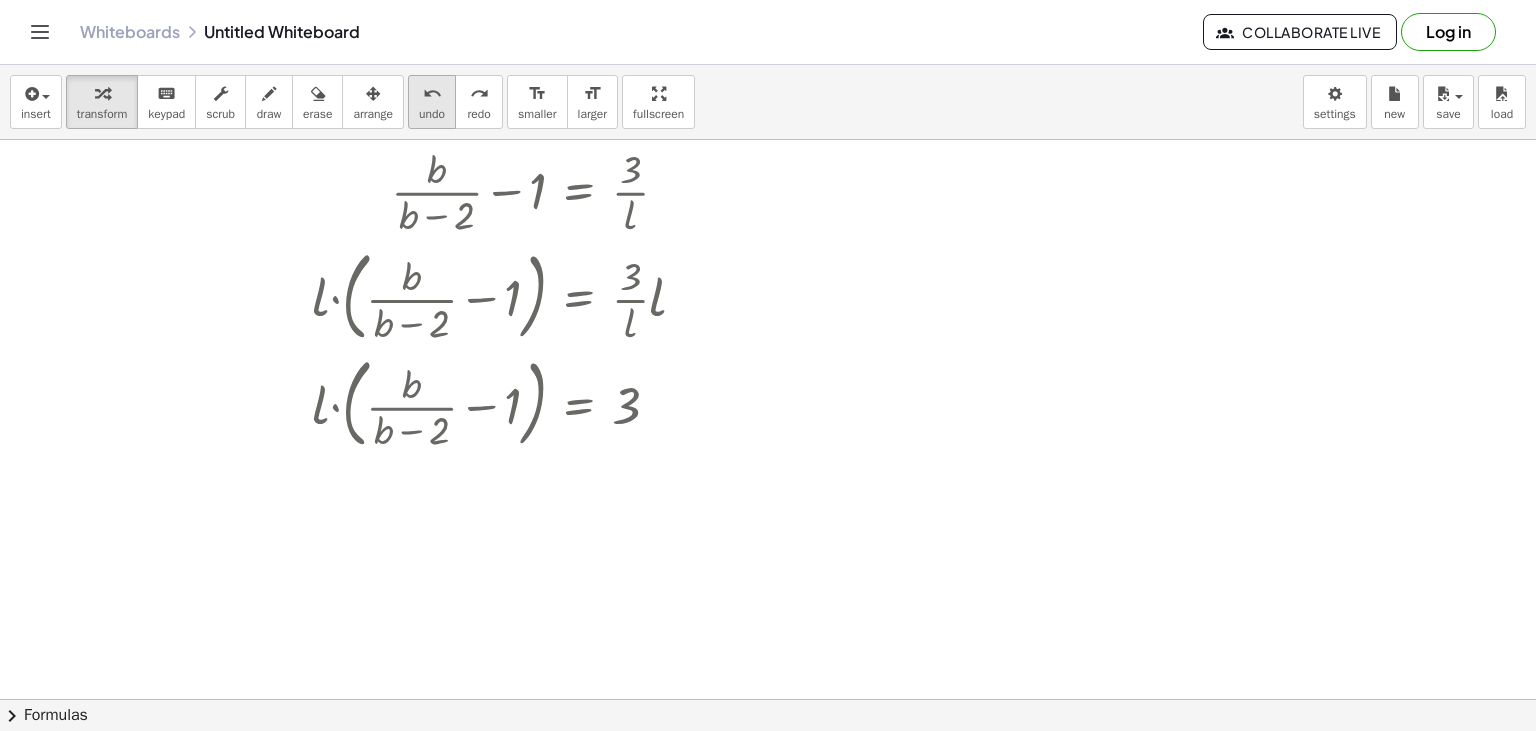 click on "undo" at bounding box center [432, 94] 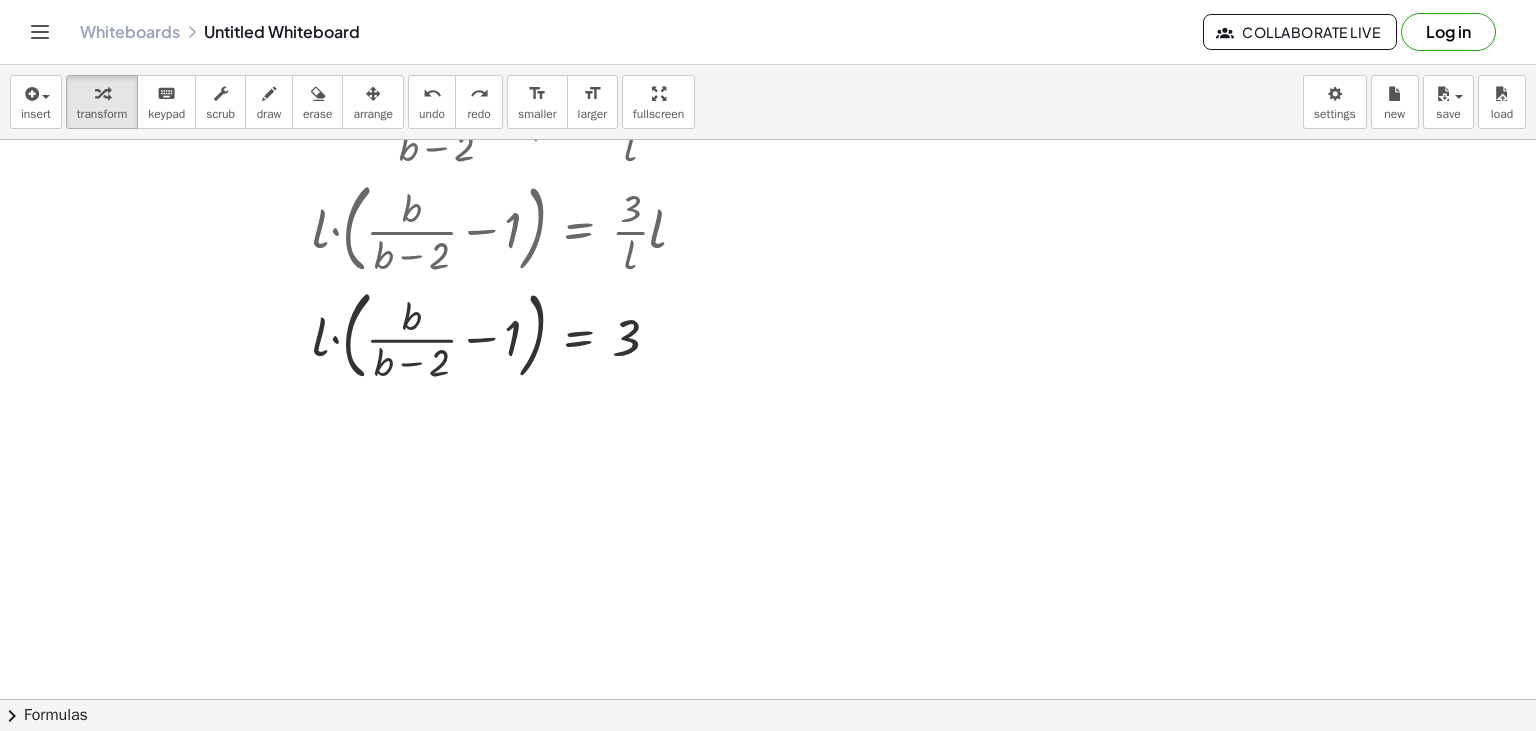 scroll, scrollTop: 1078, scrollLeft: 0, axis: vertical 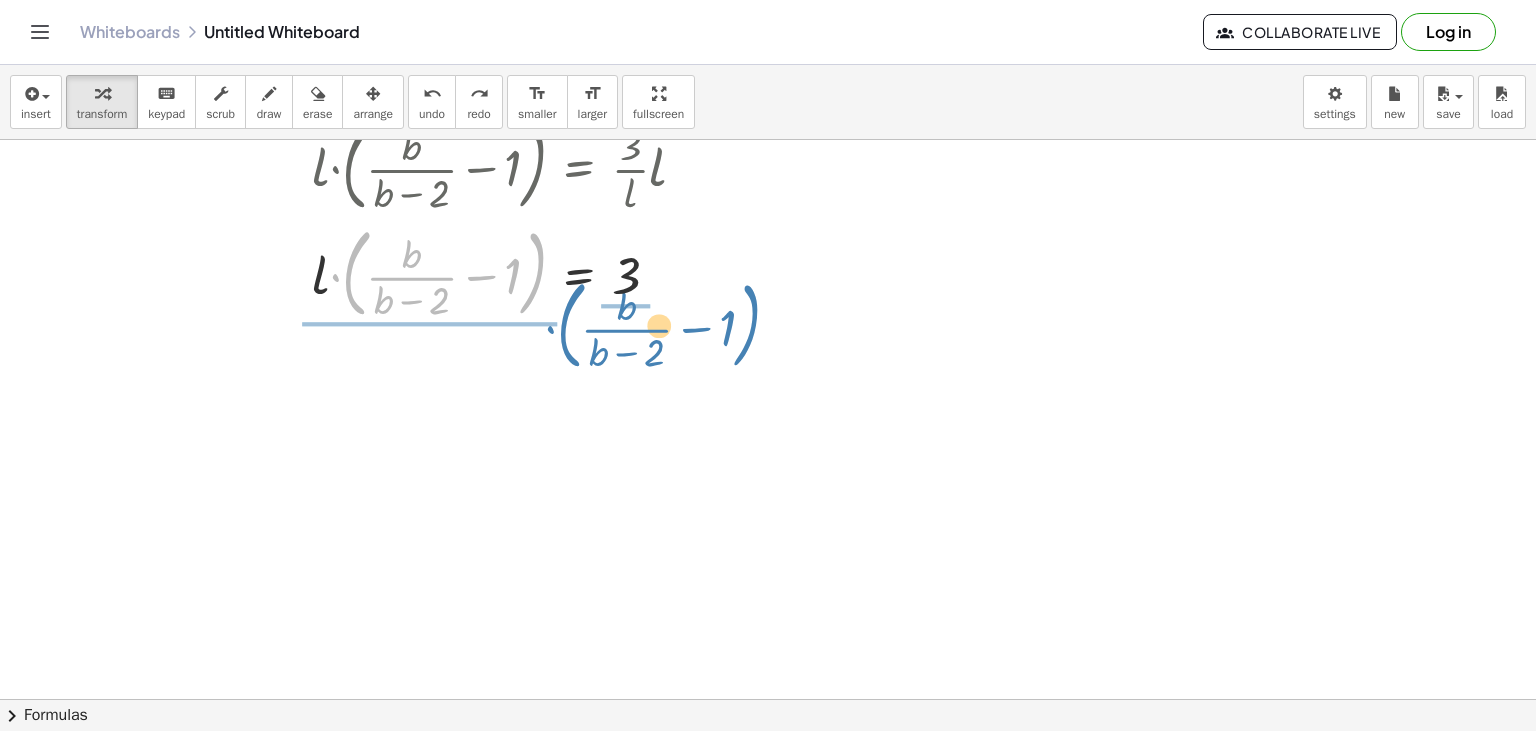 drag, startPoint x: 348, startPoint y: 303, endPoint x: 563, endPoint y: 355, distance: 221.199 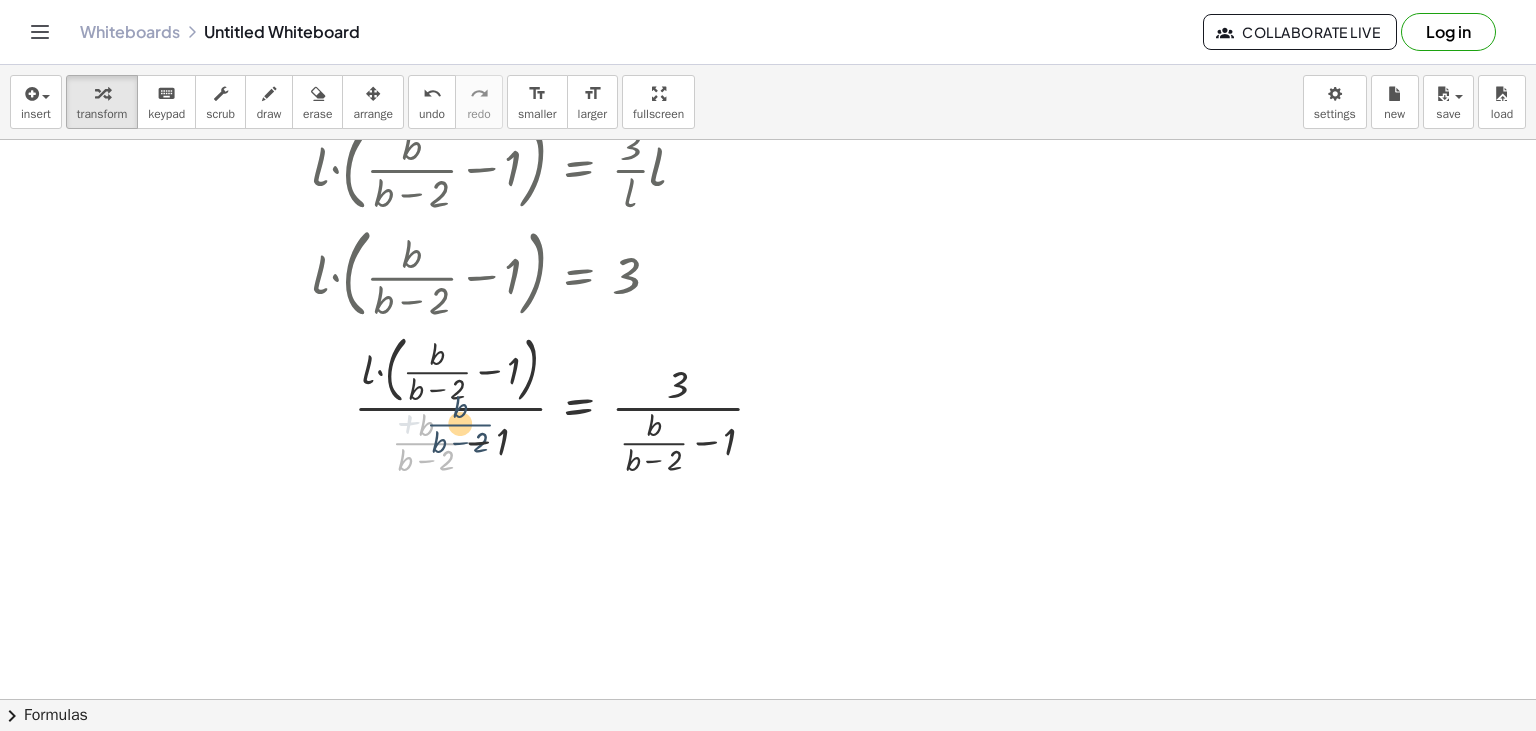 drag, startPoint x: 414, startPoint y: 444, endPoint x: 450, endPoint y: 425, distance: 40.706264 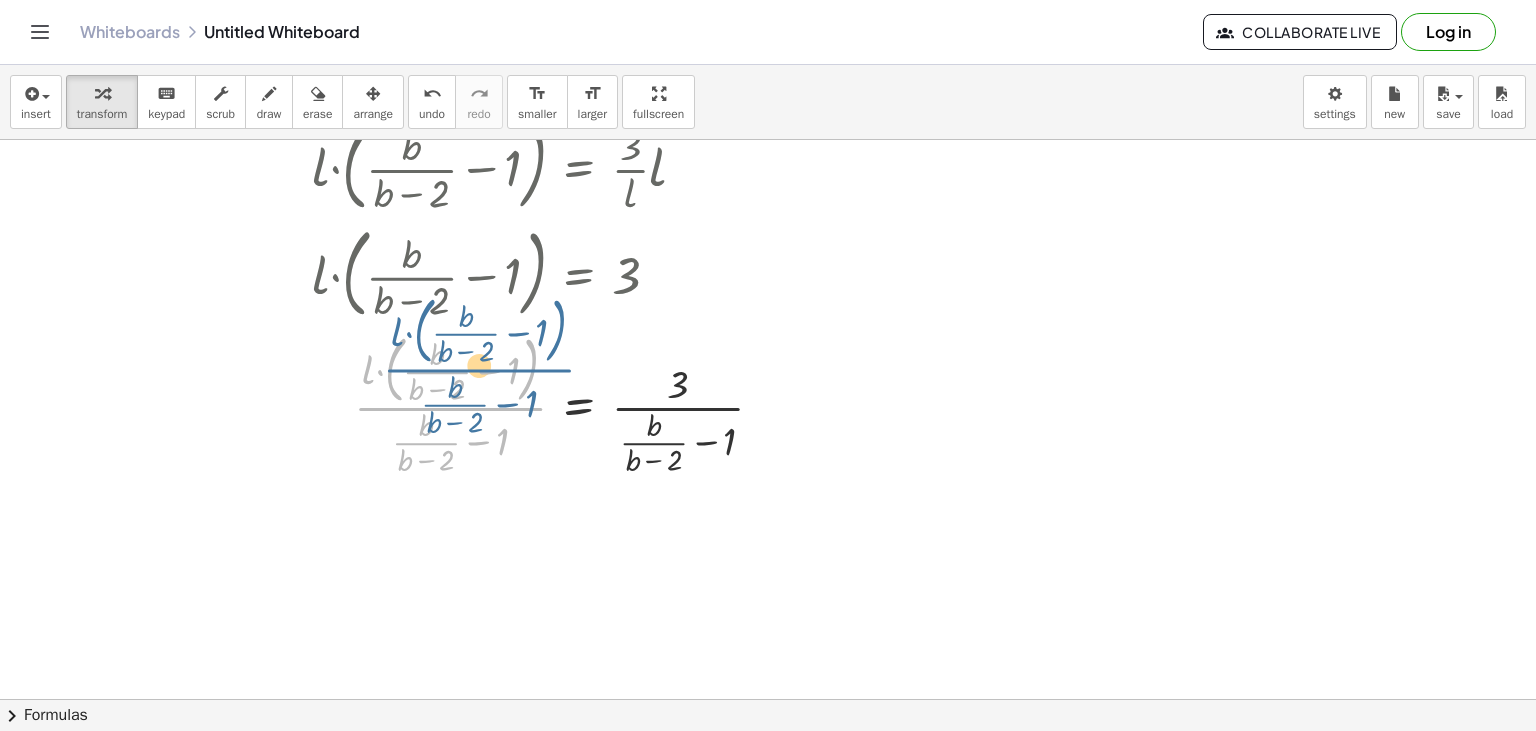 drag, startPoint x: 491, startPoint y: 406, endPoint x: 482, endPoint y: 418, distance: 15 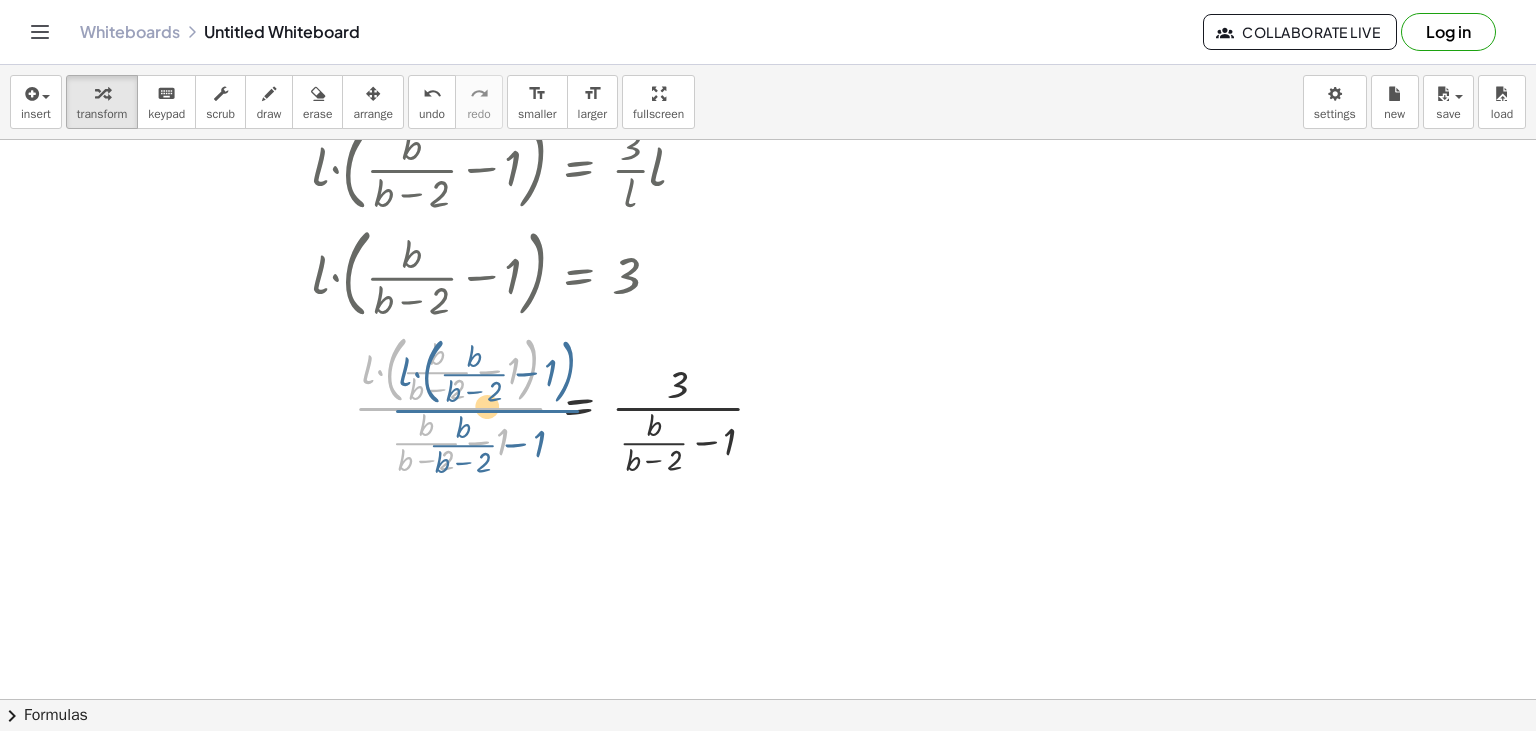 drag, startPoint x: 384, startPoint y: 410, endPoint x: 406, endPoint y: 412, distance: 22.090721 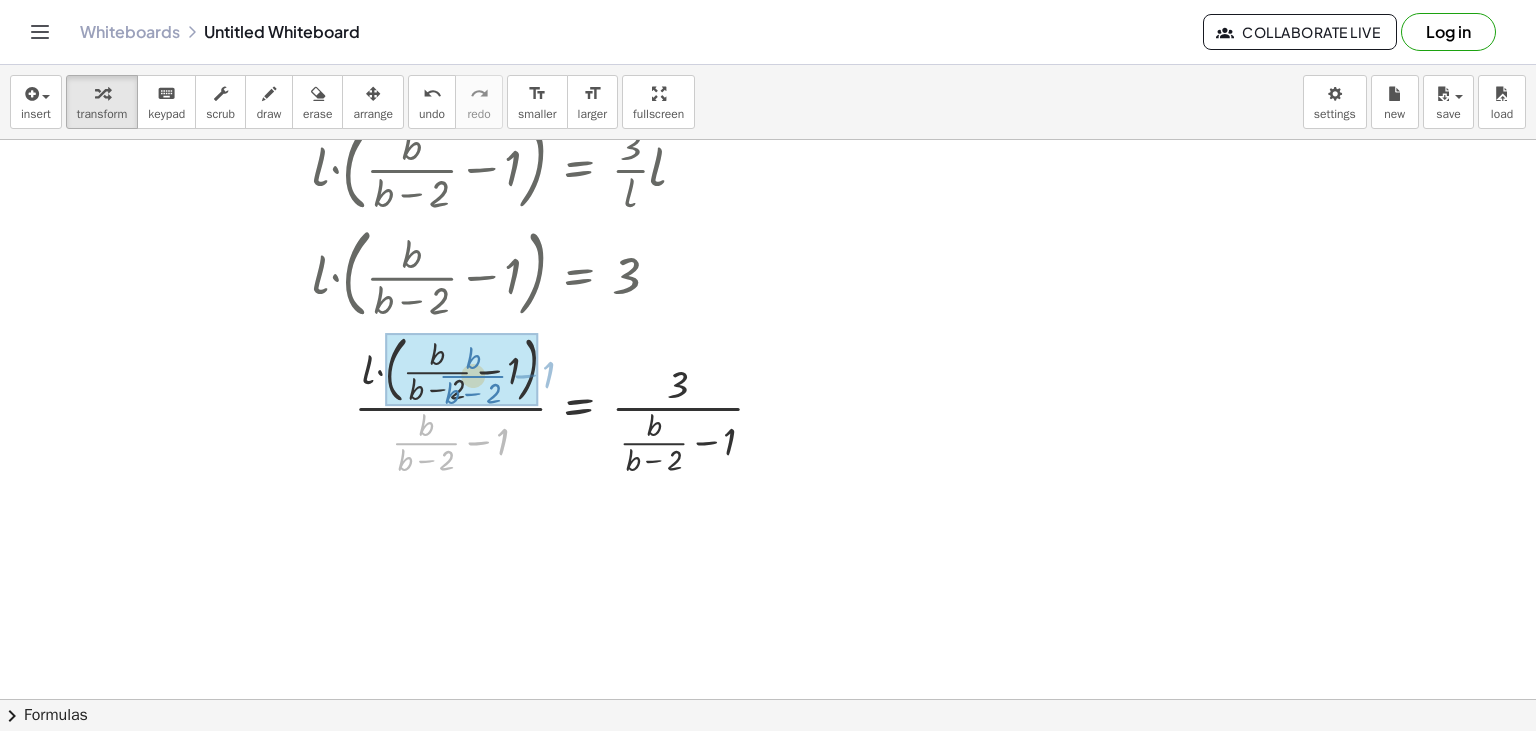 drag, startPoint x: 414, startPoint y: 450, endPoint x: 461, endPoint y: 382, distance: 82.661964 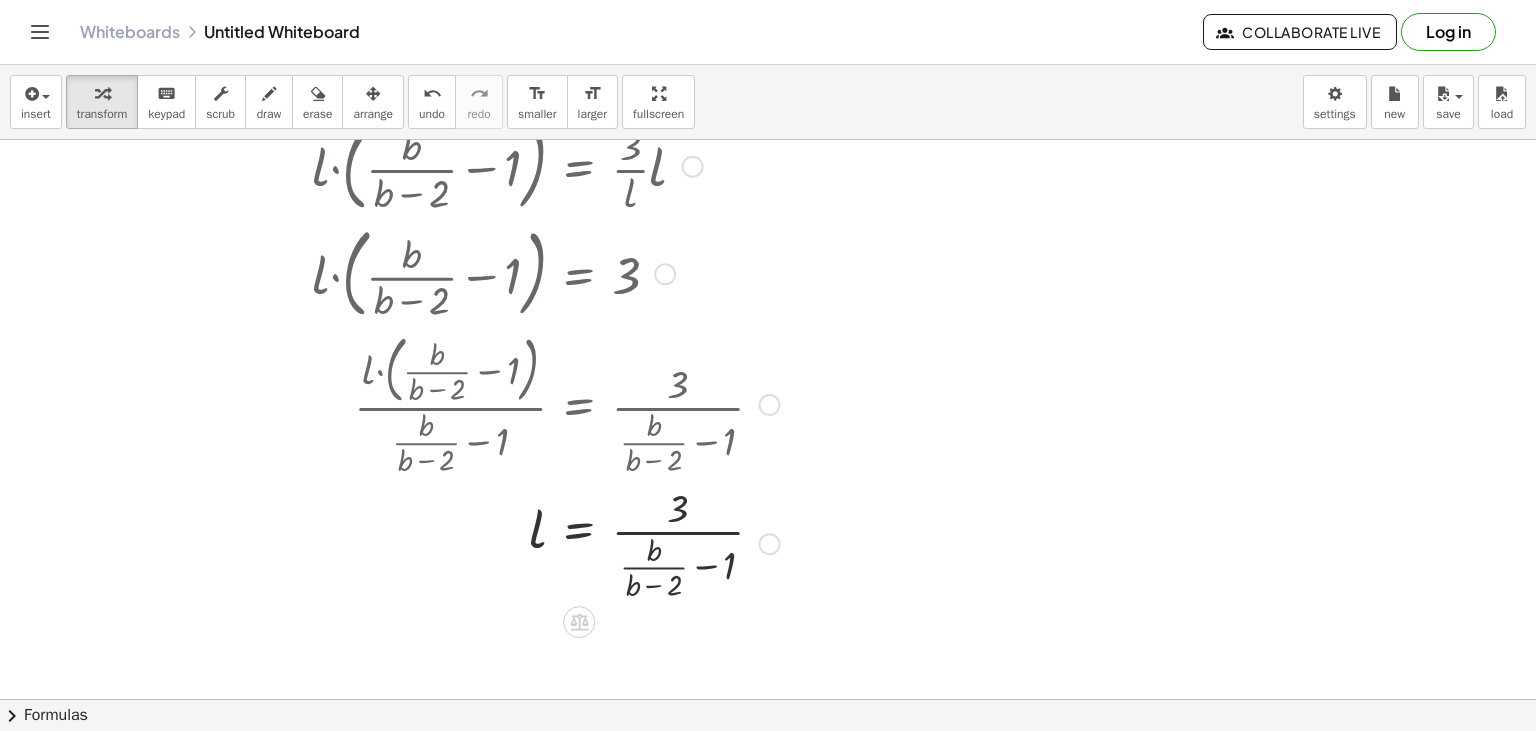 click at bounding box center (603, 542) 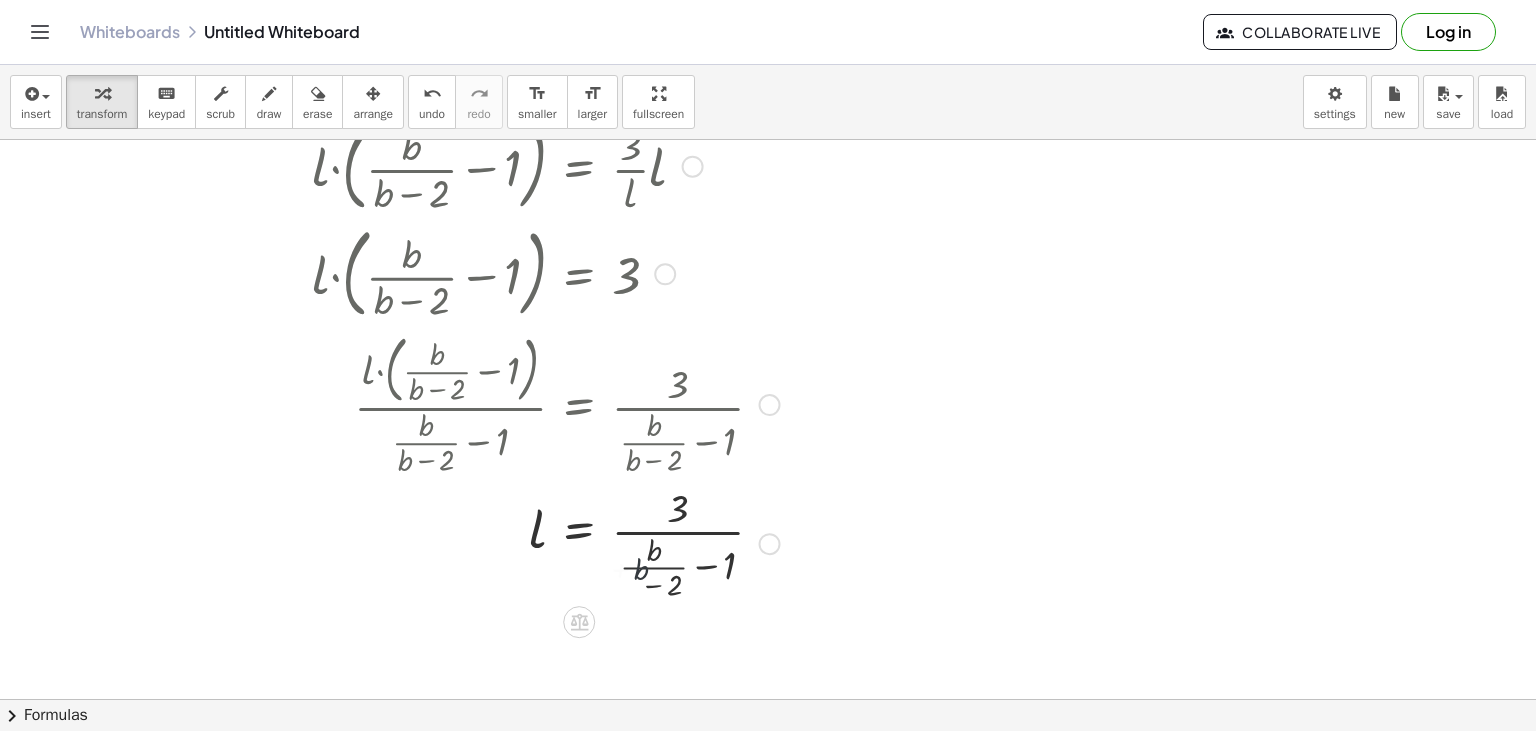 click at bounding box center (603, 542) 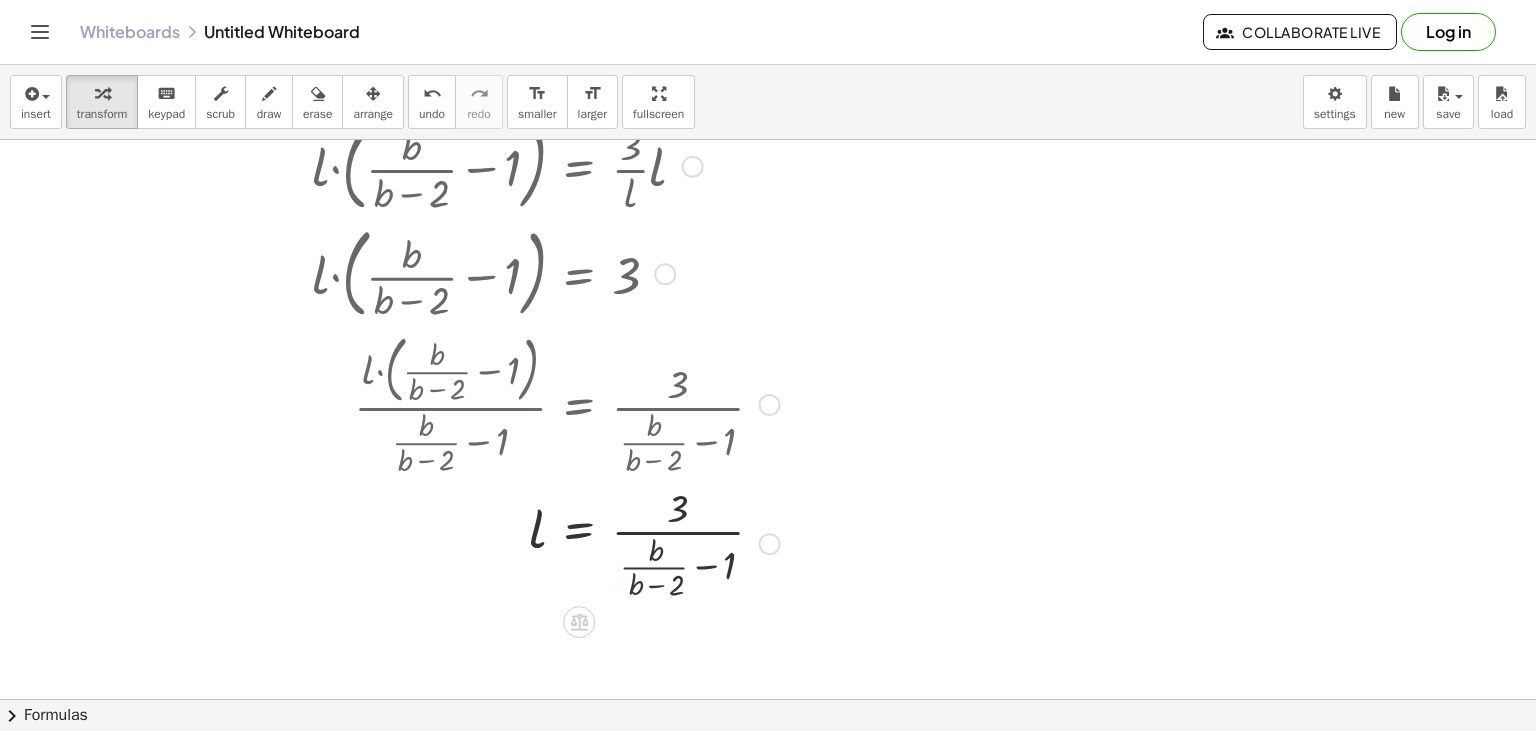 click at bounding box center [603, 542] 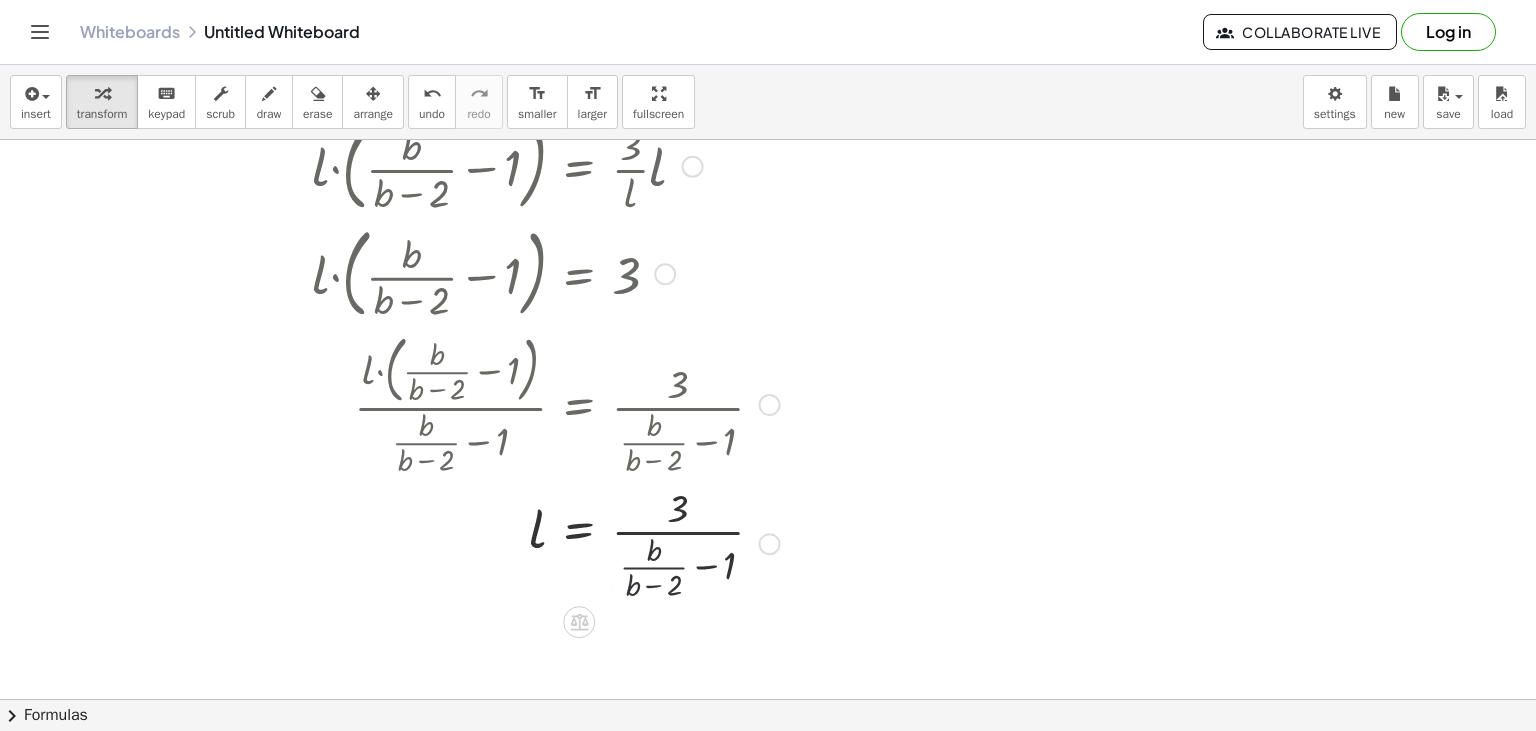 click at bounding box center (603, 542) 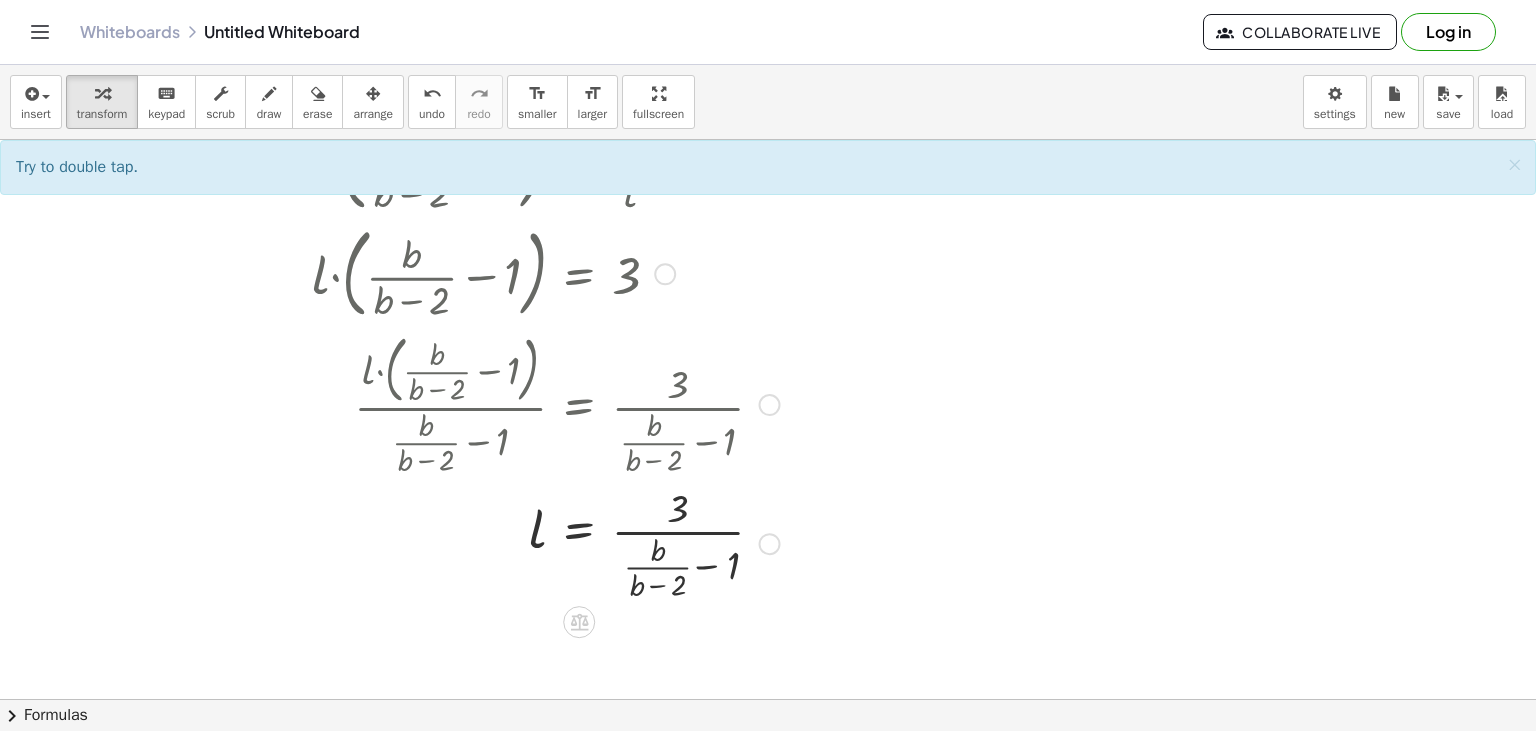 click at bounding box center (603, 542) 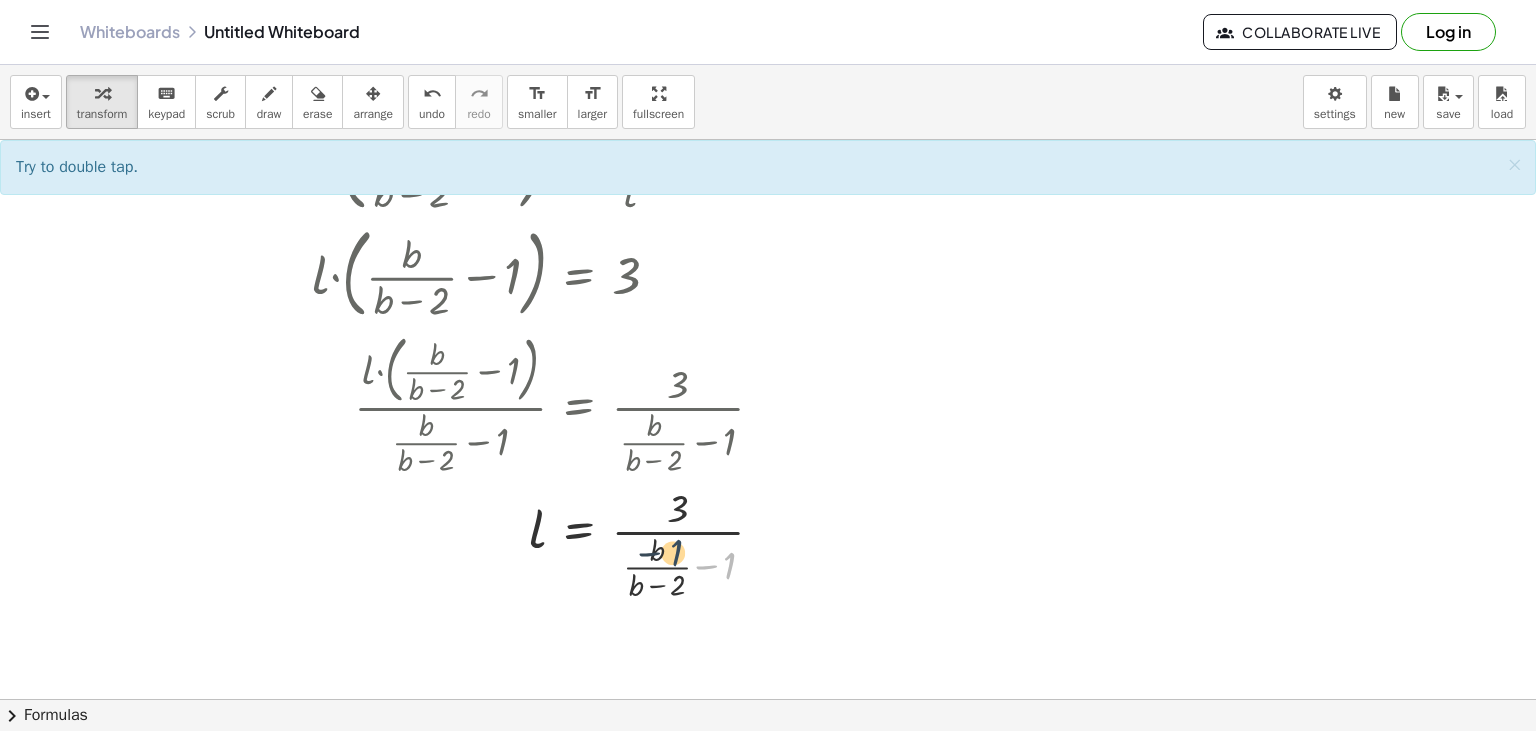 drag, startPoint x: 734, startPoint y: 565, endPoint x: 674, endPoint y: 549, distance: 62.0967 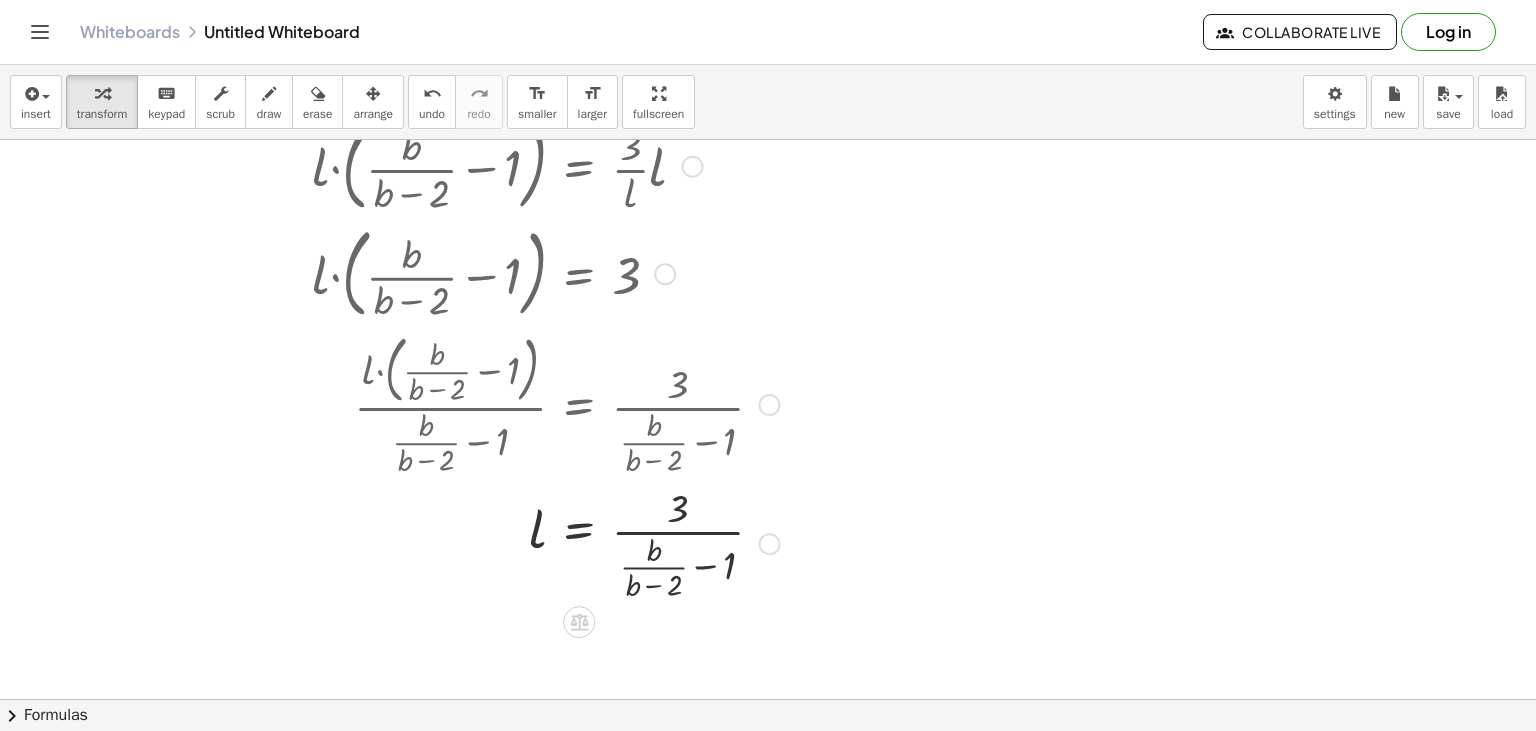 click at bounding box center [603, 542] 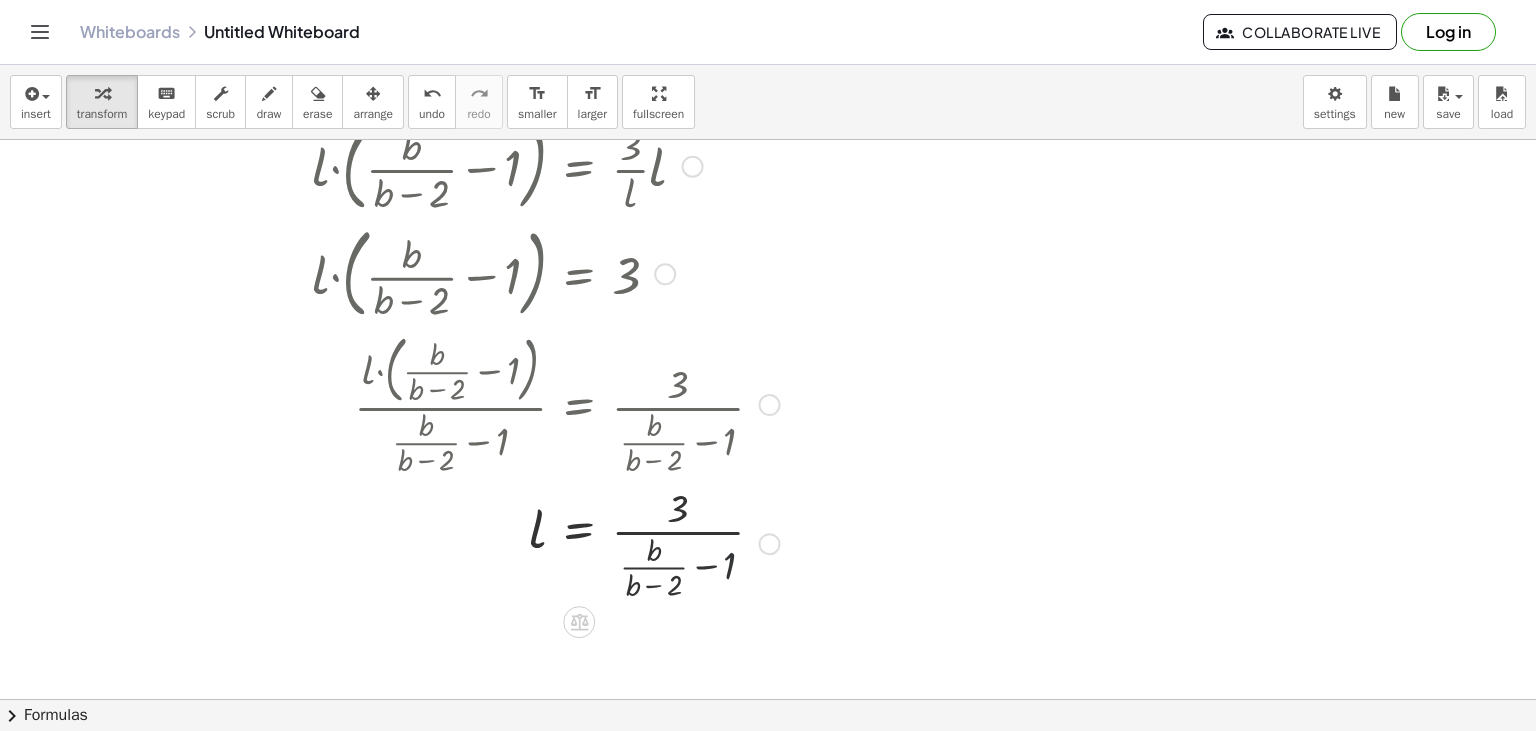 drag, startPoint x: 710, startPoint y: 558, endPoint x: 706, endPoint y: 570, distance: 12.649111 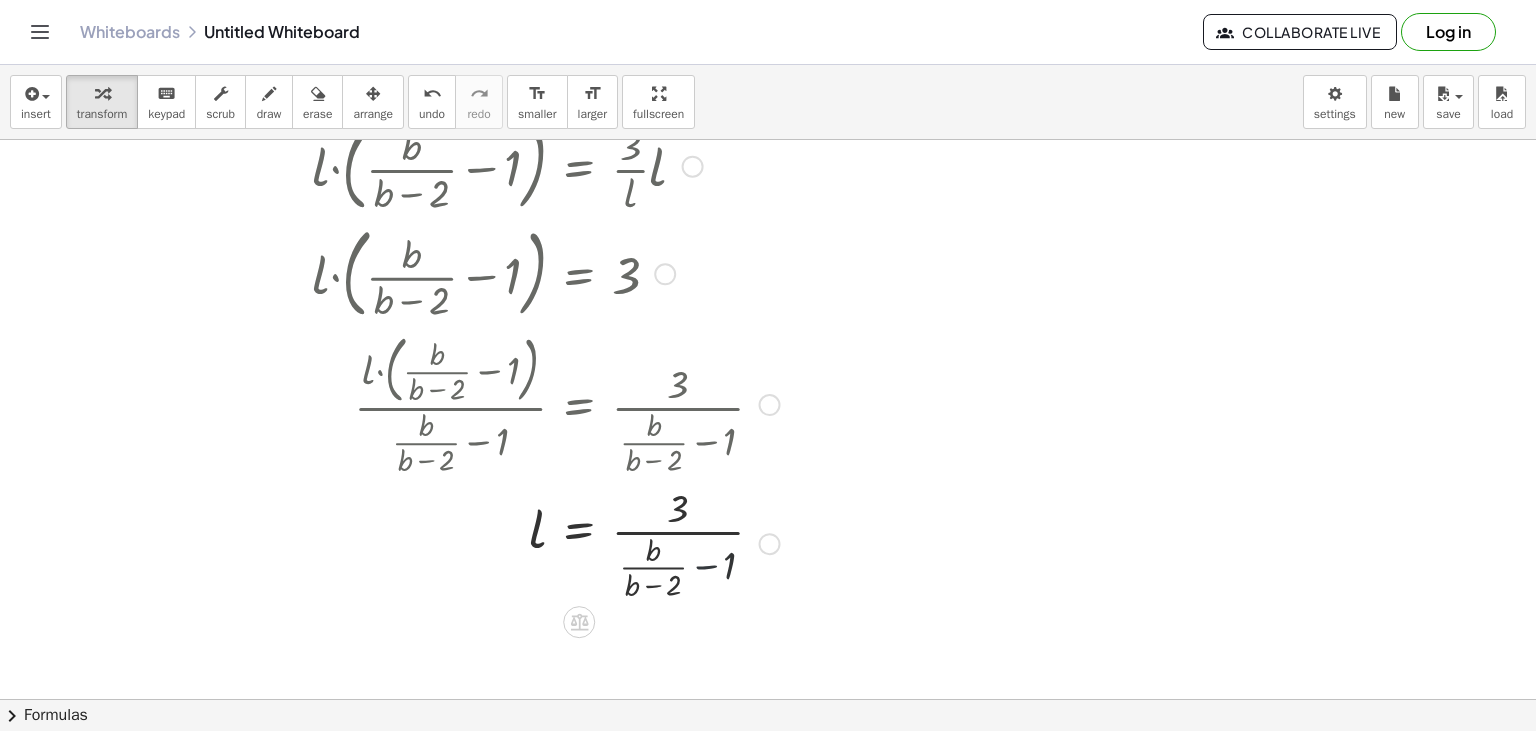 click at bounding box center (603, 542) 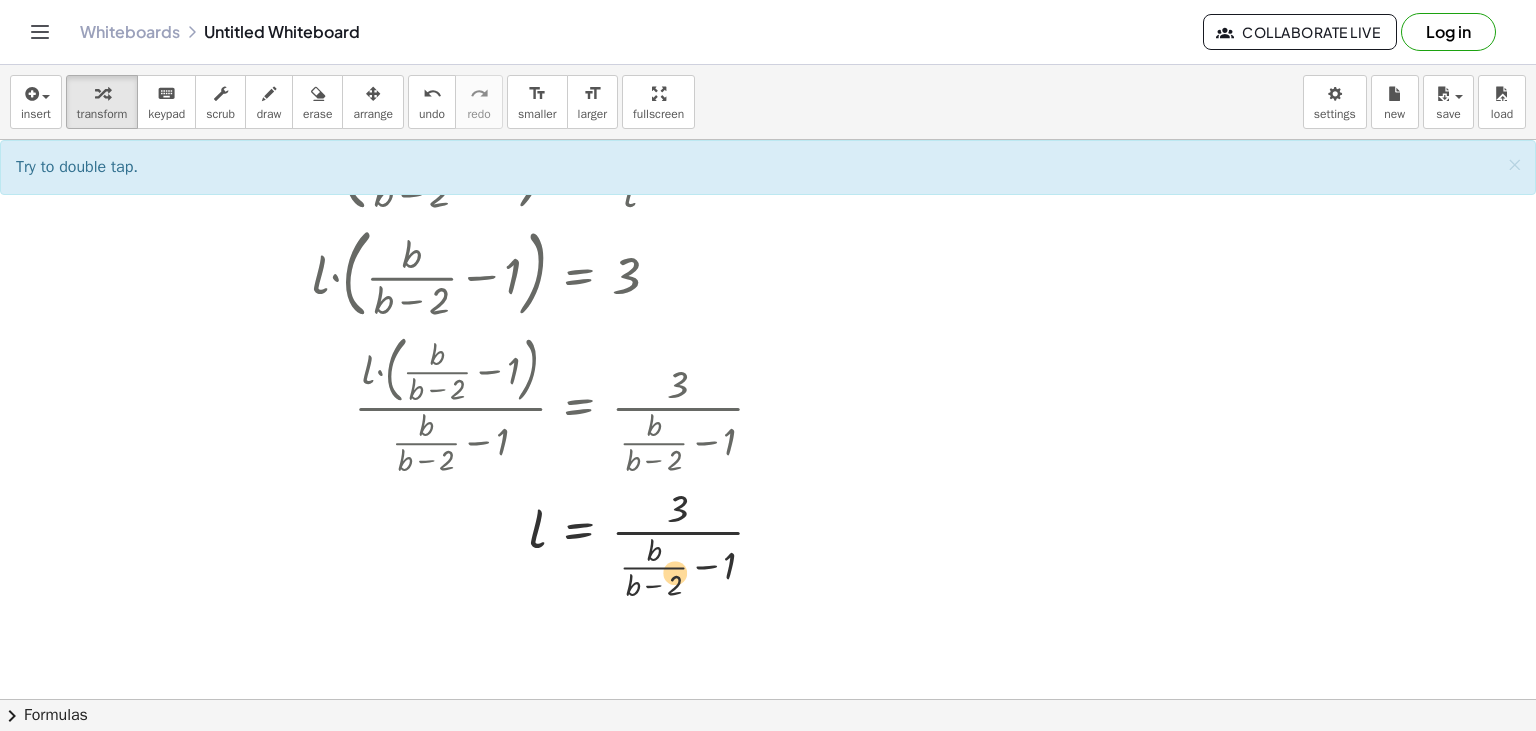 drag, startPoint x: 728, startPoint y: 555, endPoint x: 680, endPoint y: 578, distance: 53.225933 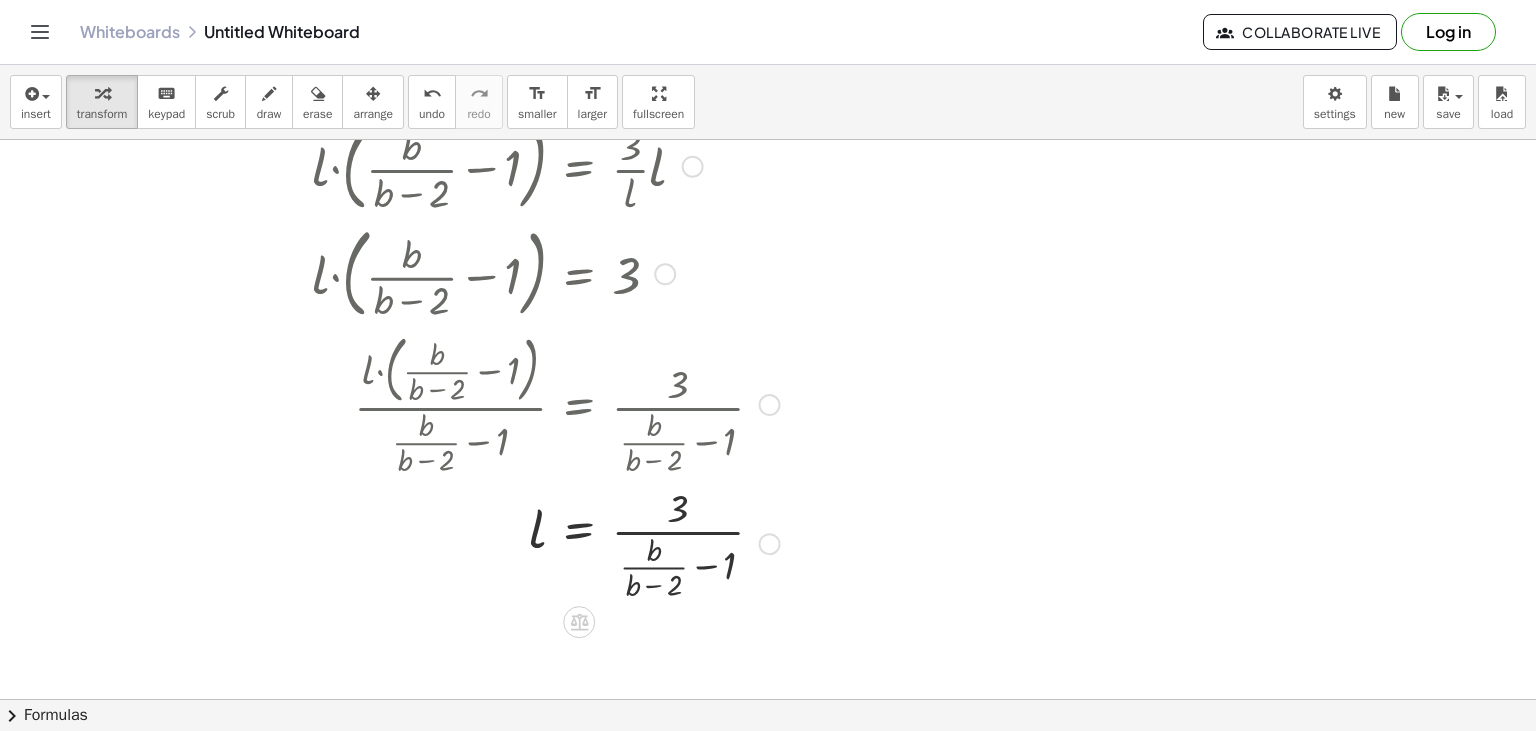 click at bounding box center [603, 542] 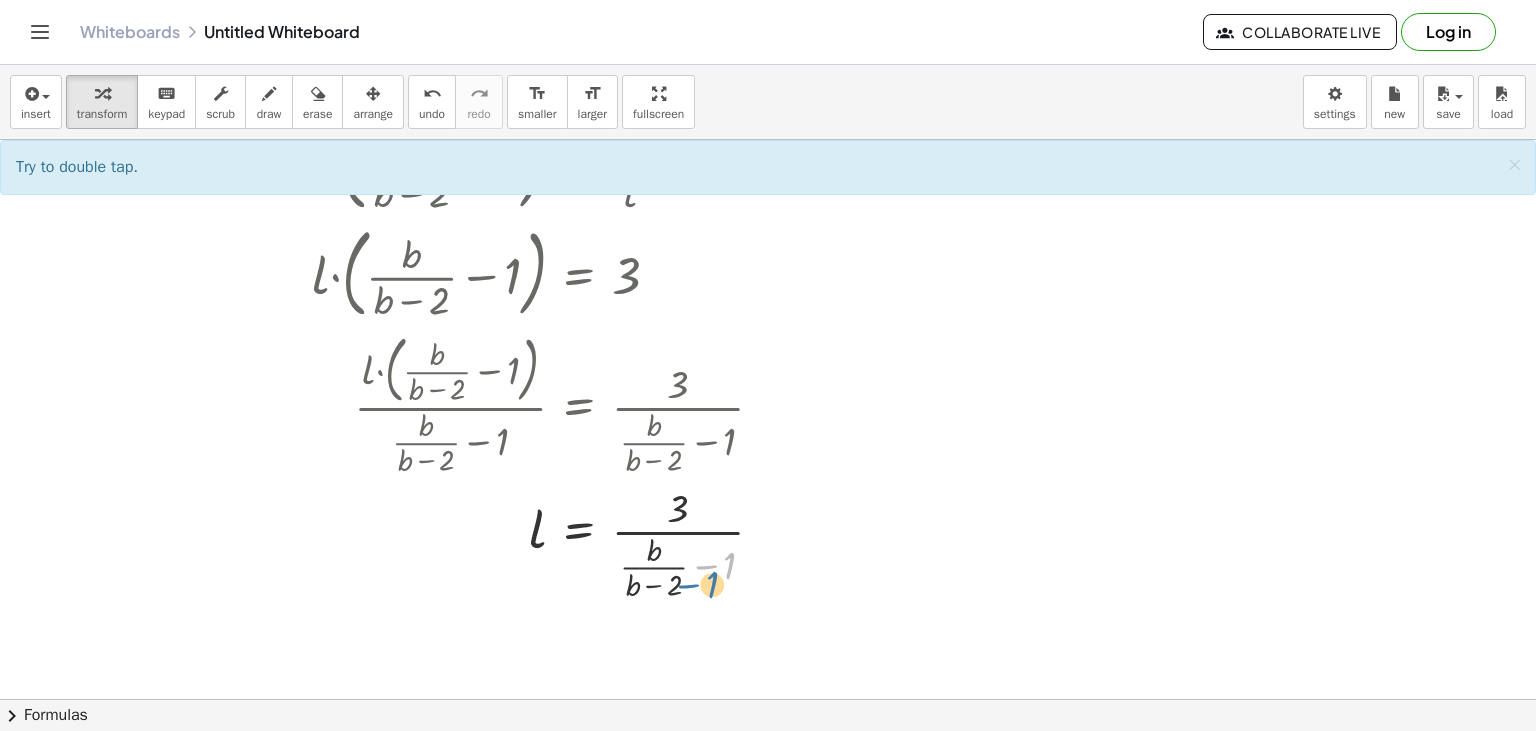 drag, startPoint x: 730, startPoint y: 562, endPoint x: 707, endPoint y: 582, distance: 30.479502 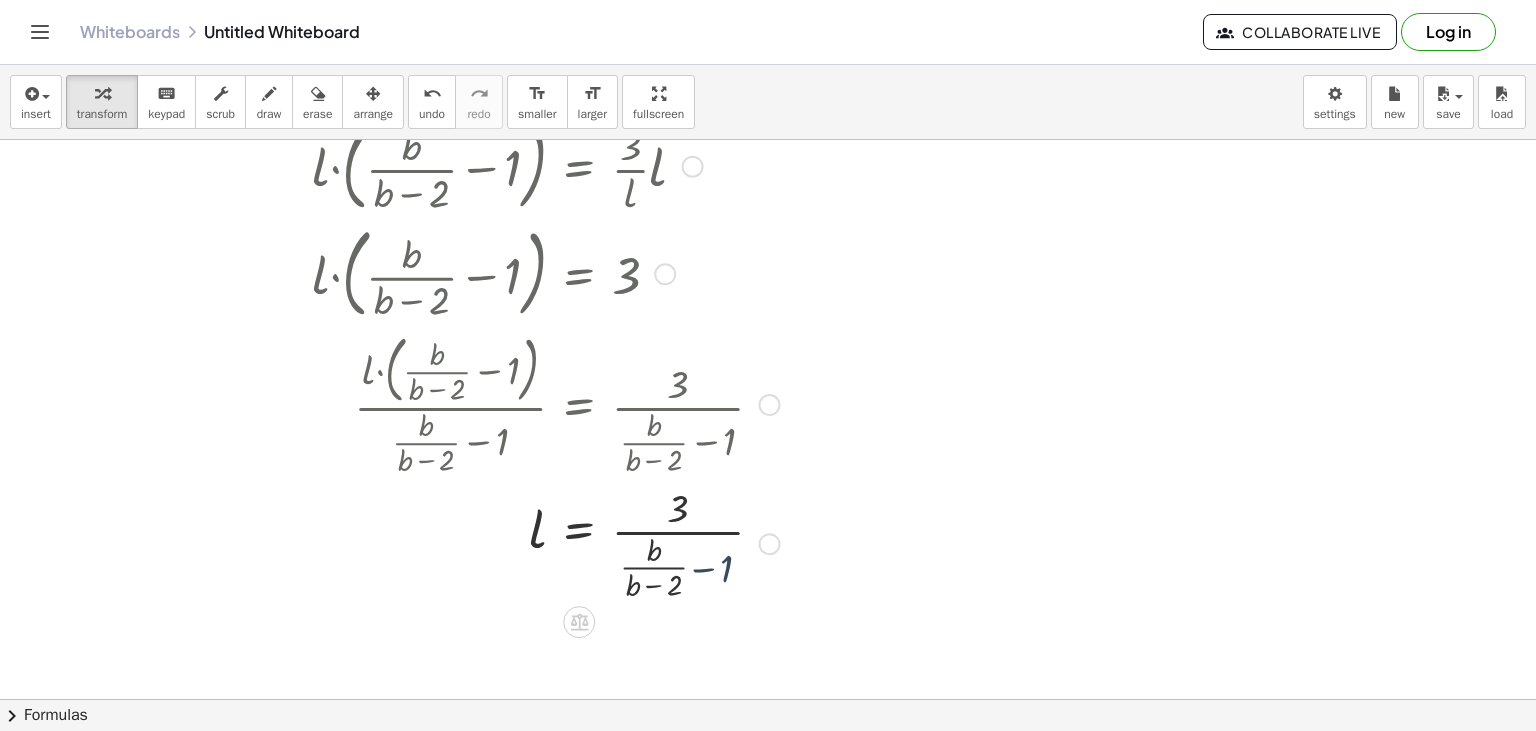 click at bounding box center (603, 542) 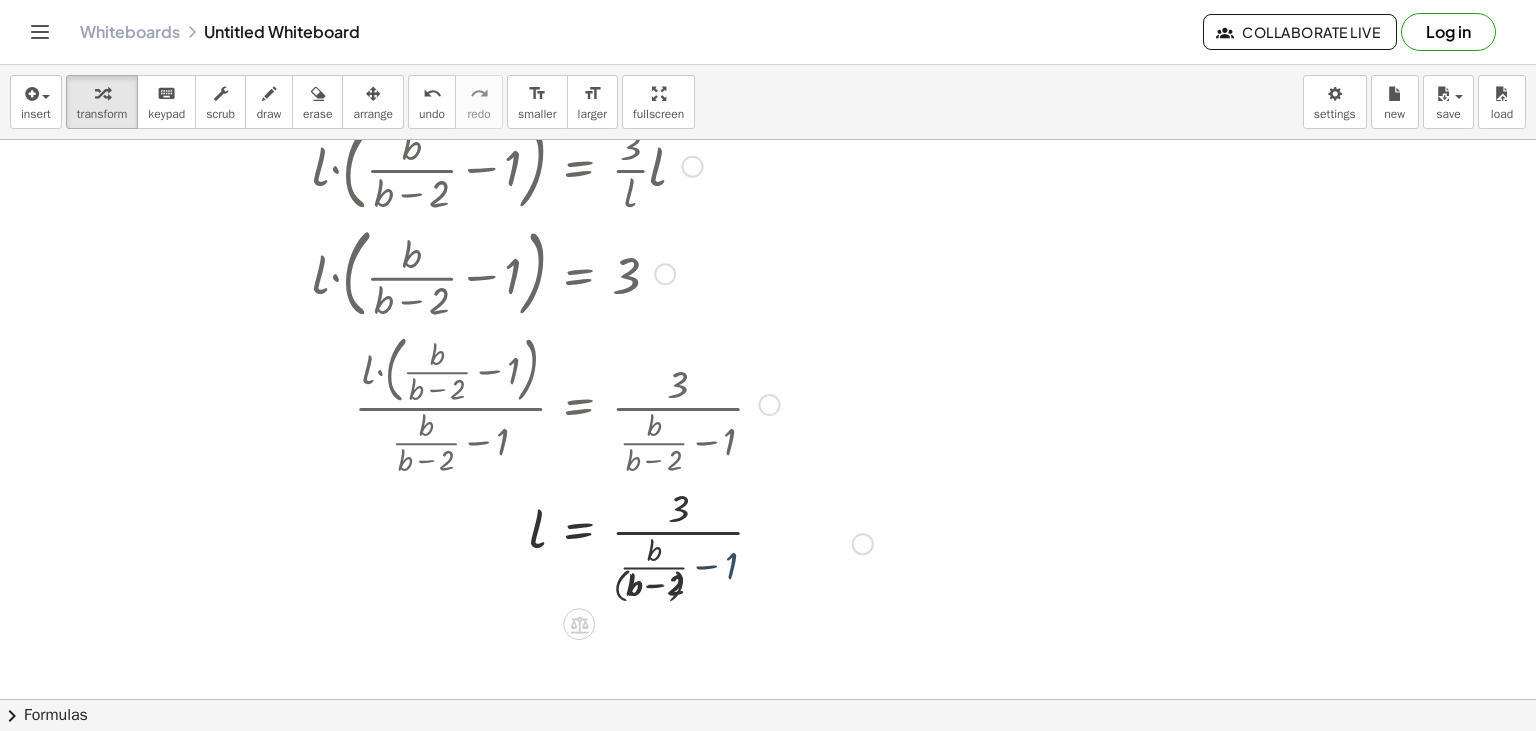click at bounding box center (603, 542) 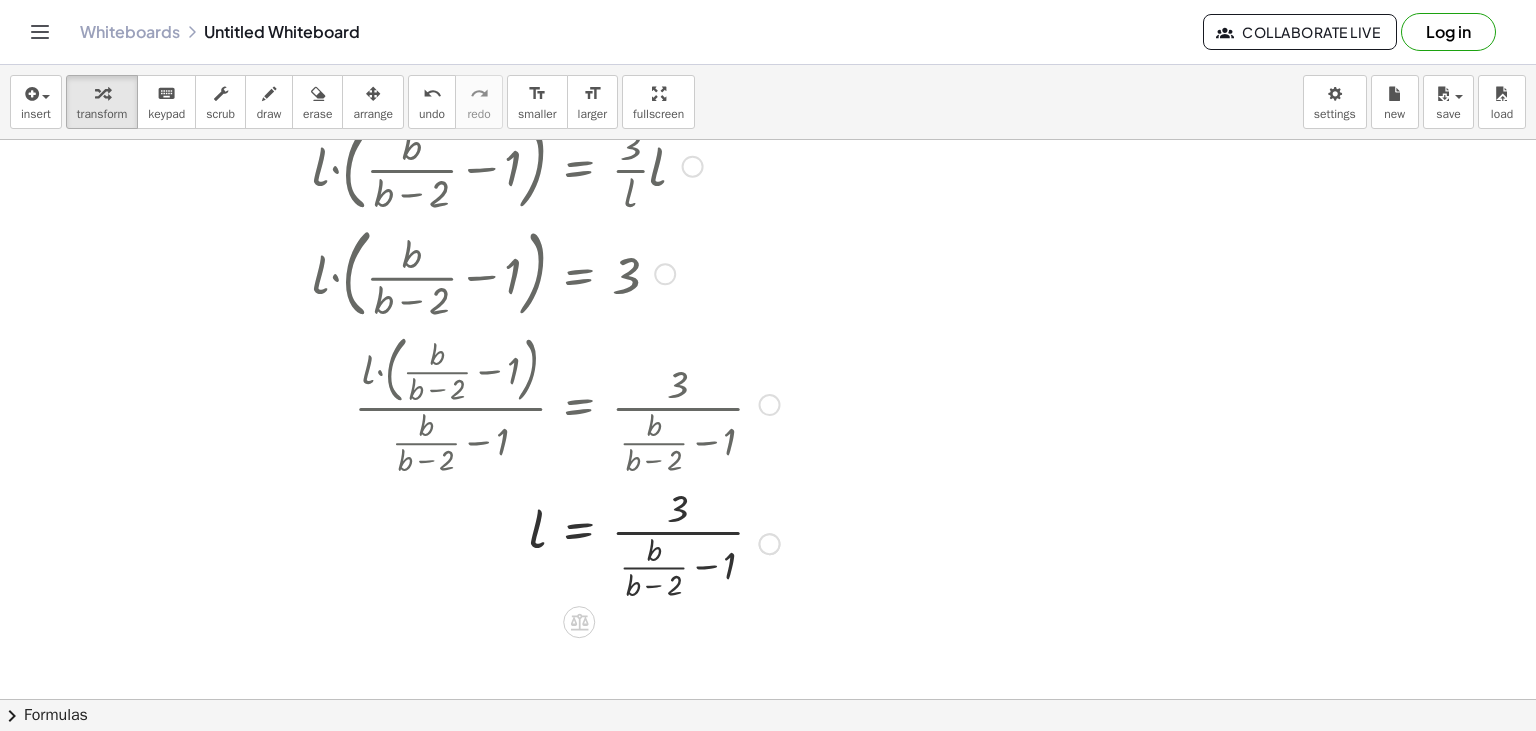 click at bounding box center [603, 542] 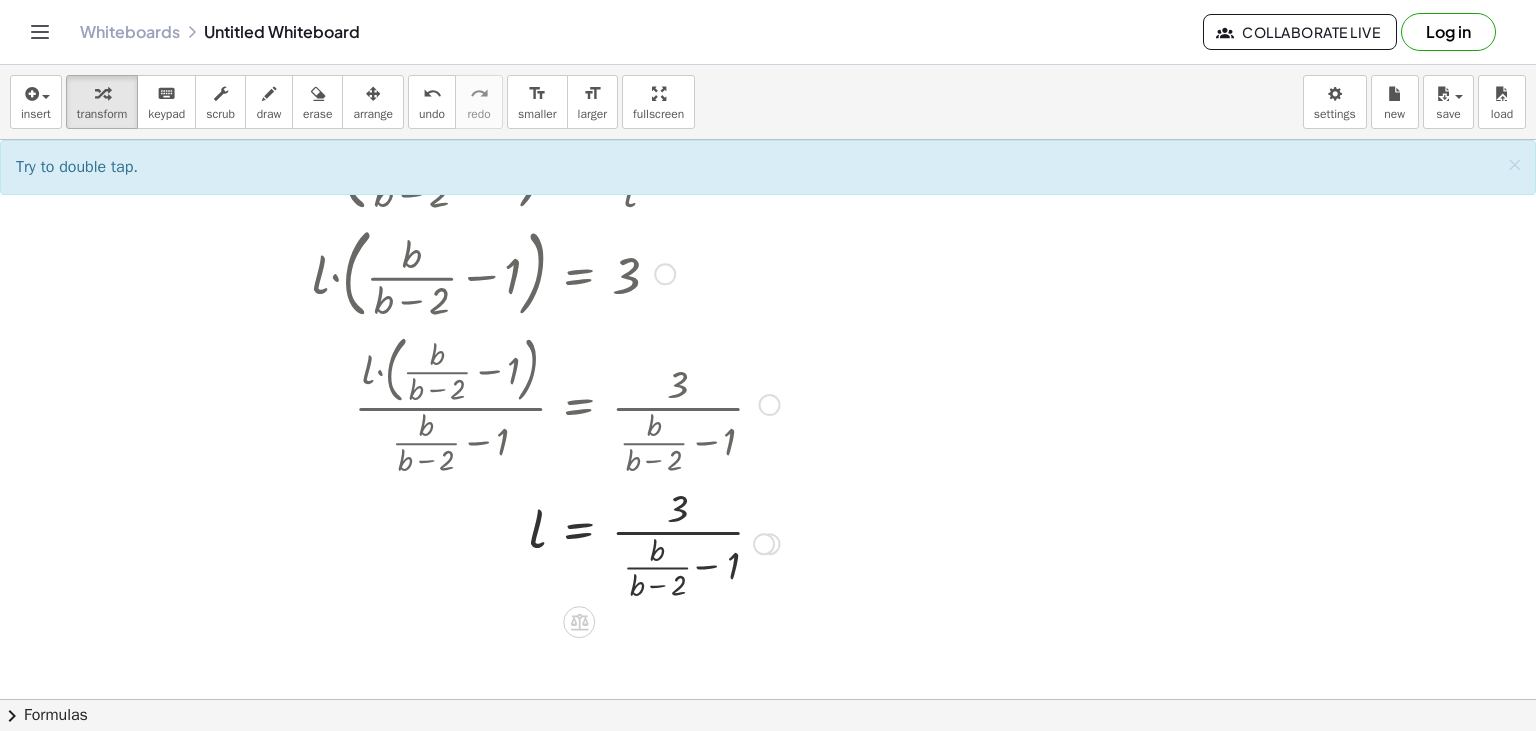 click at bounding box center [603, 542] 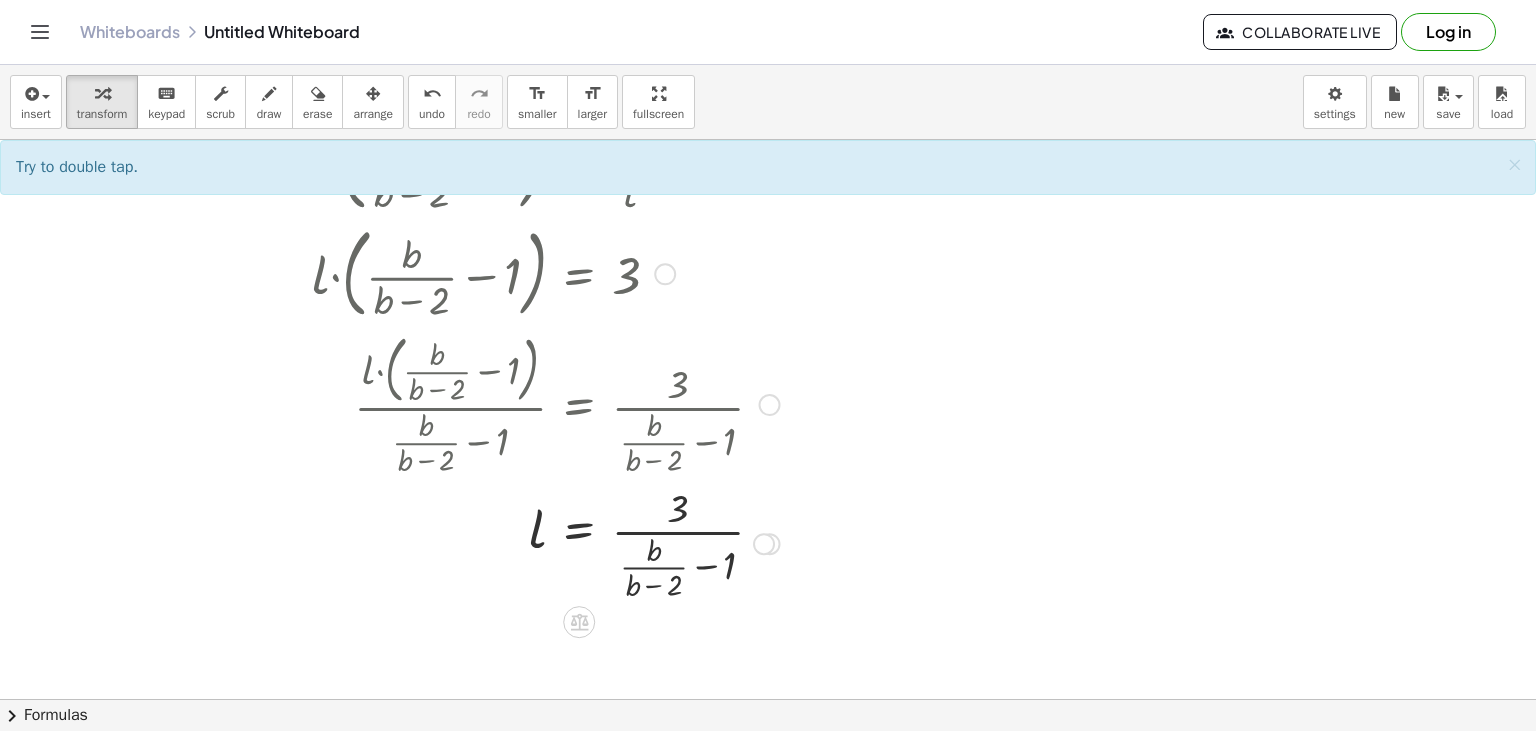 click at bounding box center (603, 542) 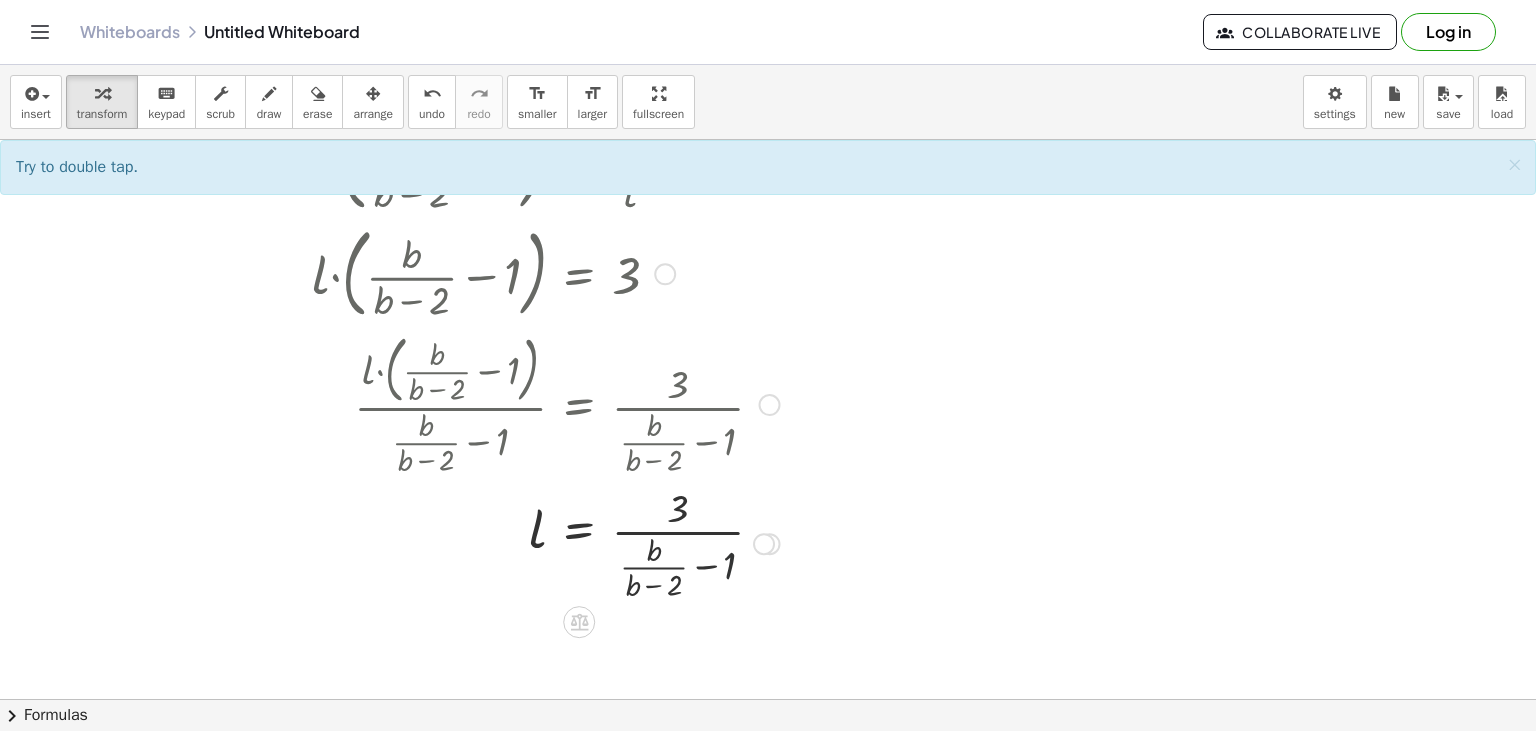 click at bounding box center [603, 542] 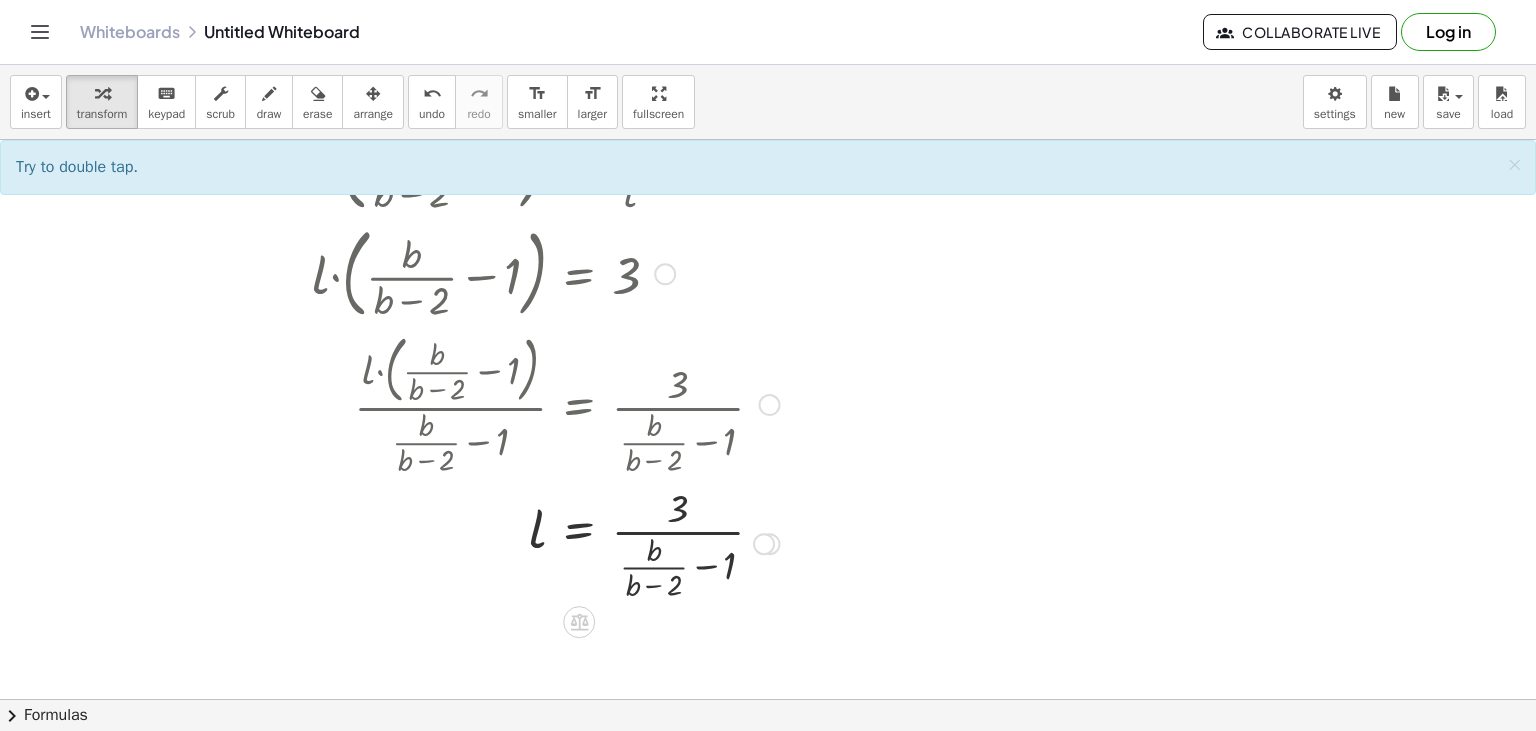 click at bounding box center [603, 542] 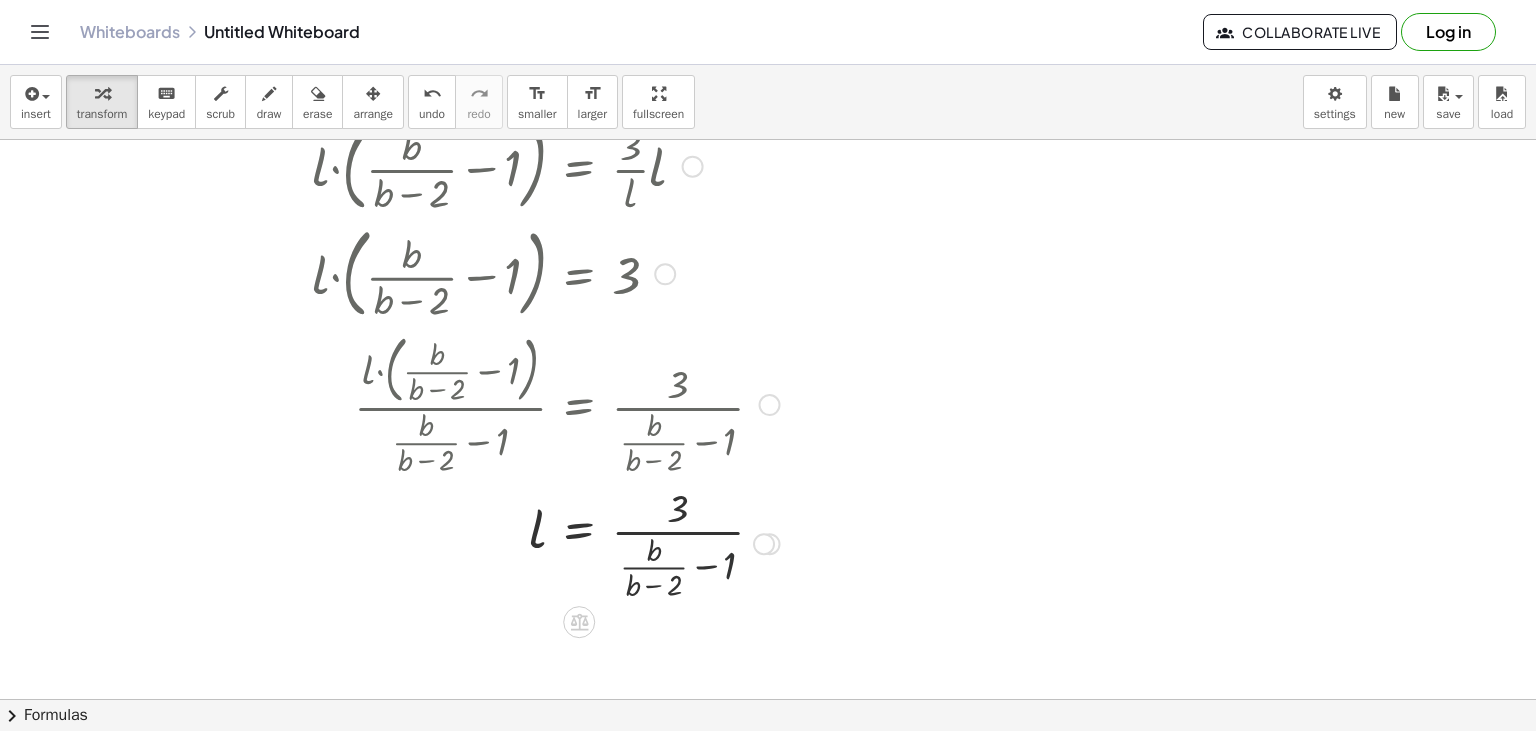 click at bounding box center (603, 542) 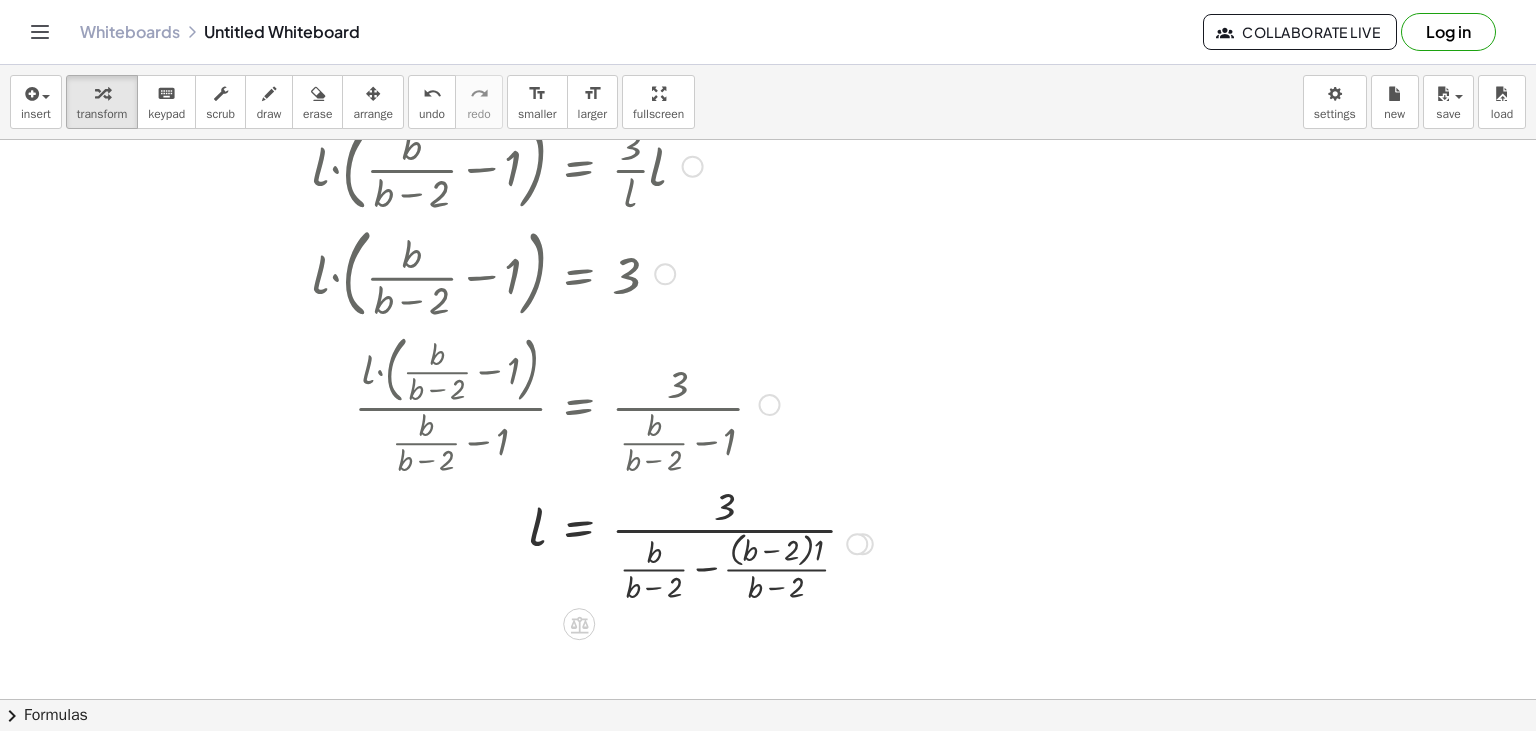 click at bounding box center [603, 542] 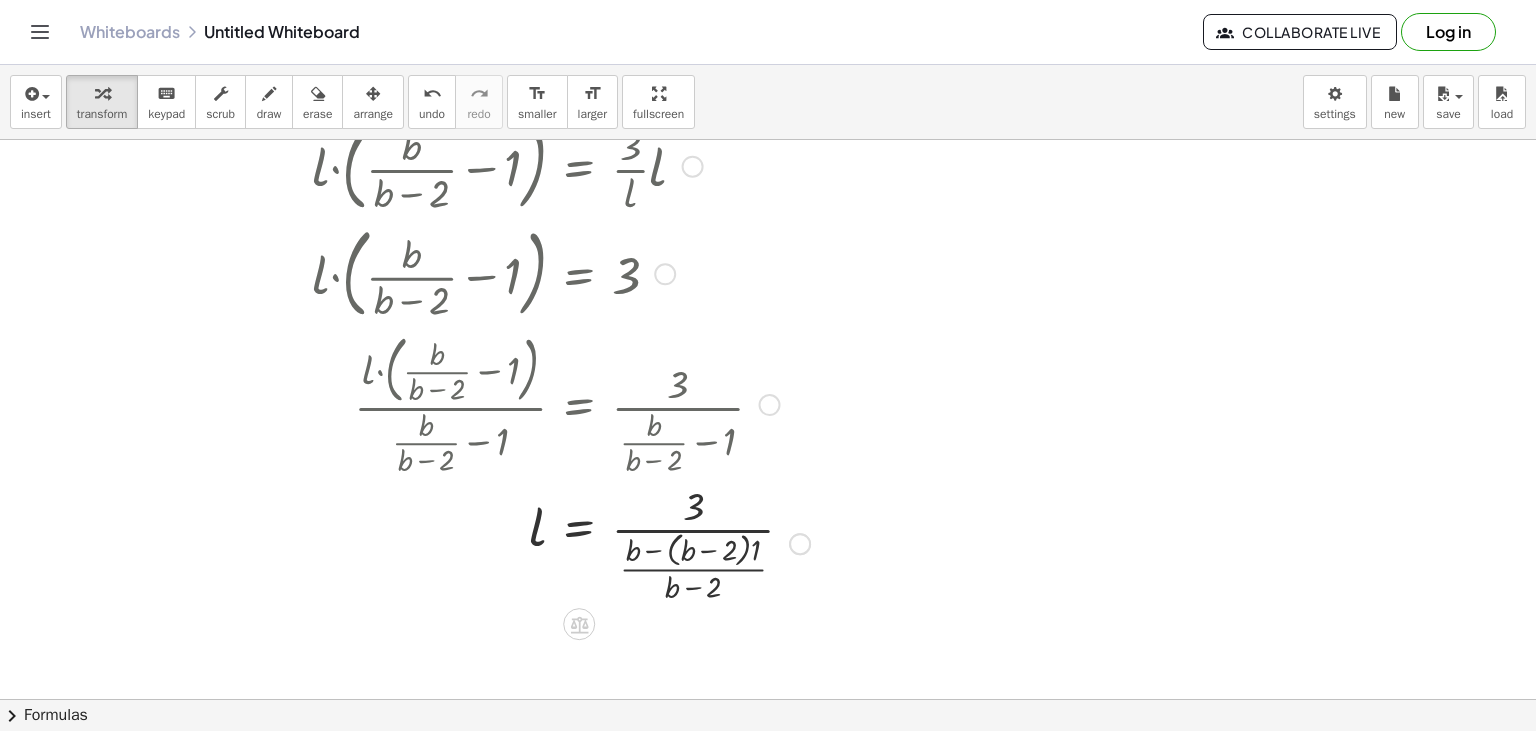 click at bounding box center [603, 542] 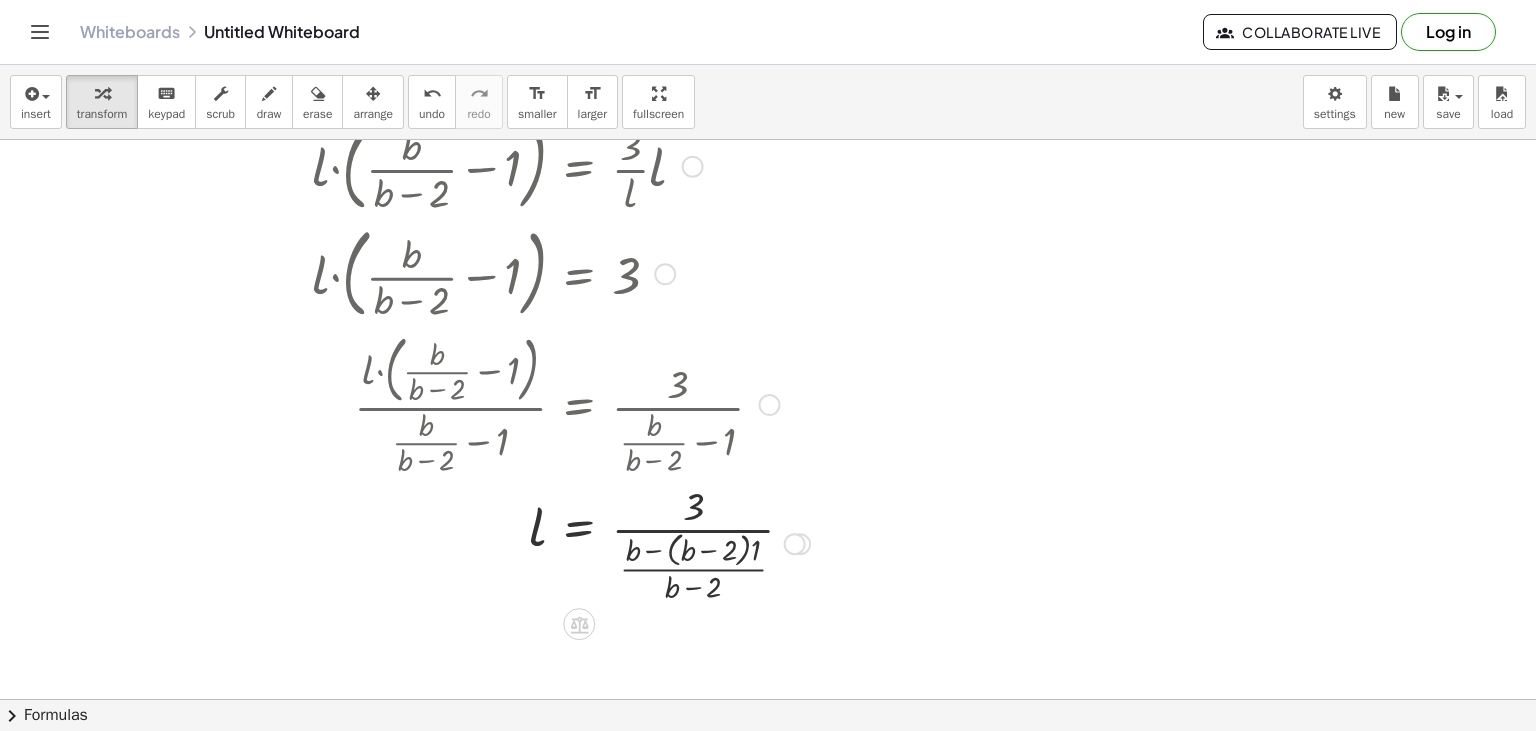 click at bounding box center [603, 542] 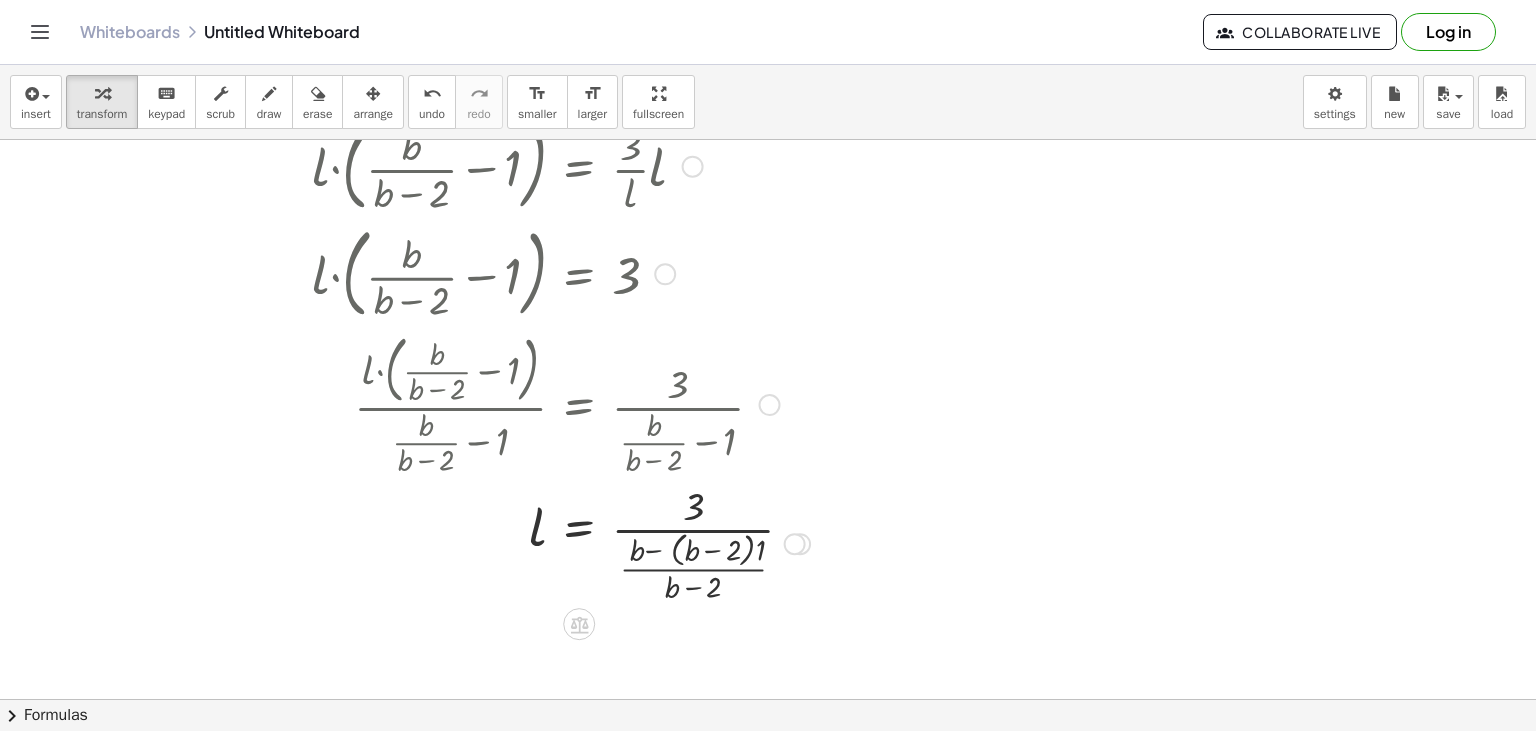 click at bounding box center [603, 542] 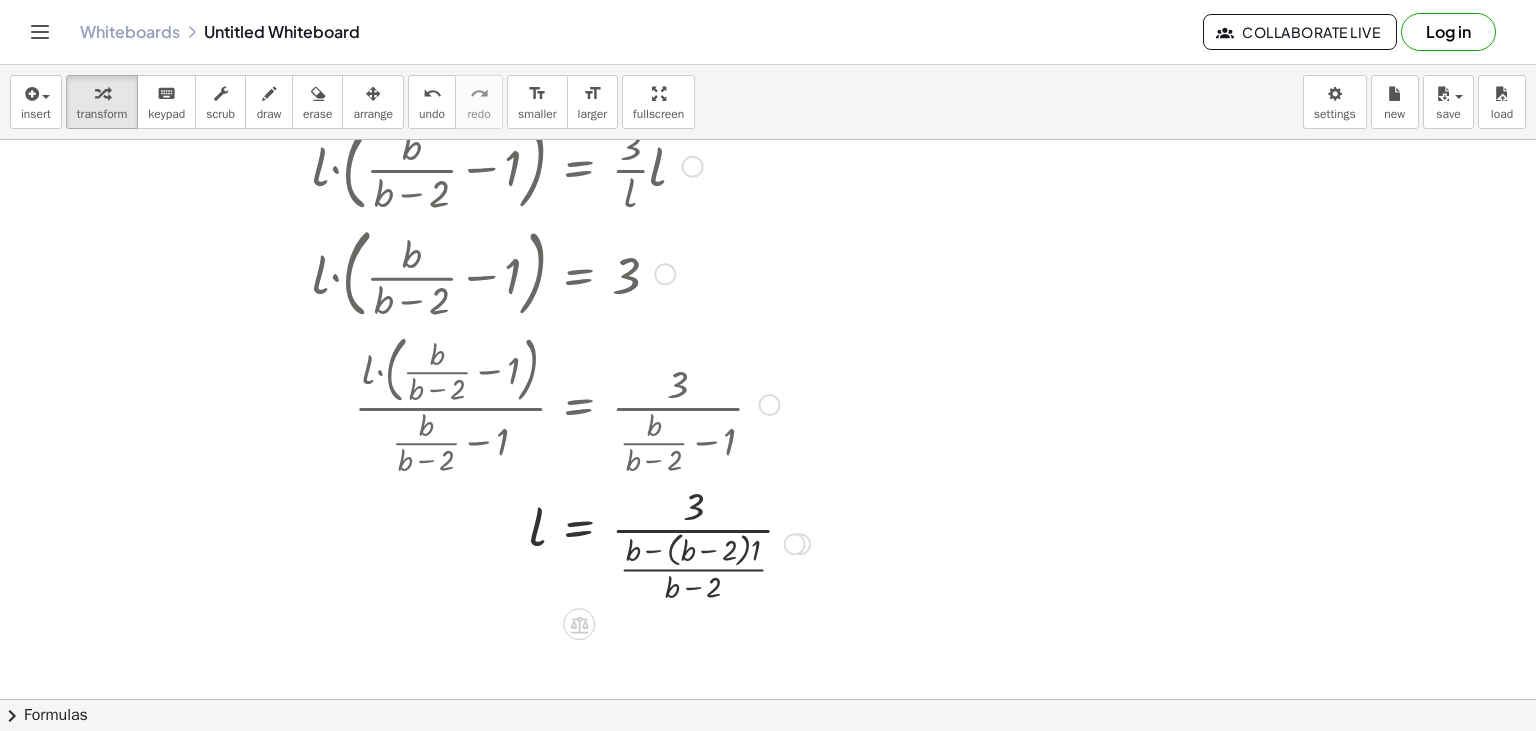 click at bounding box center [603, 542] 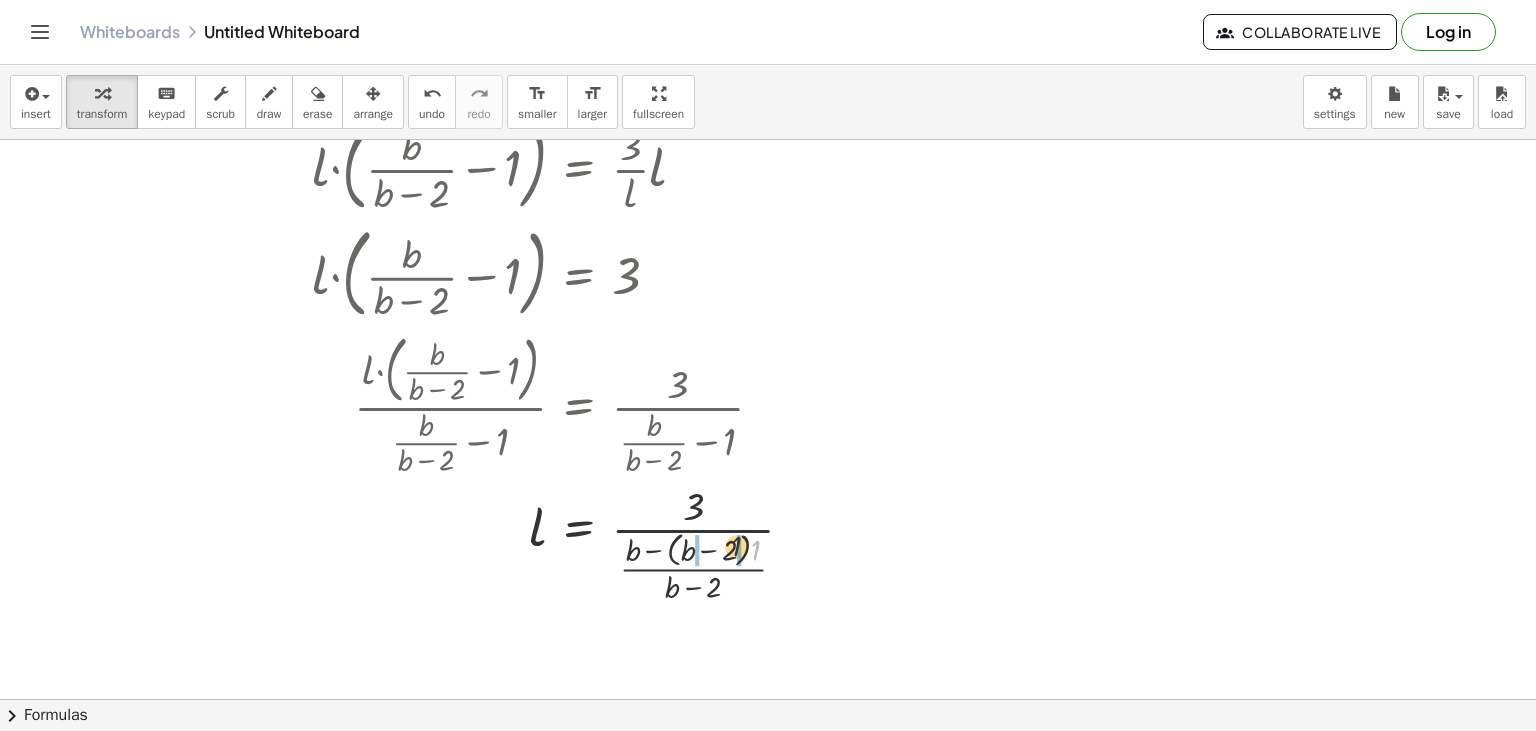 drag, startPoint x: 757, startPoint y: 552, endPoint x: 746, endPoint y: 550, distance: 11.18034 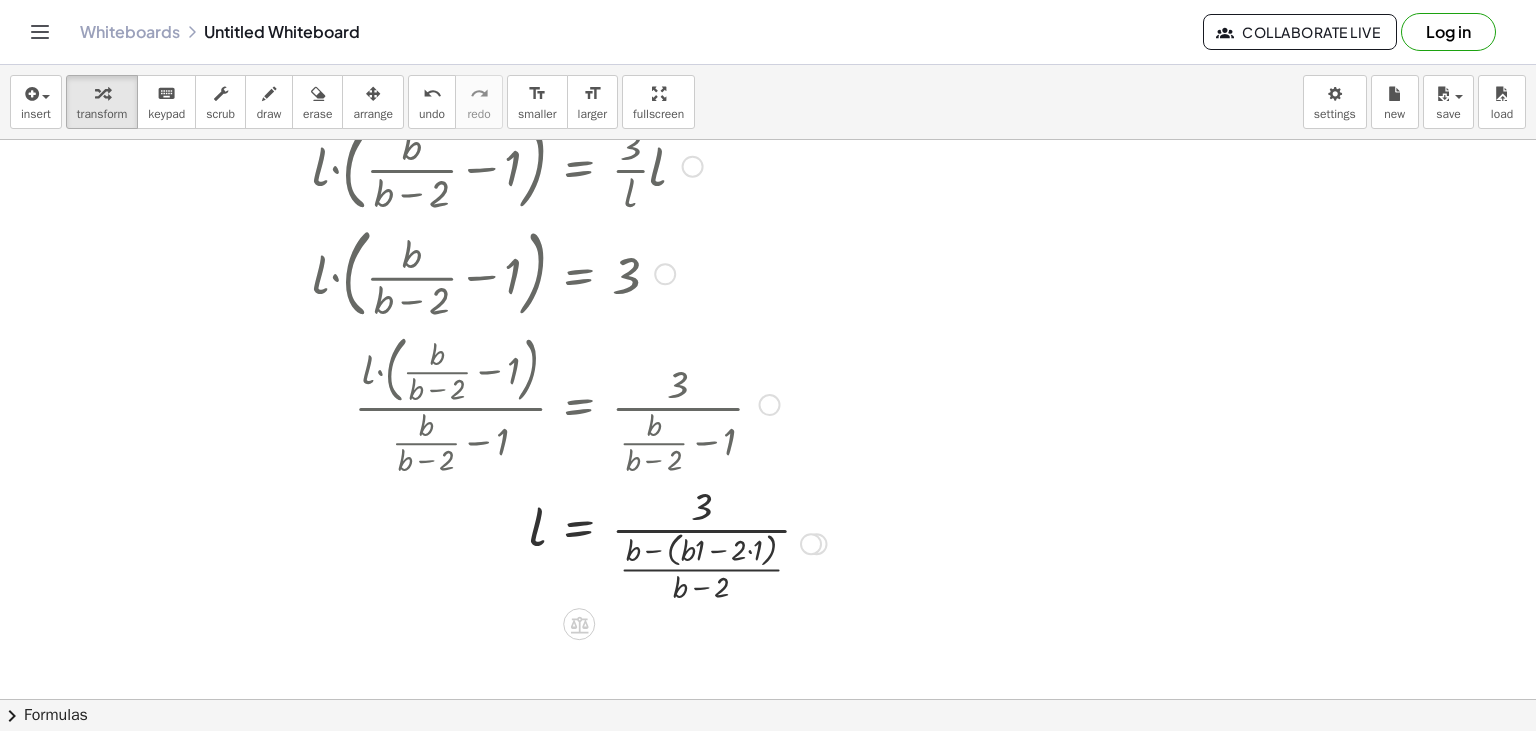 click at bounding box center (603, 542) 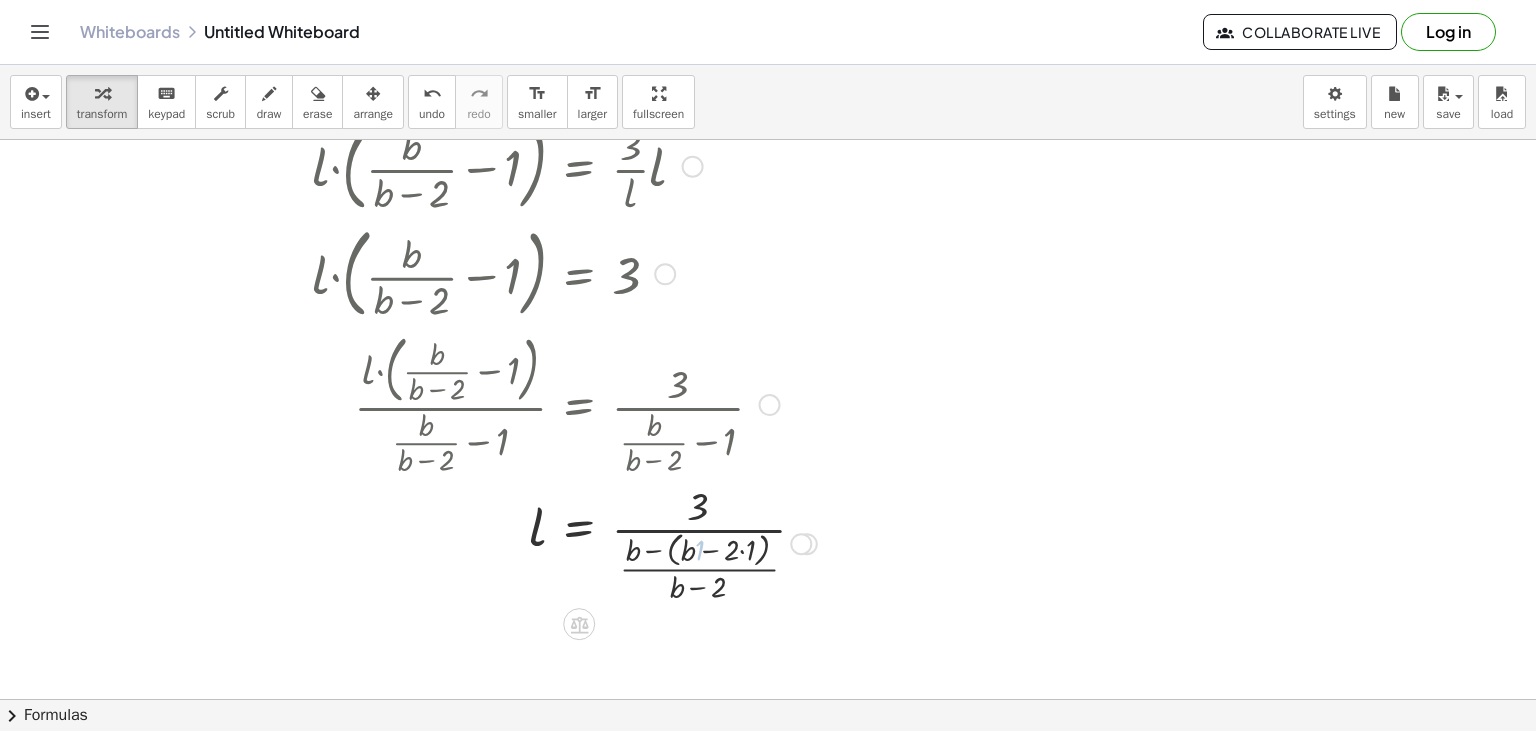 click at bounding box center [603, 542] 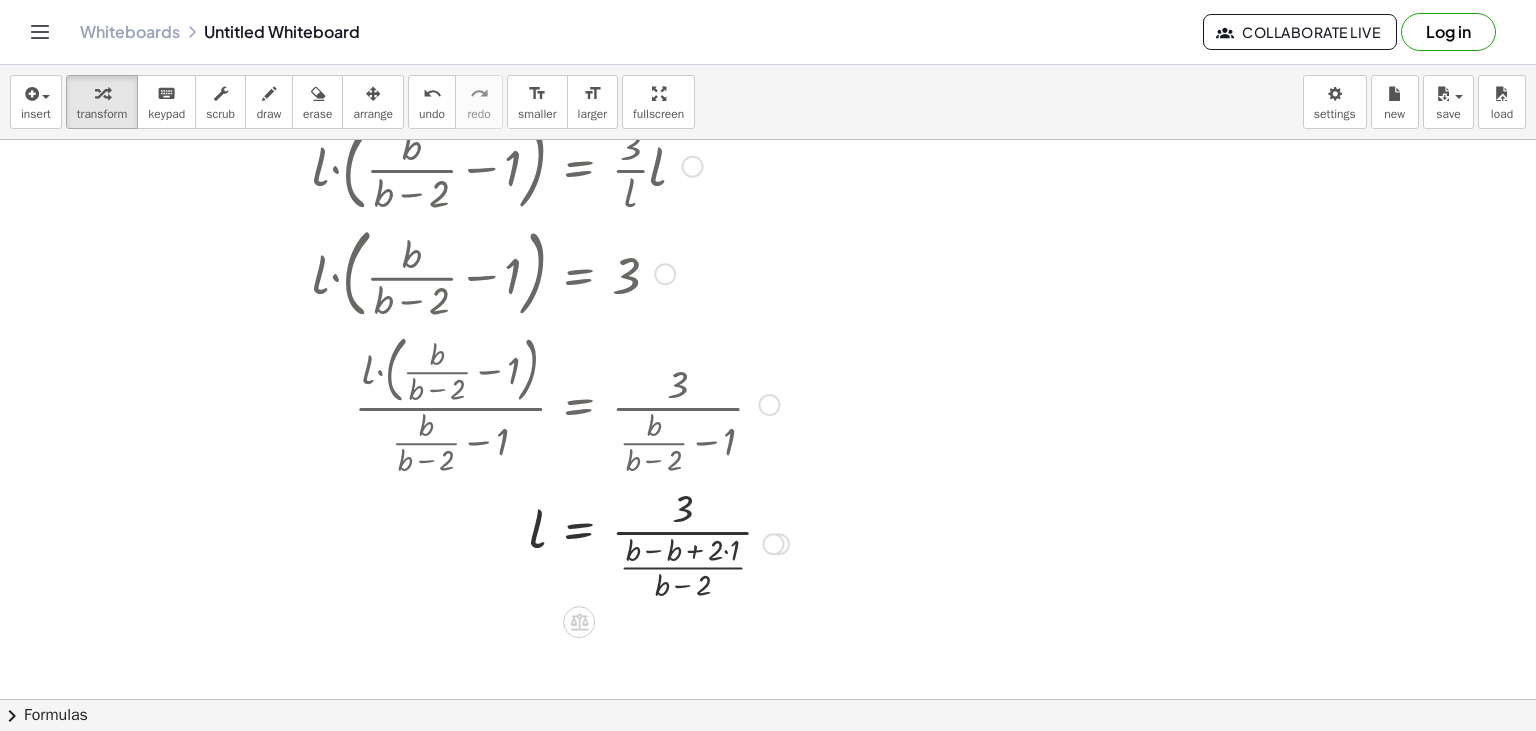 click at bounding box center (603, 542) 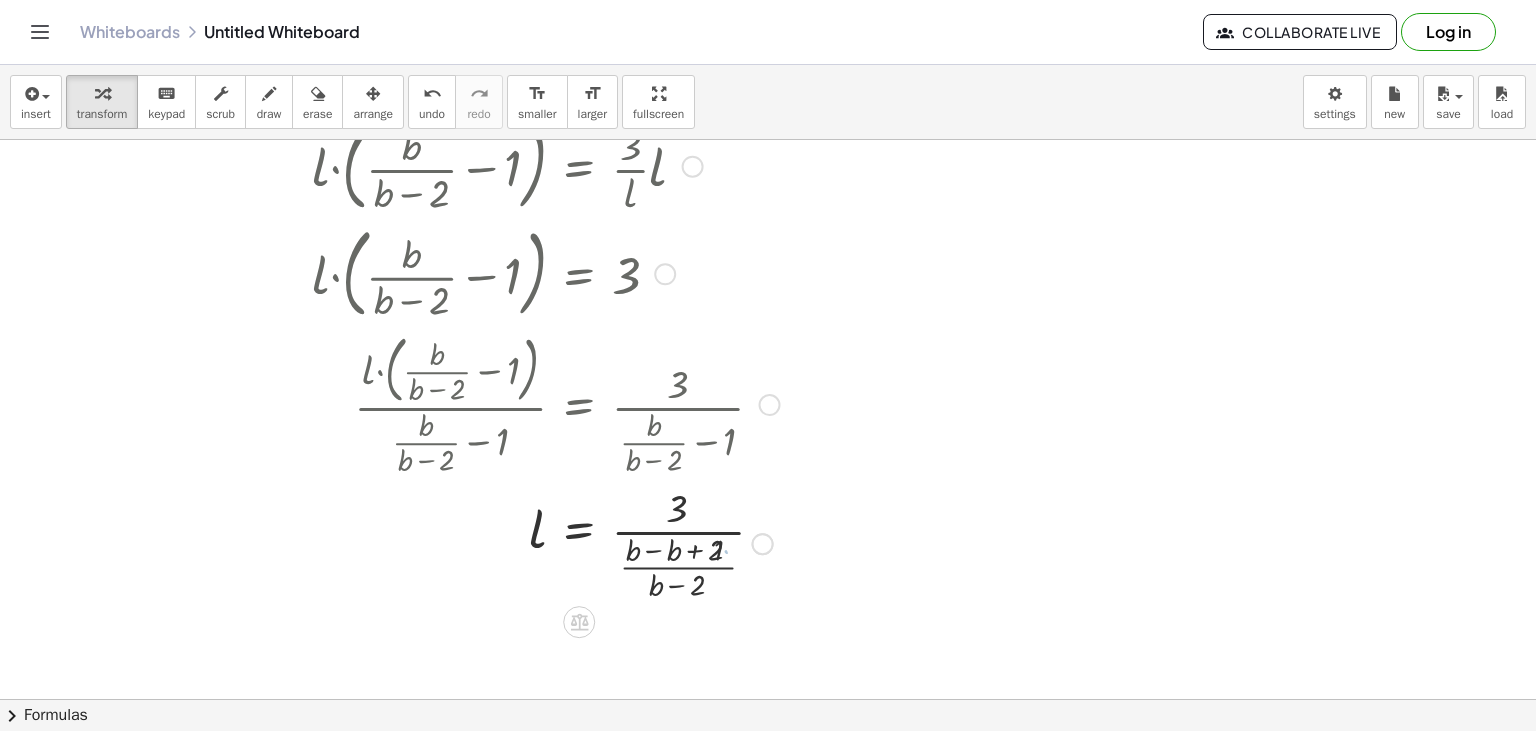 click at bounding box center [603, 542] 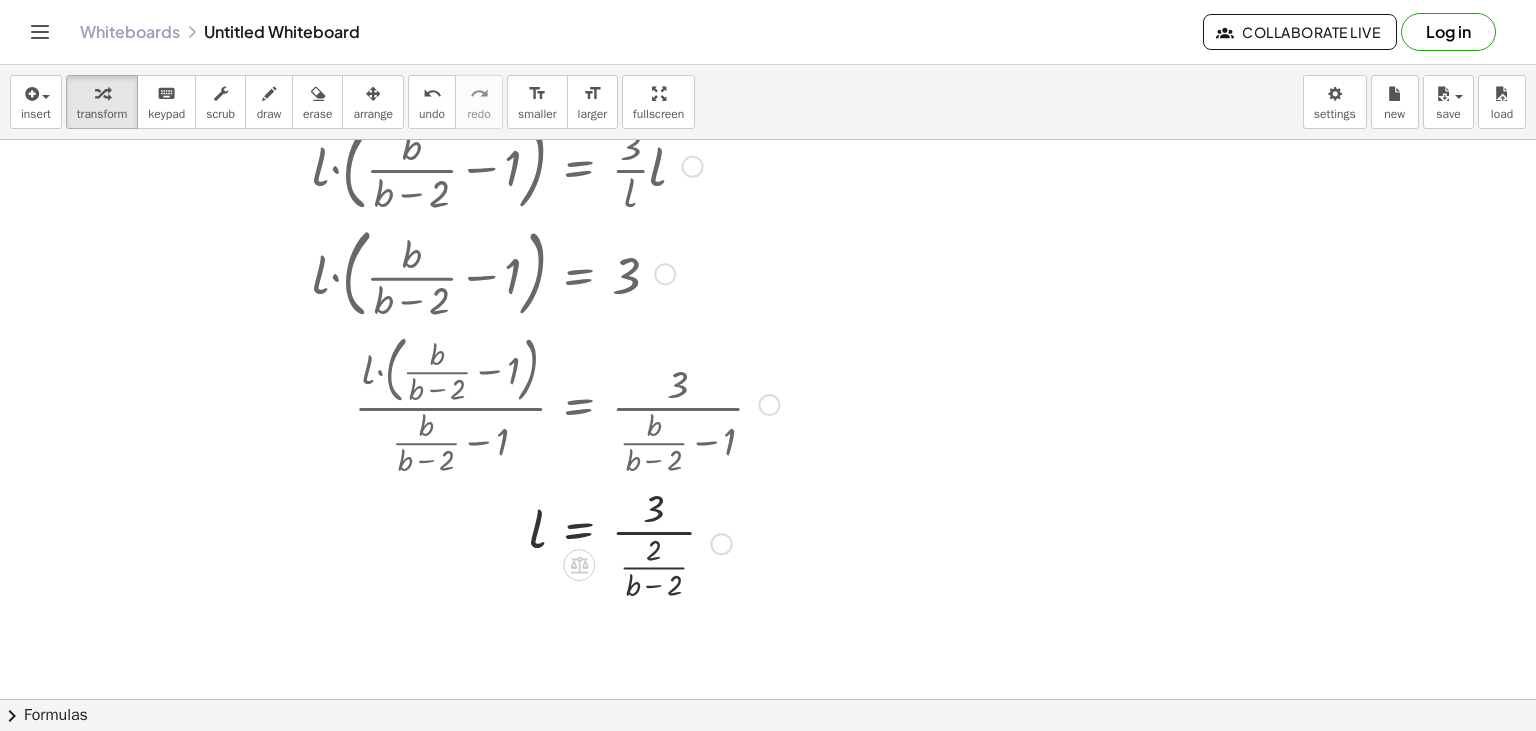 click at bounding box center [603, 542] 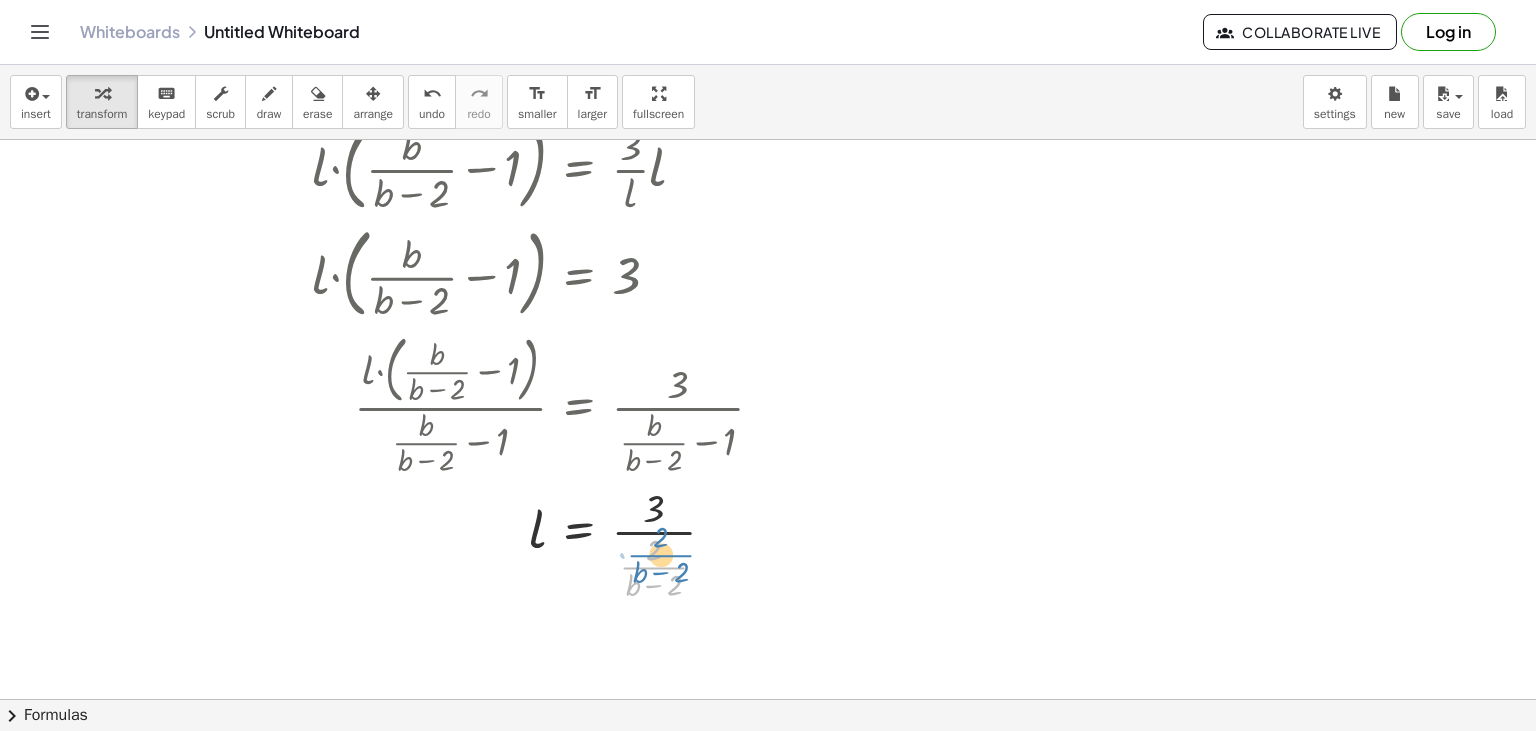 click at bounding box center [603, 542] 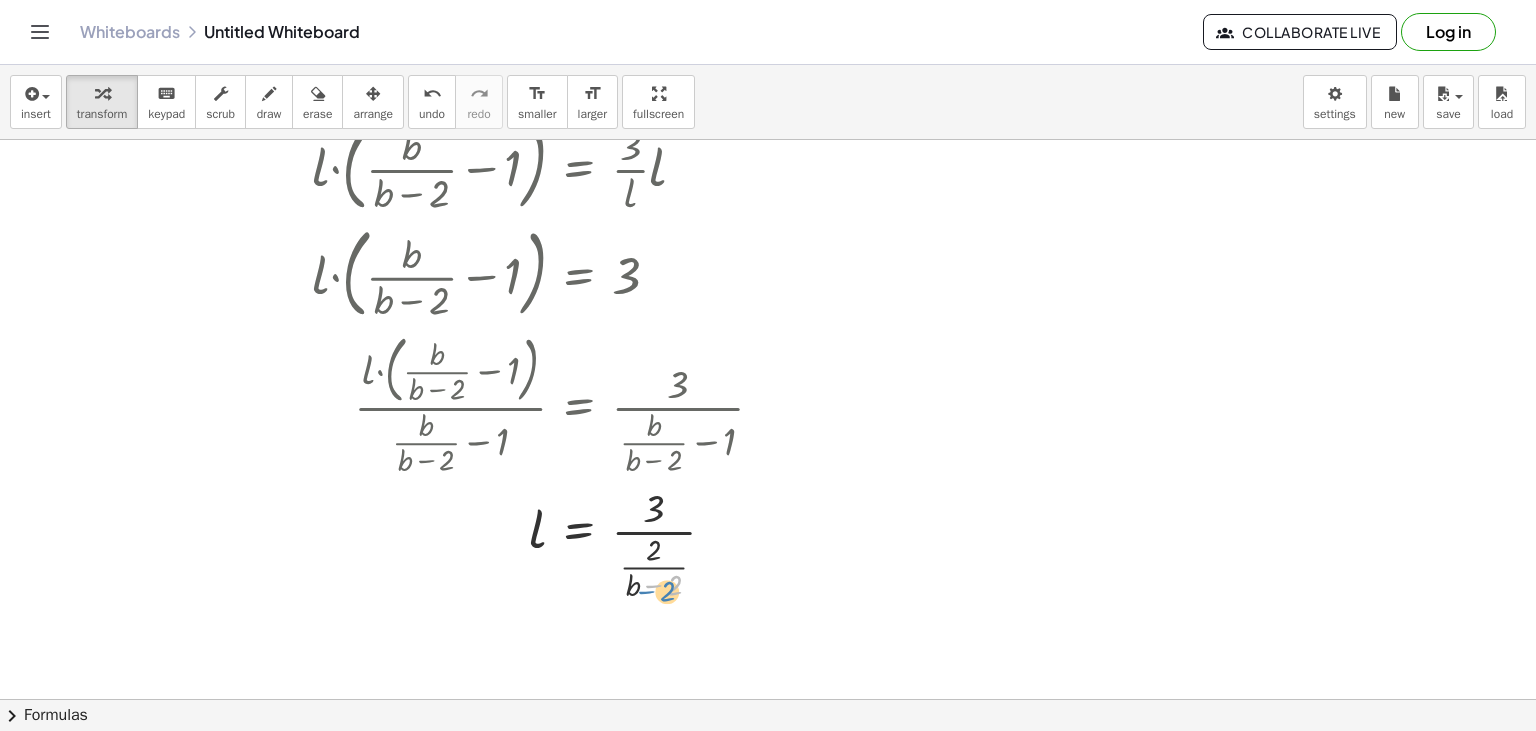 drag, startPoint x: 662, startPoint y: 584, endPoint x: 646, endPoint y: 579, distance: 16.763054 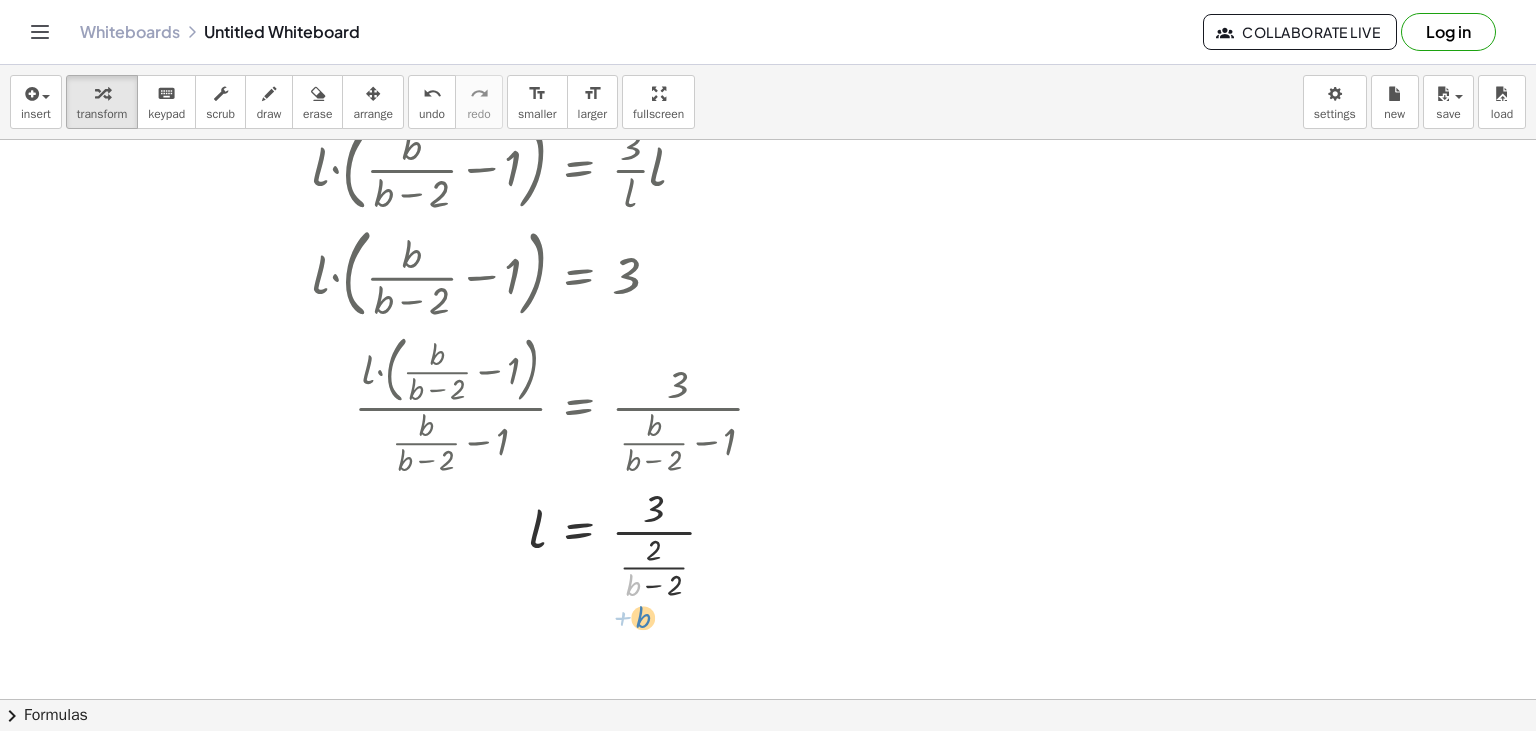 click on "+ b l = 3 · · · ( + b − 2 ) 2 ·" at bounding box center [579, 544] 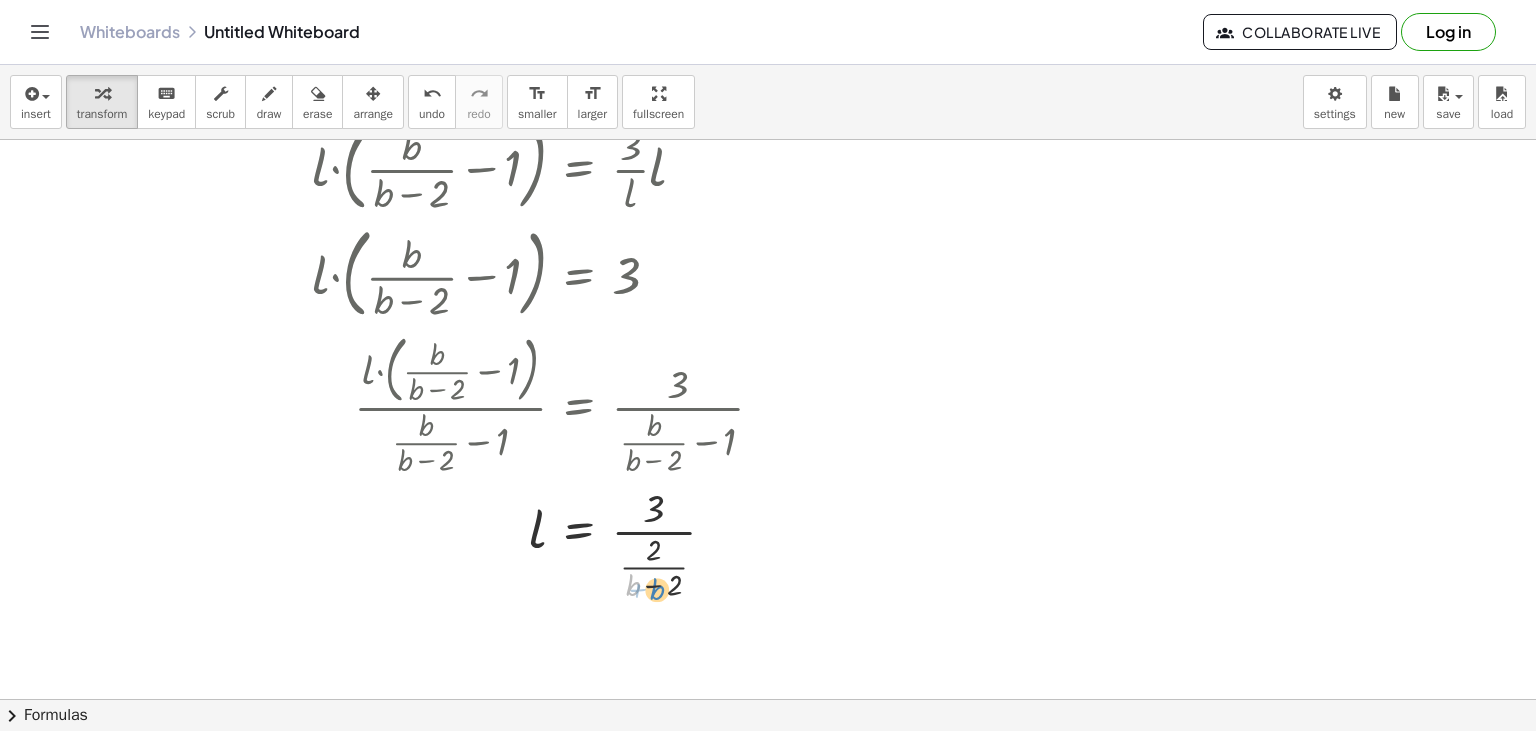drag, startPoint x: 618, startPoint y: 594, endPoint x: 598, endPoint y: 594, distance: 20 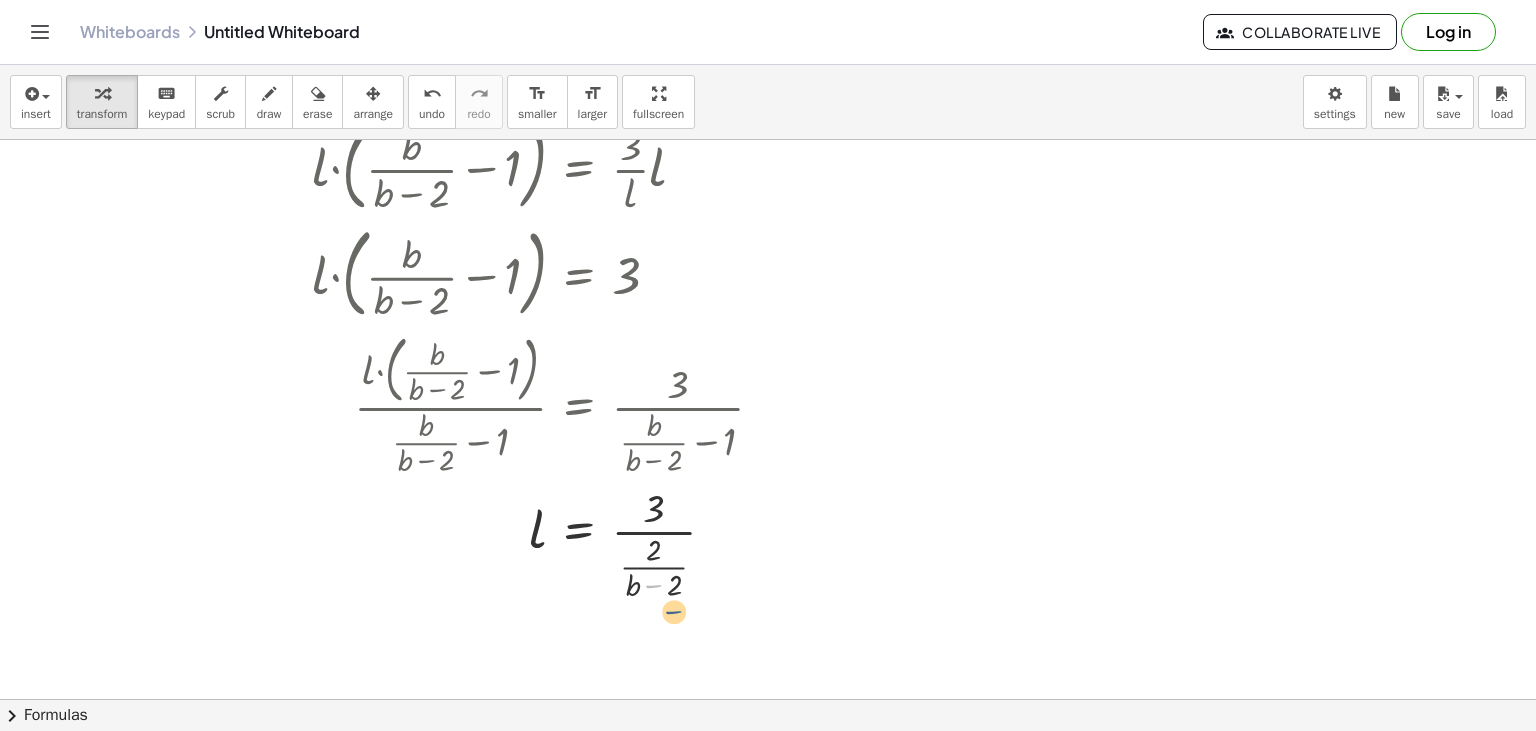 drag, startPoint x: 656, startPoint y: 580, endPoint x: 670, endPoint y: 589, distance: 16.643316 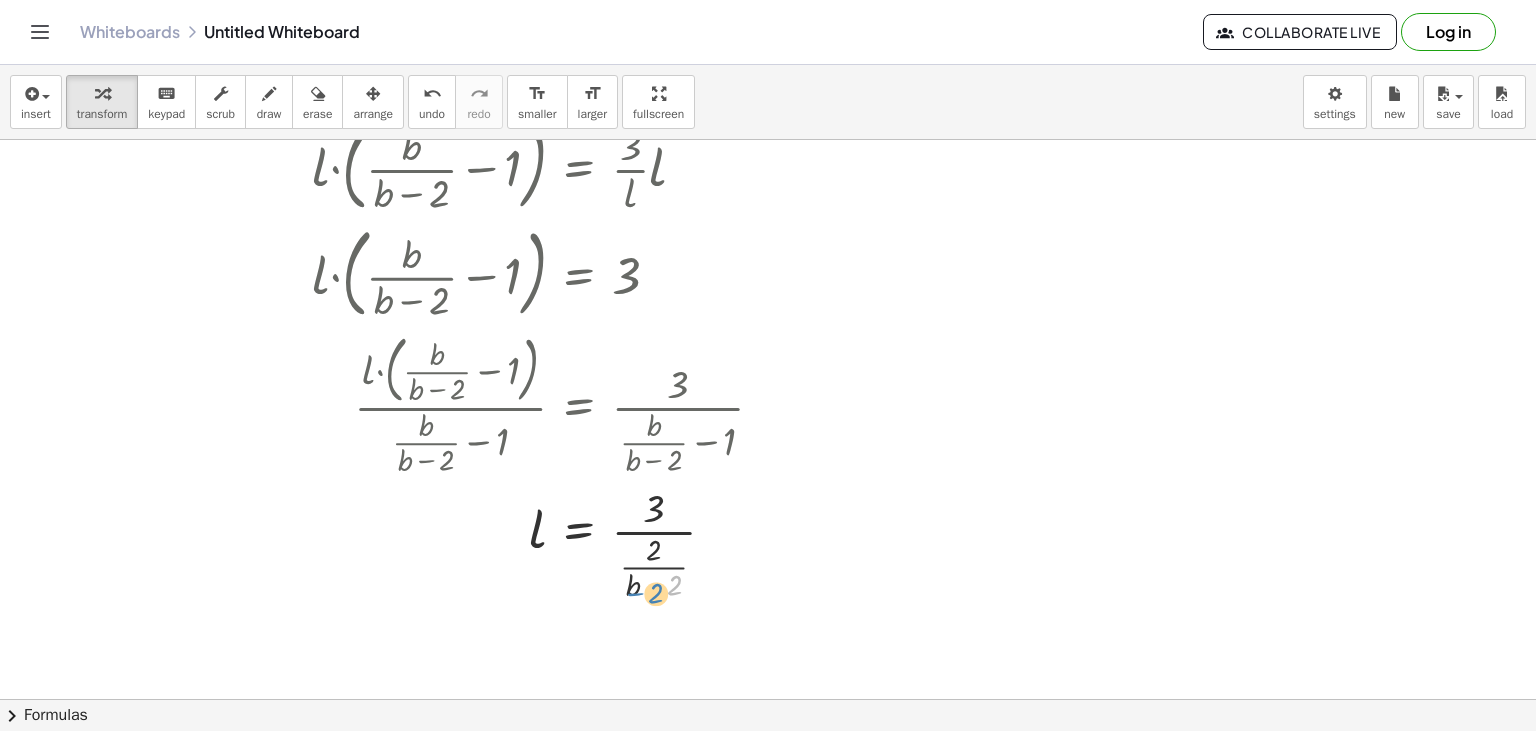 drag, startPoint x: 672, startPoint y: 582, endPoint x: 638, endPoint y: 576, distance: 34.525352 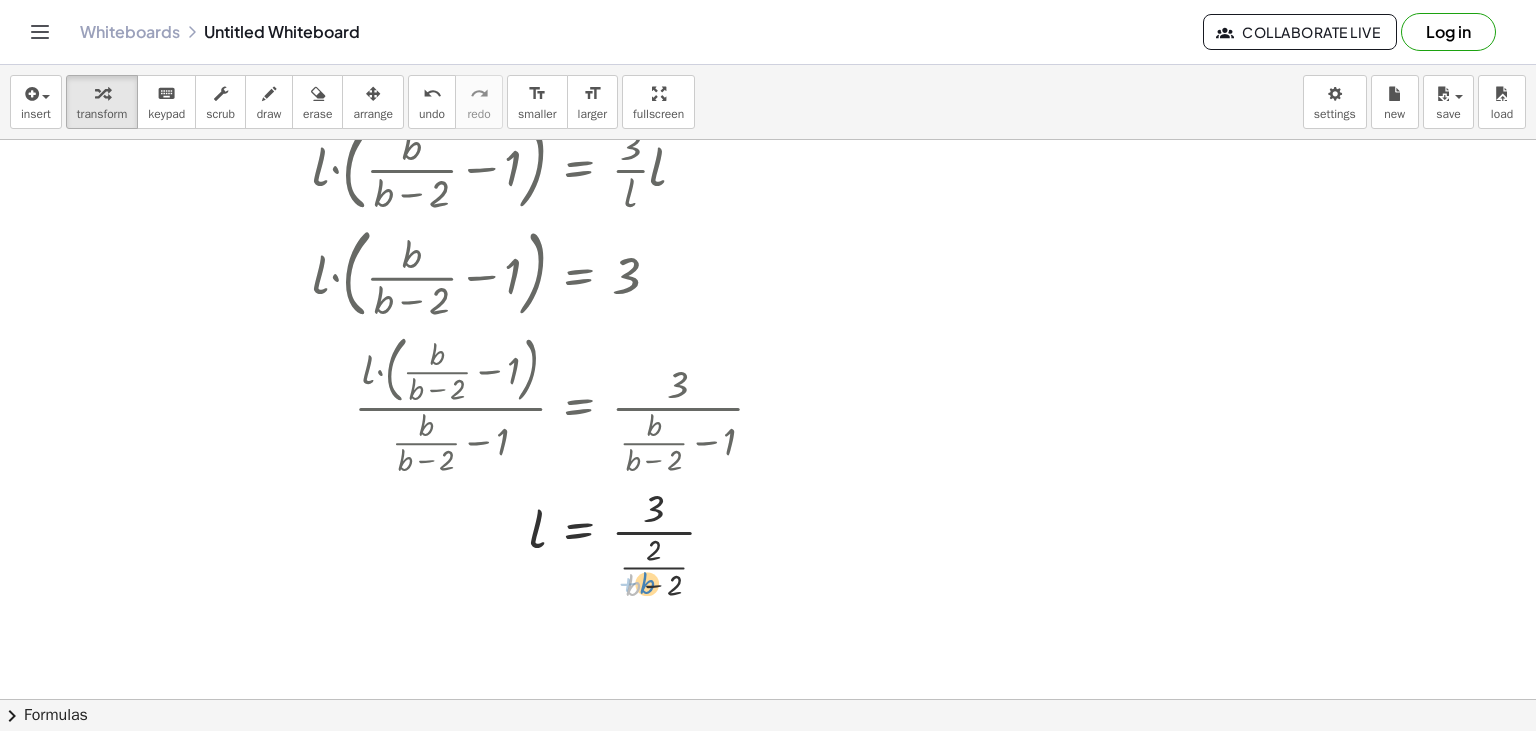 drag, startPoint x: 635, startPoint y: 580, endPoint x: 650, endPoint y: 576, distance: 15.524175 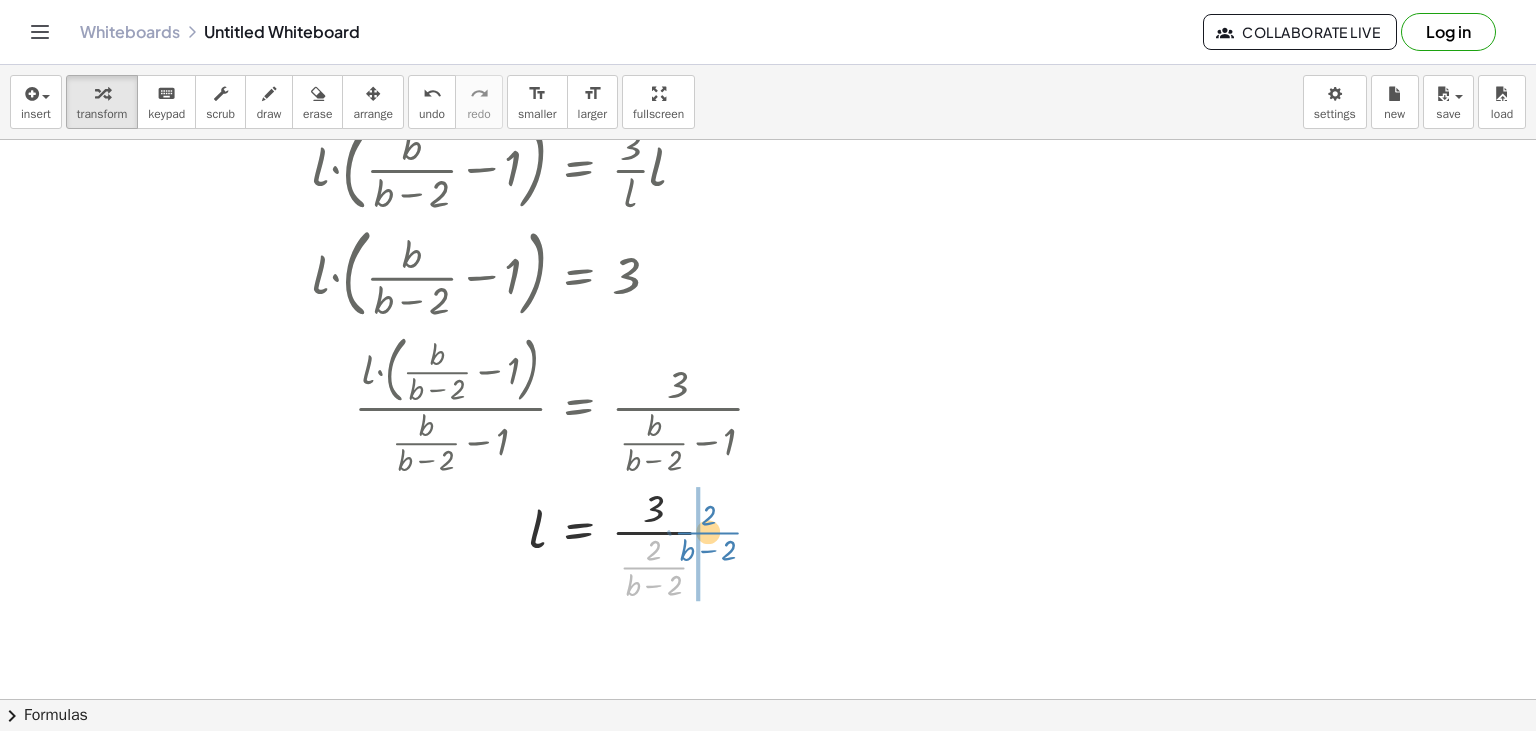 drag, startPoint x: 662, startPoint y: 566, endPoint x: 714, endPoint y: 531, distance: 62.681736 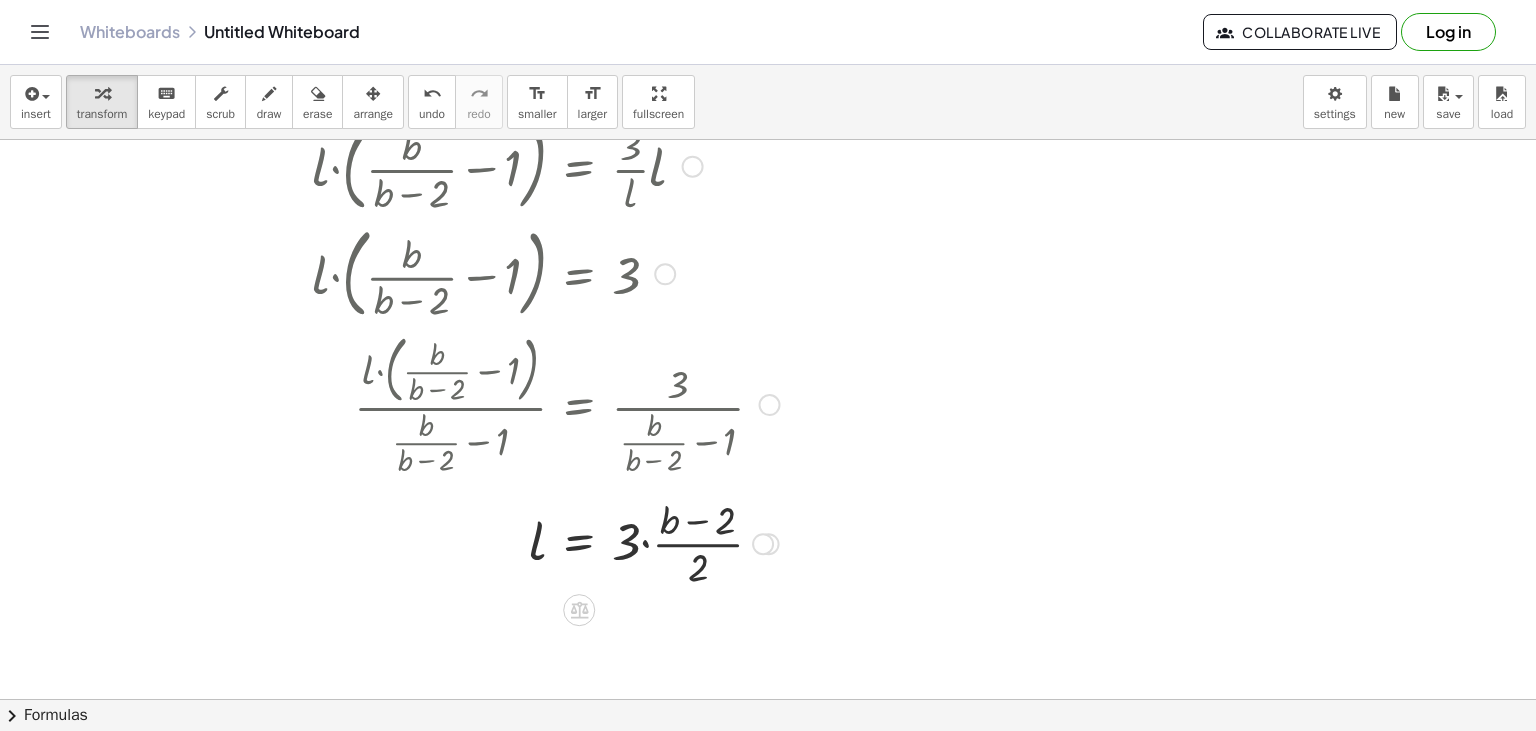 click at bounding box center (603, 542) 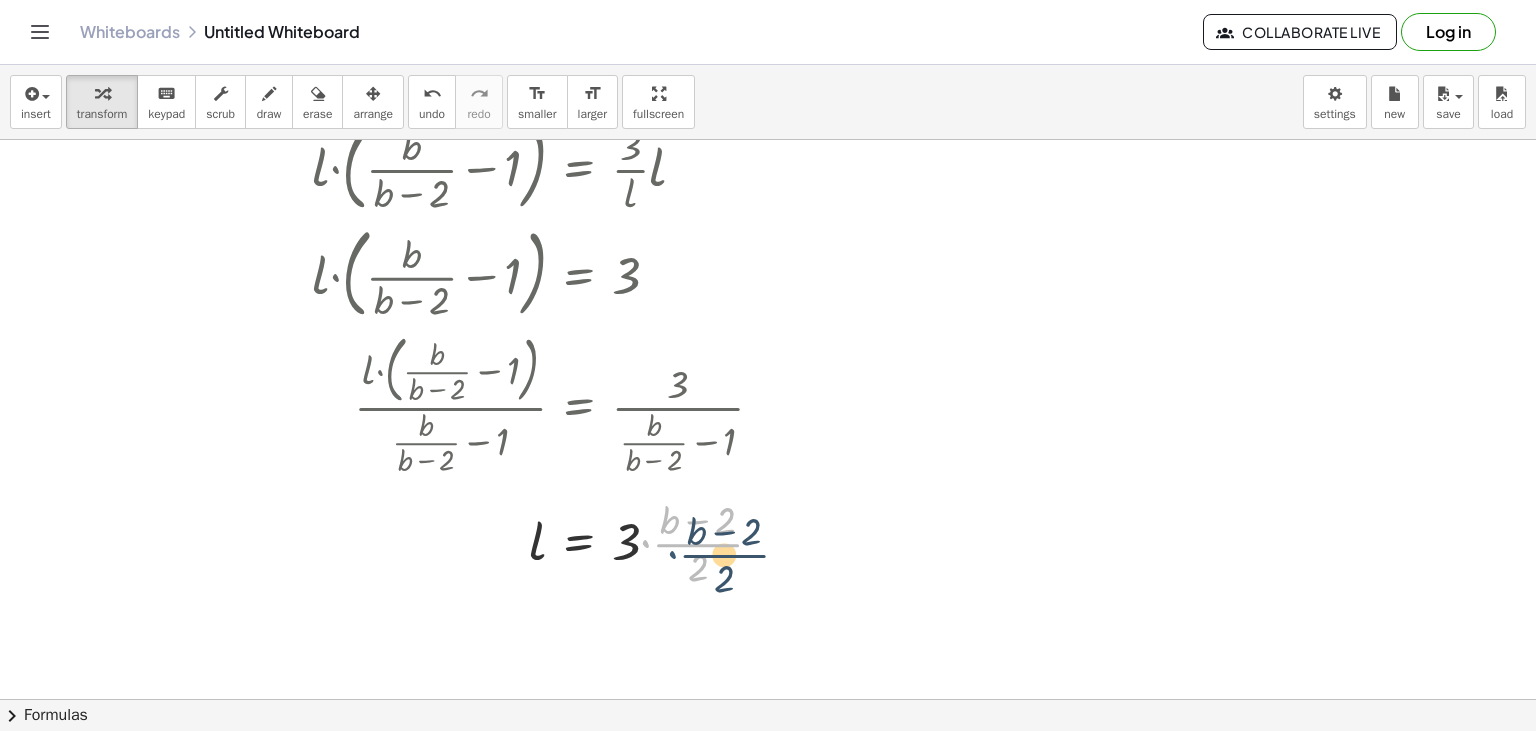 drag, startPoint x: 645, startPoint y: 541, endPoint x: 653, endPoint y: 534, distance: 10.630146 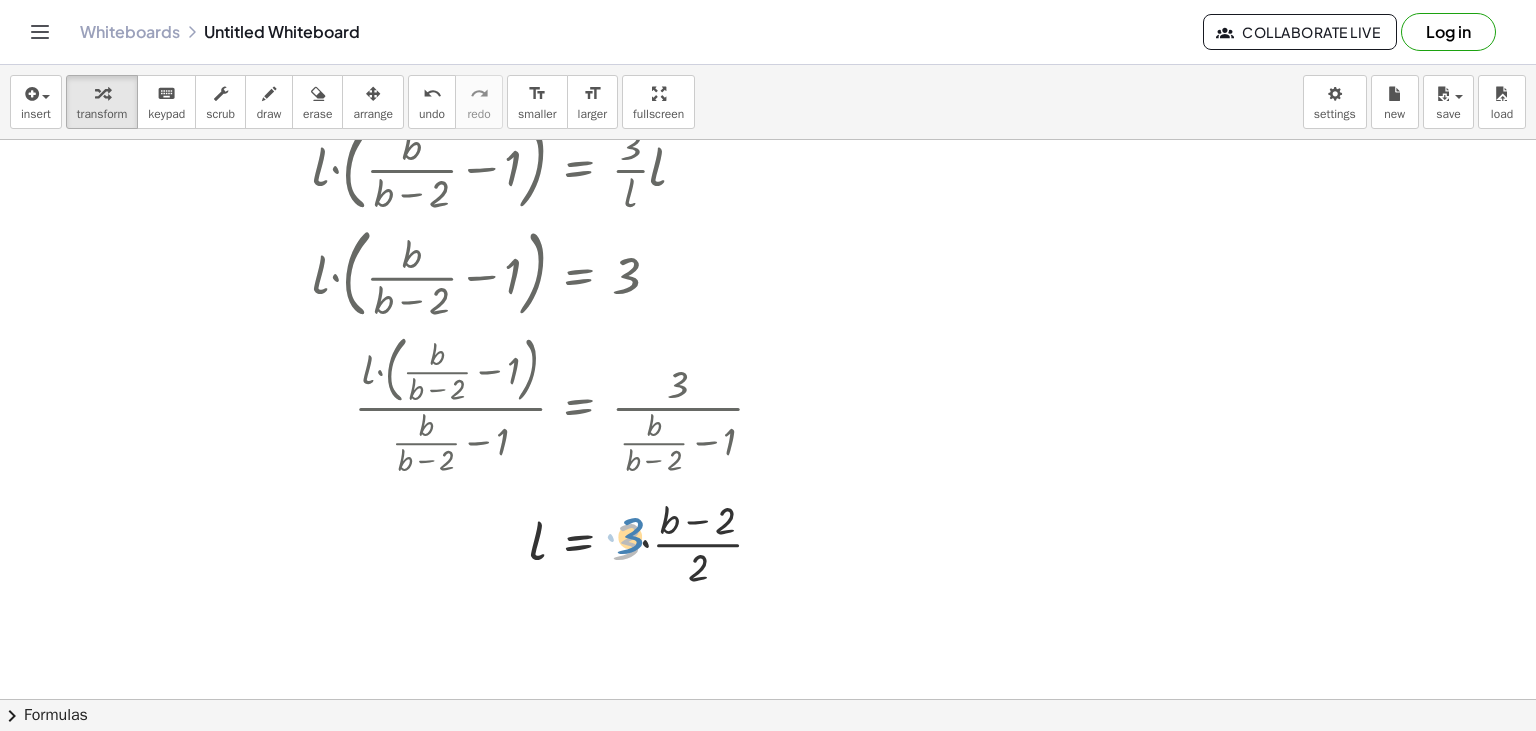 drag, startPoint x: 646, startPoint y: 549, endPoint x: 638, endPoint y: 539, distance: 12.806249 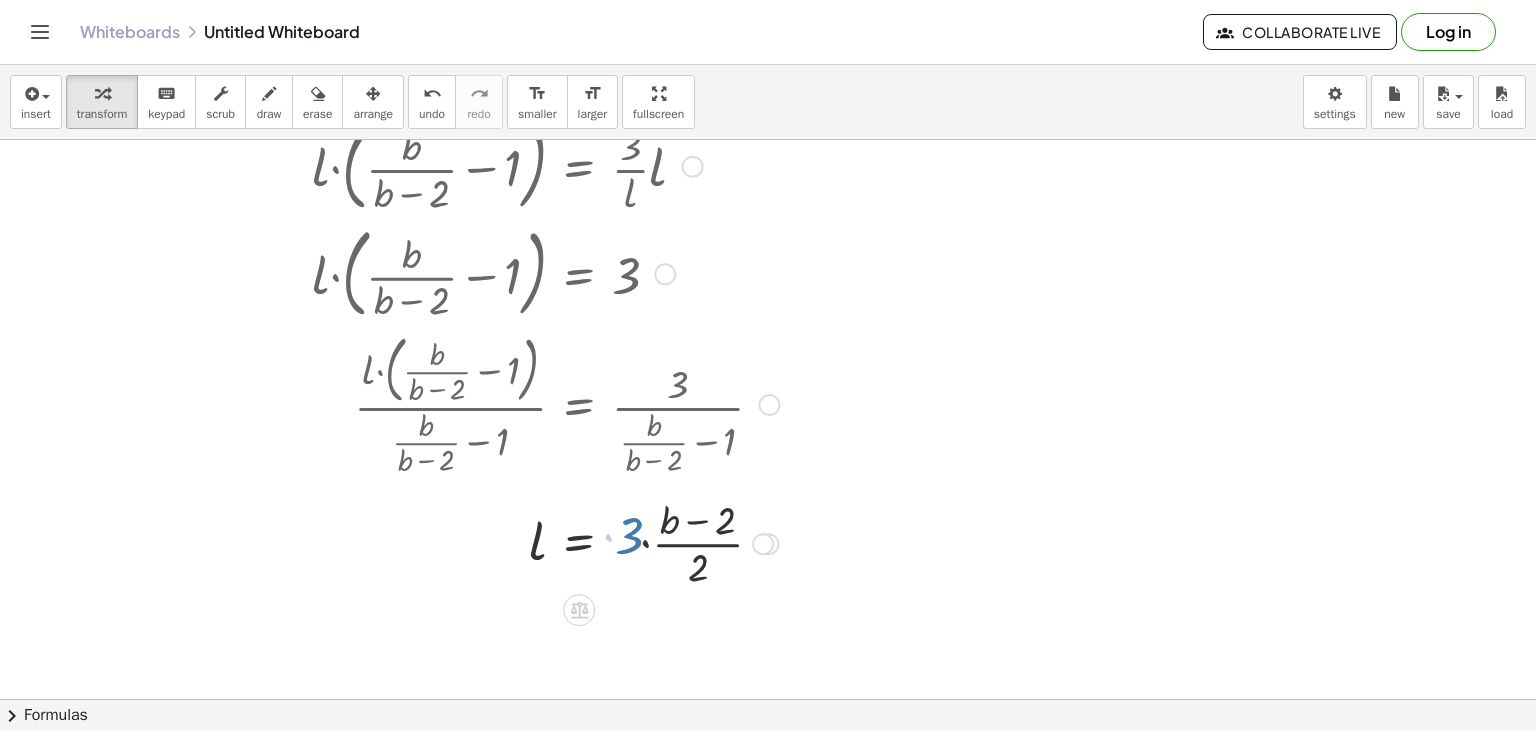 click at bounding box center (603, 542) 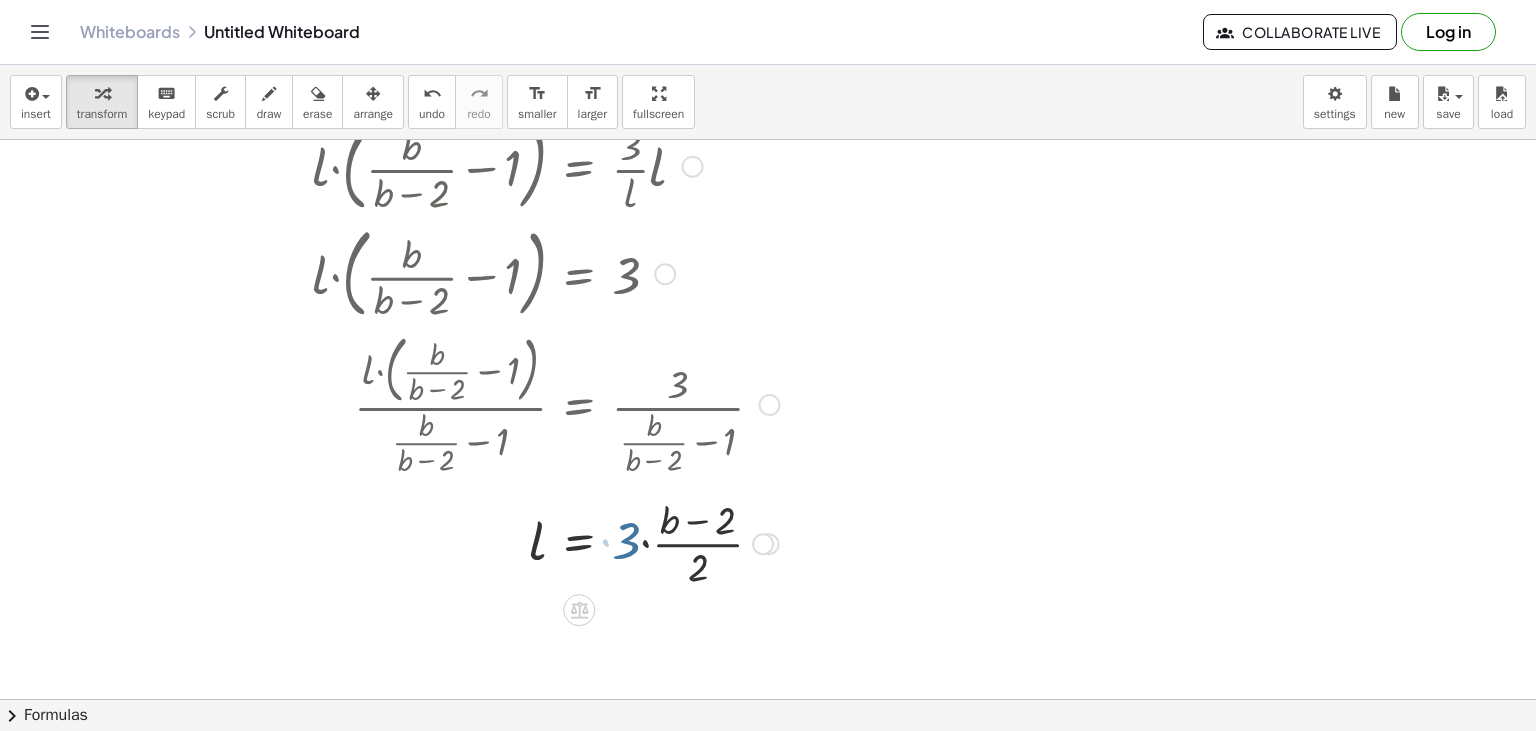click at bounding box center (603, 542) 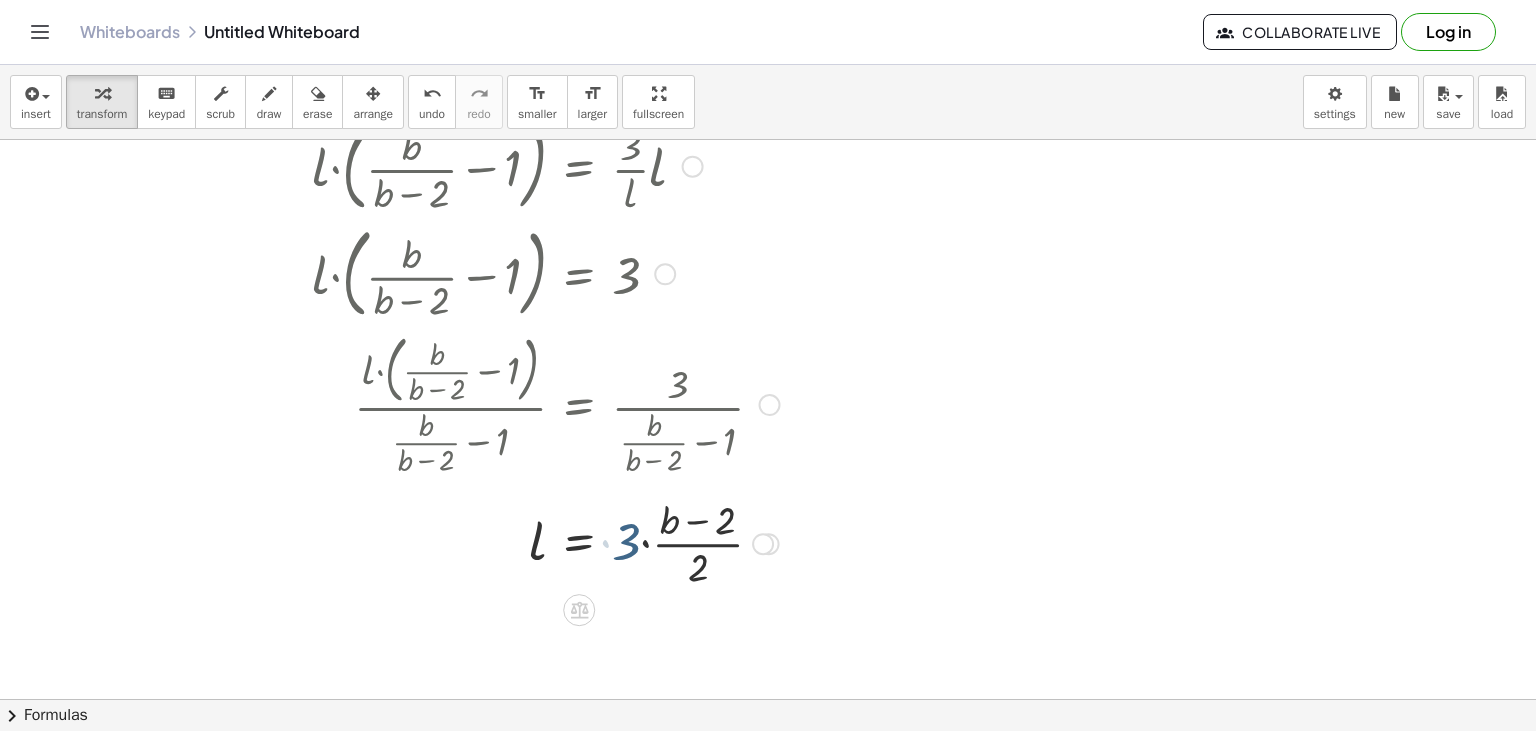 click at bounding box center (603, 542) 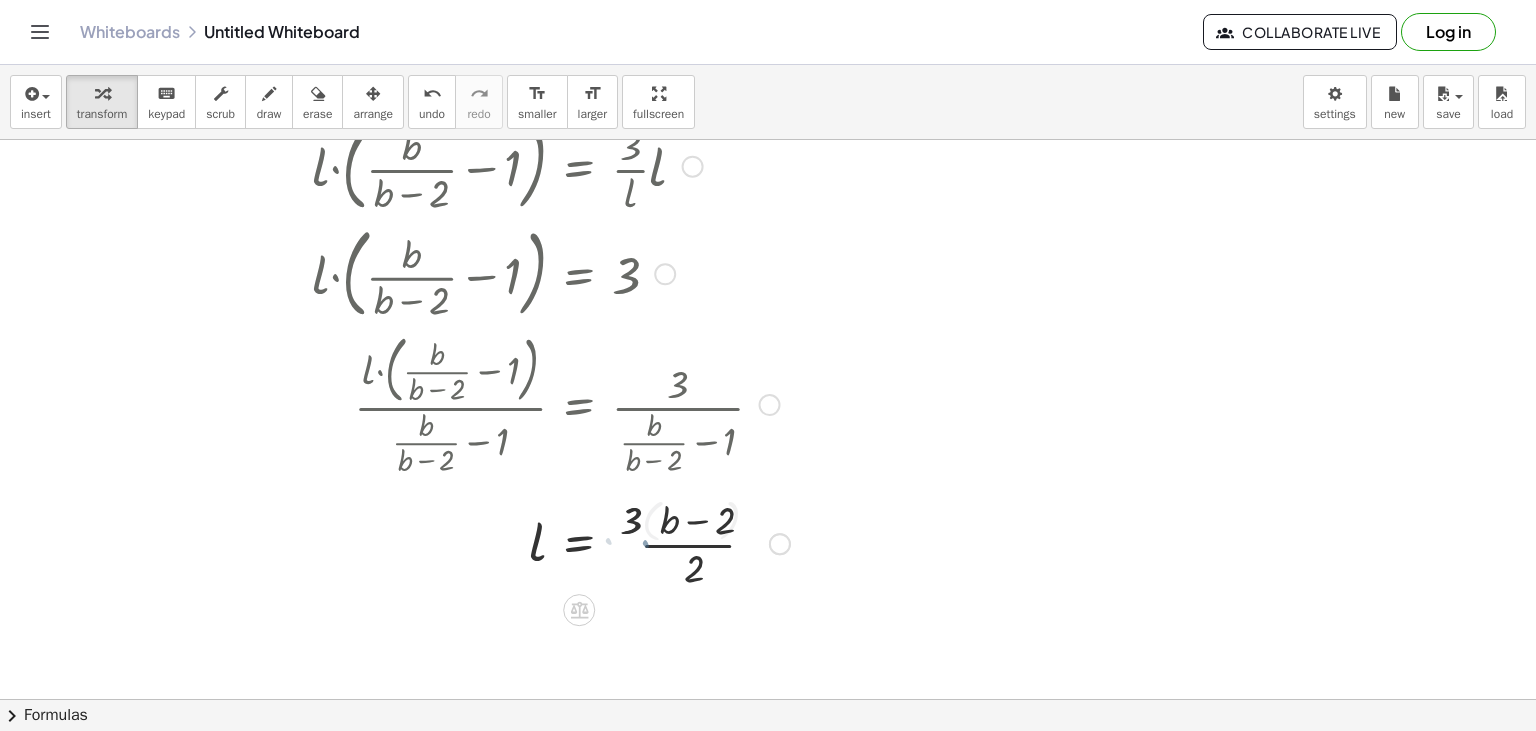click at bounding box center [603, 542] 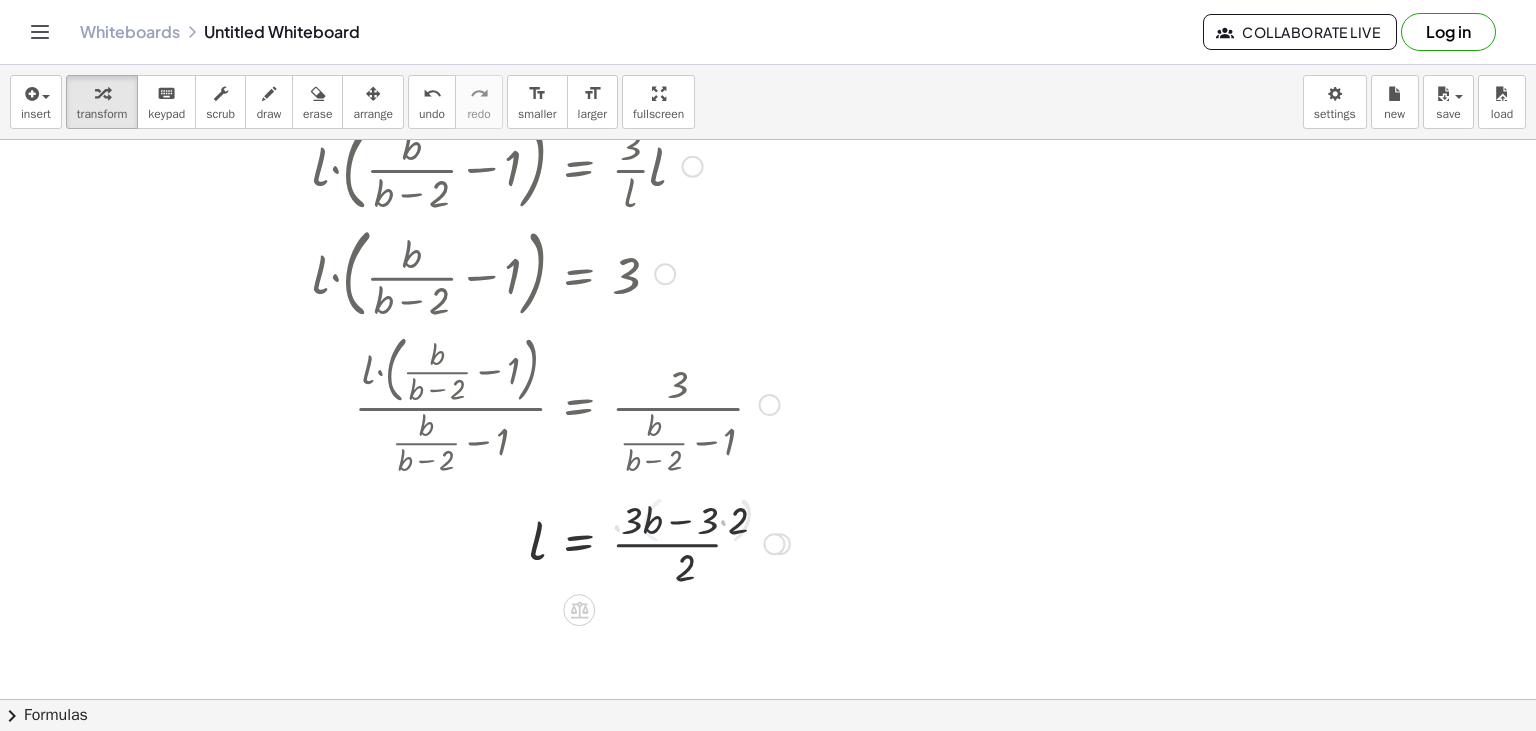 click at bounding box center [603, 542] 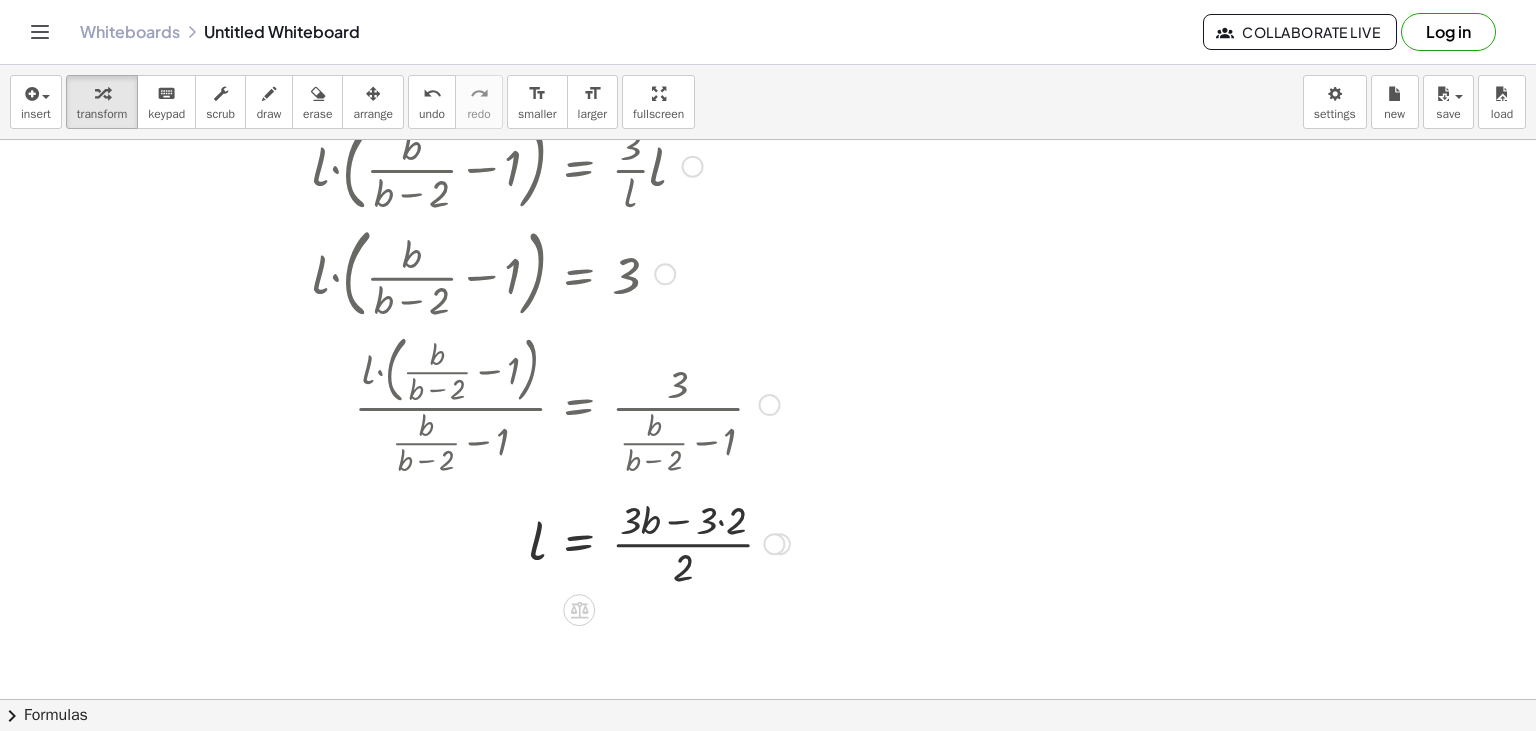click at bounding box center [603, 542] 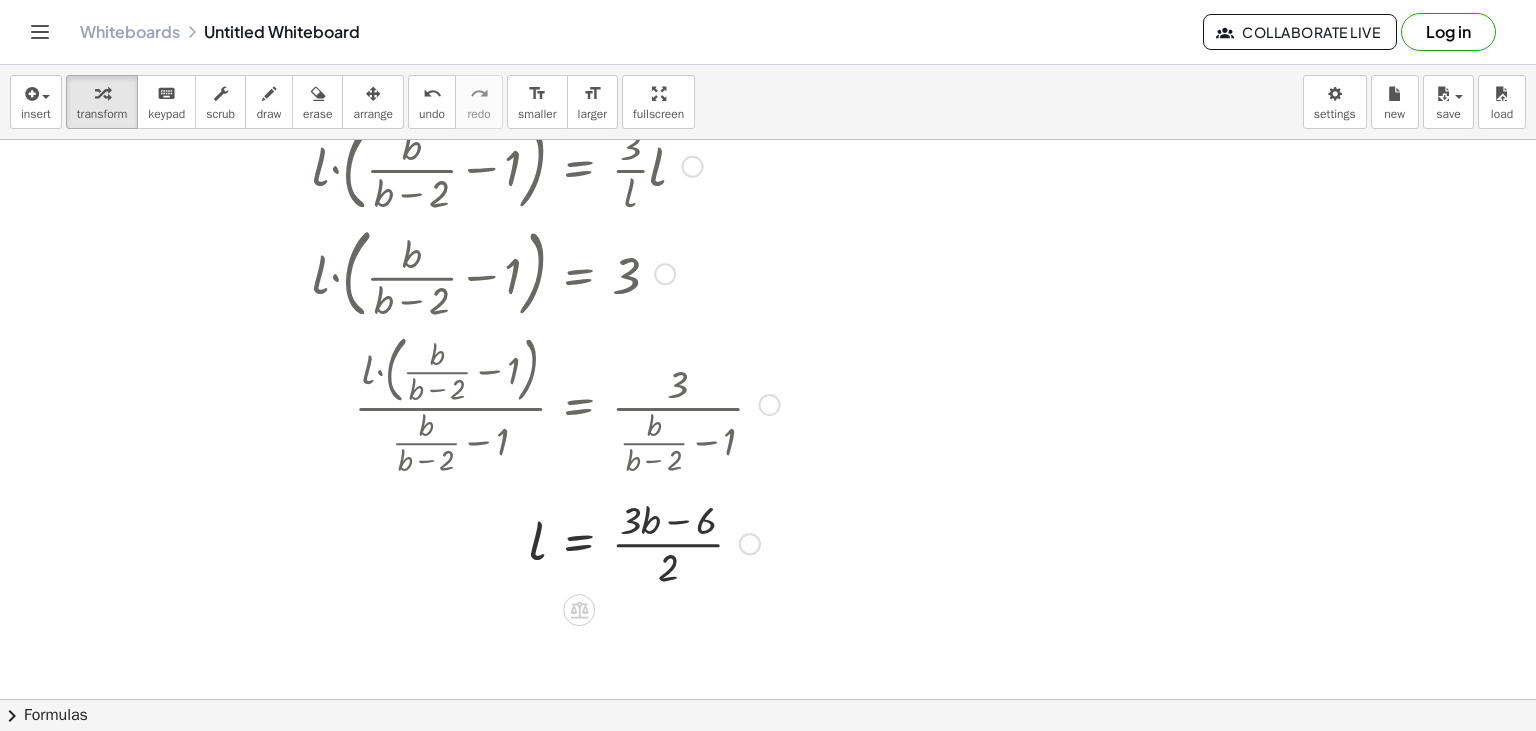 click at bounding box center [603, 542] 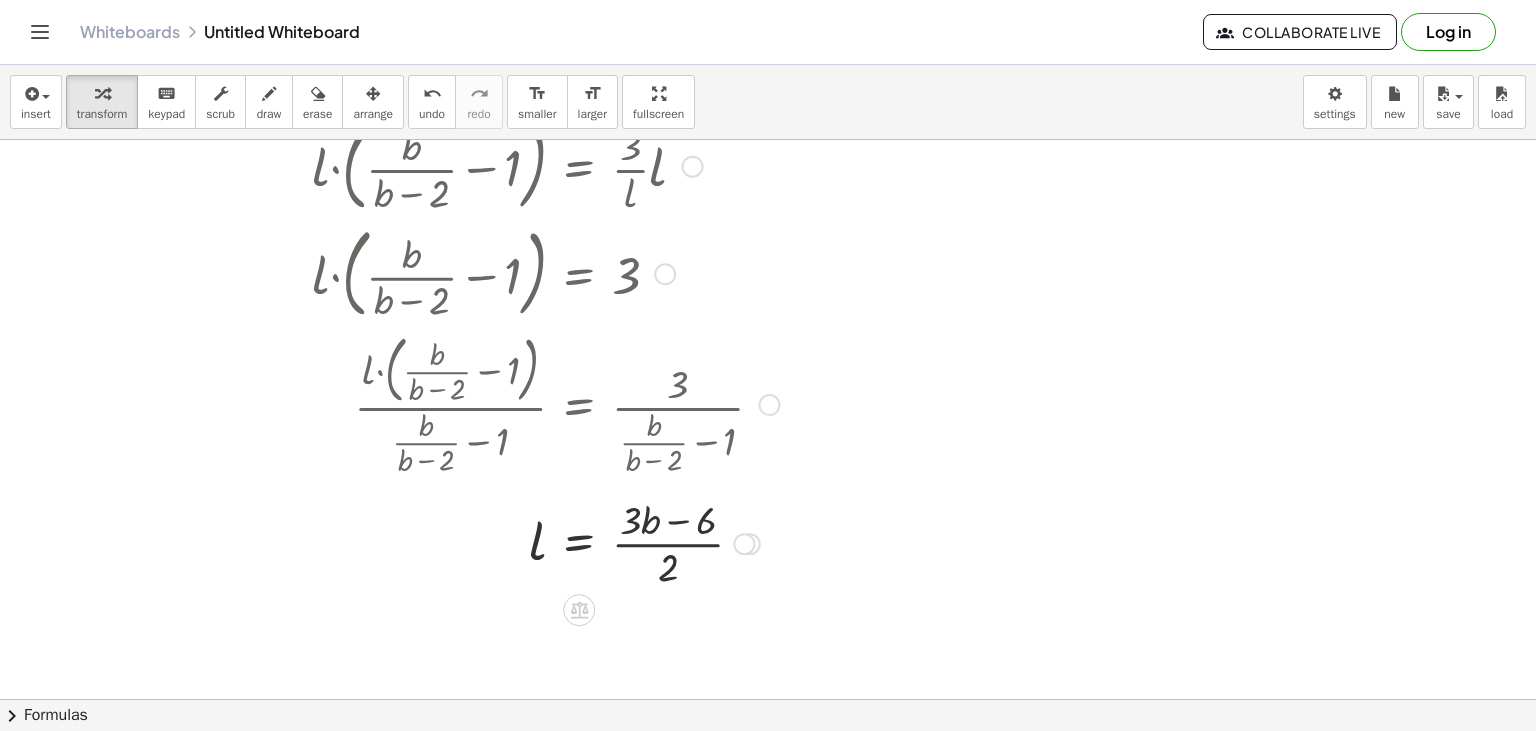 click at bounding box center (603, 542) 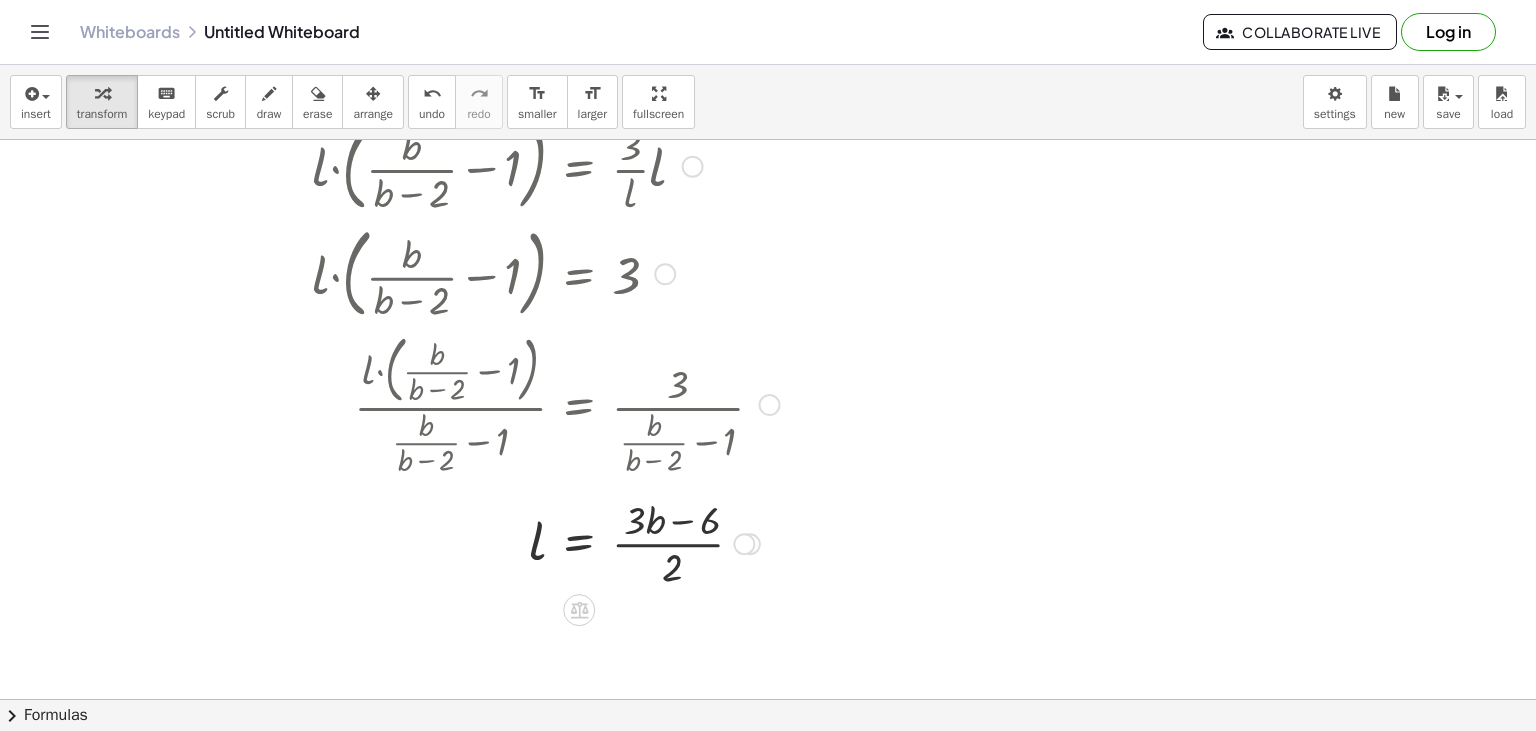 click at bounding box center [603, 542] 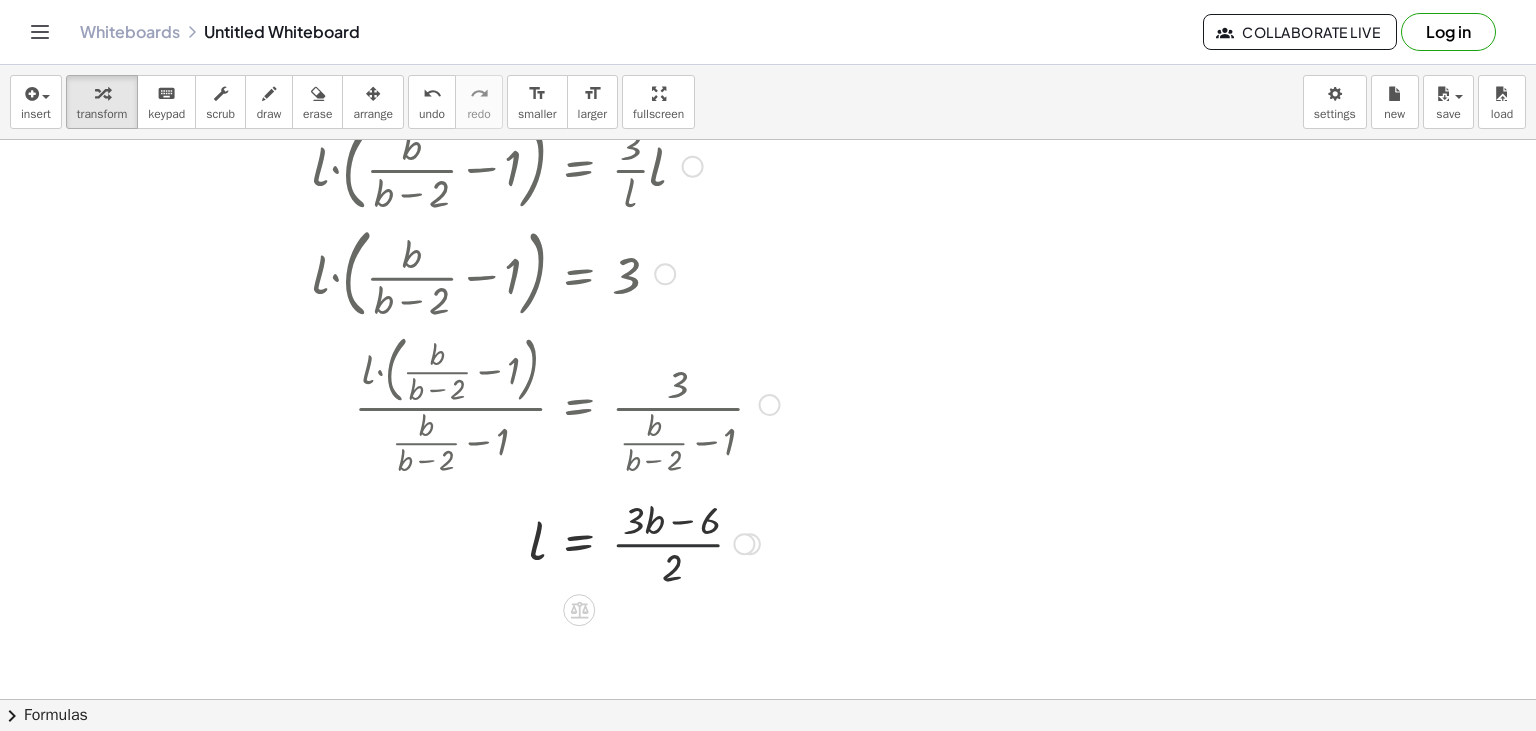 click at bounding box center [603, 542] 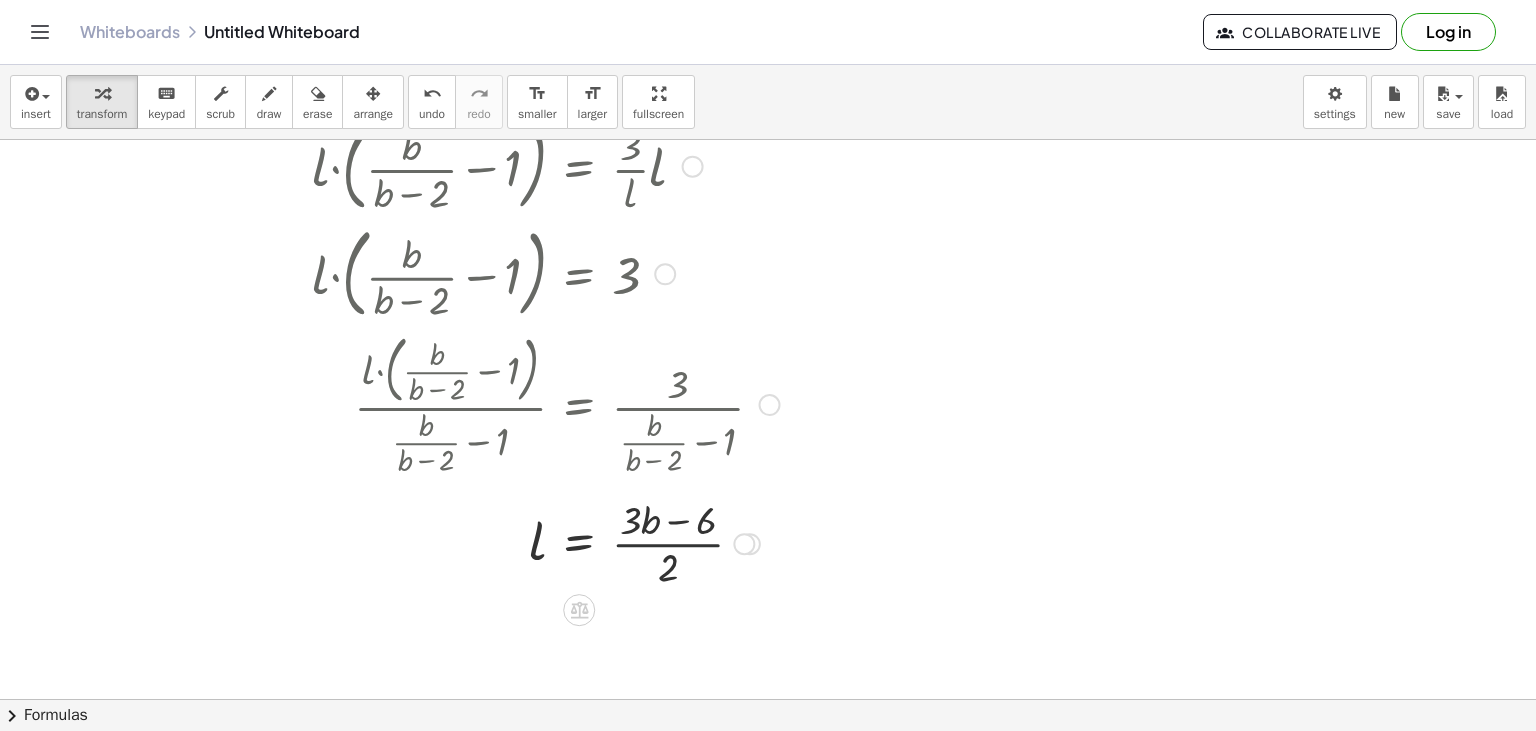 click at bounding box center (603, 542) 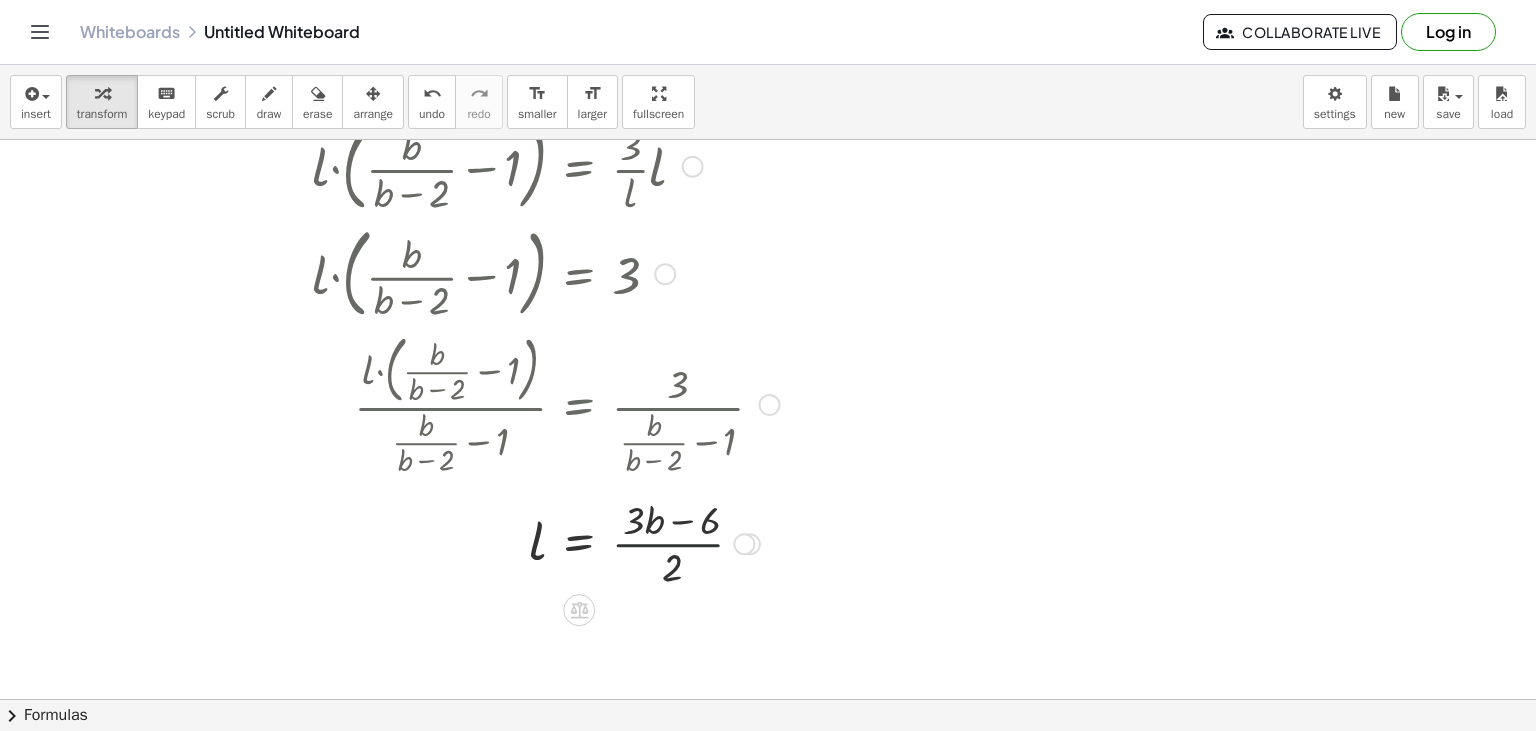 click at bounding box center [603, 542] 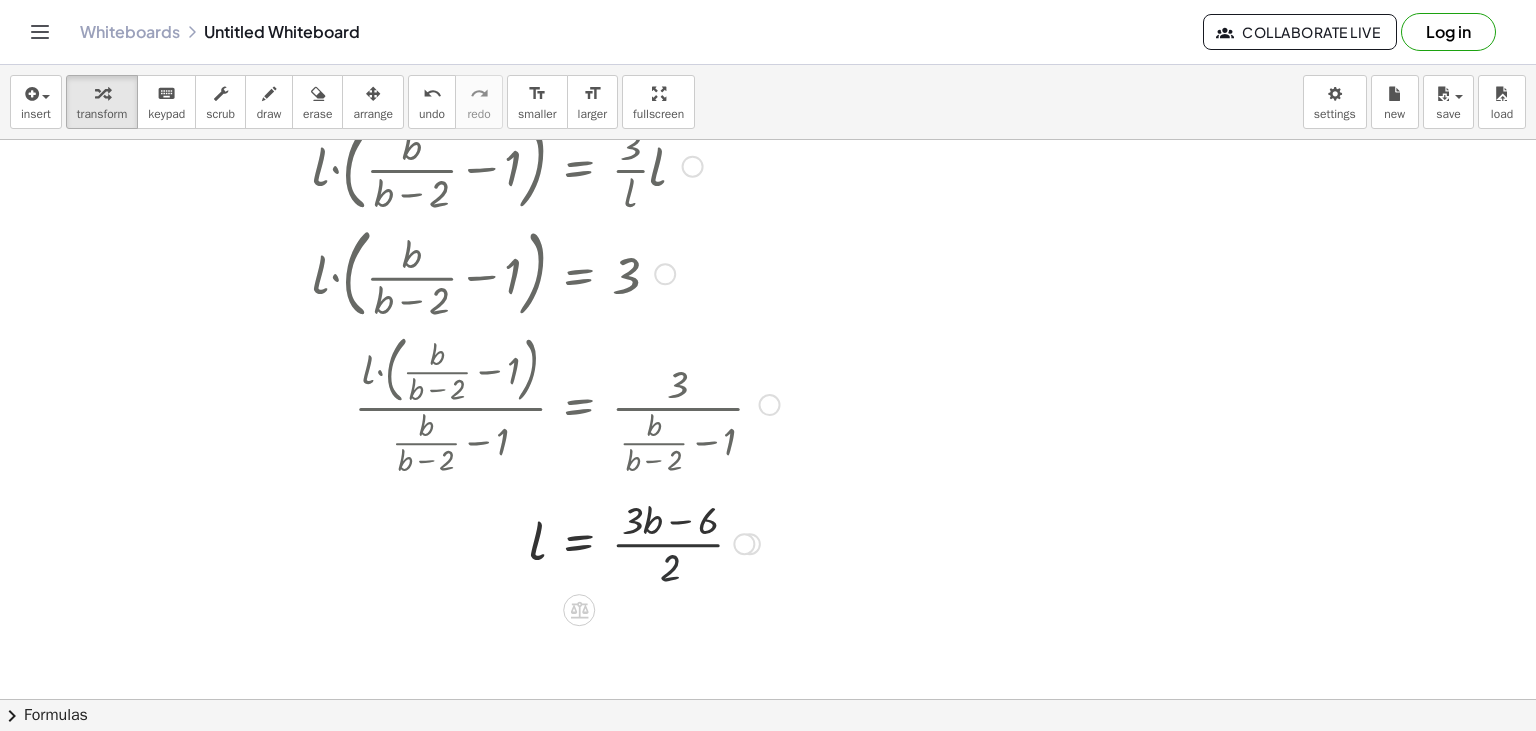 click at bounding box center (603, 542) 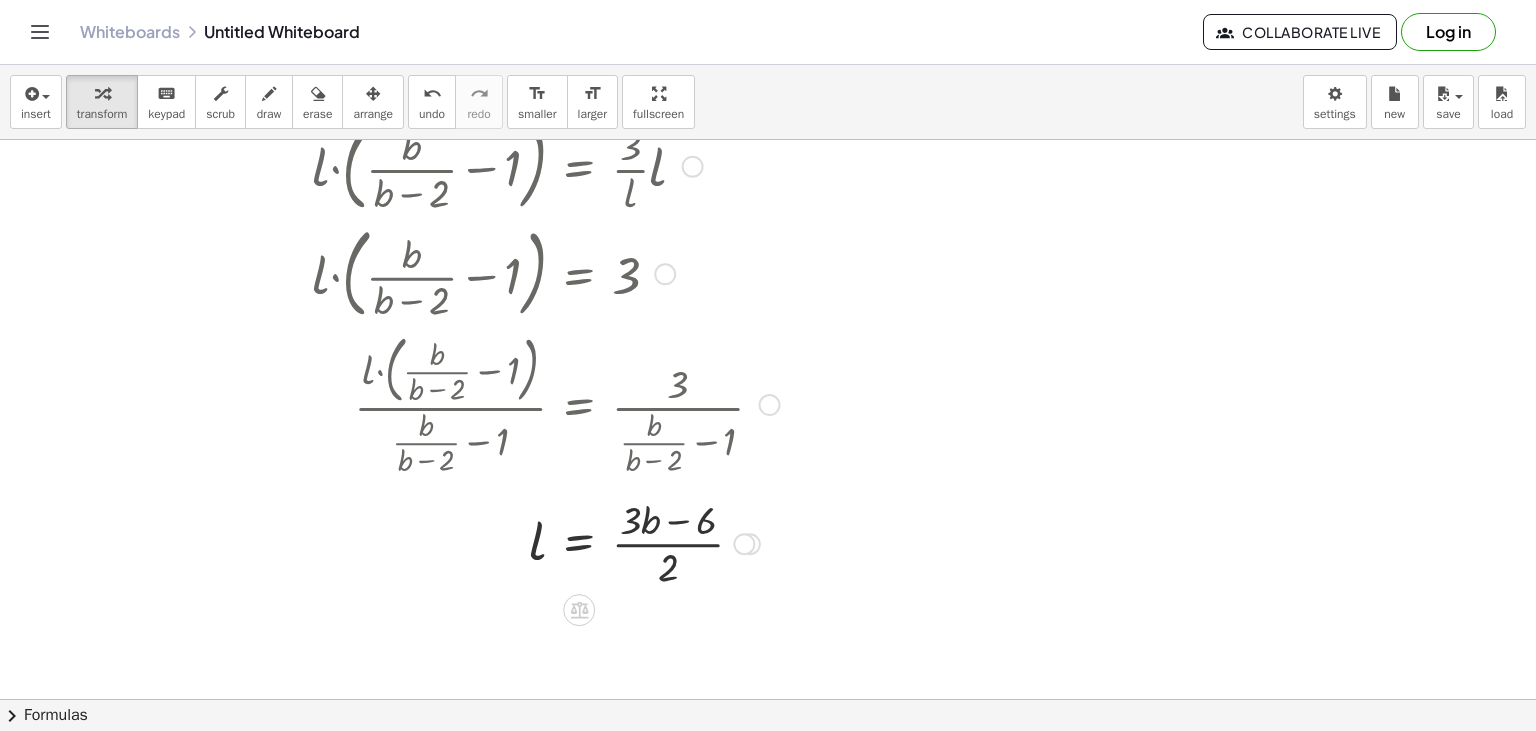 click at bounding box center (603, 542) 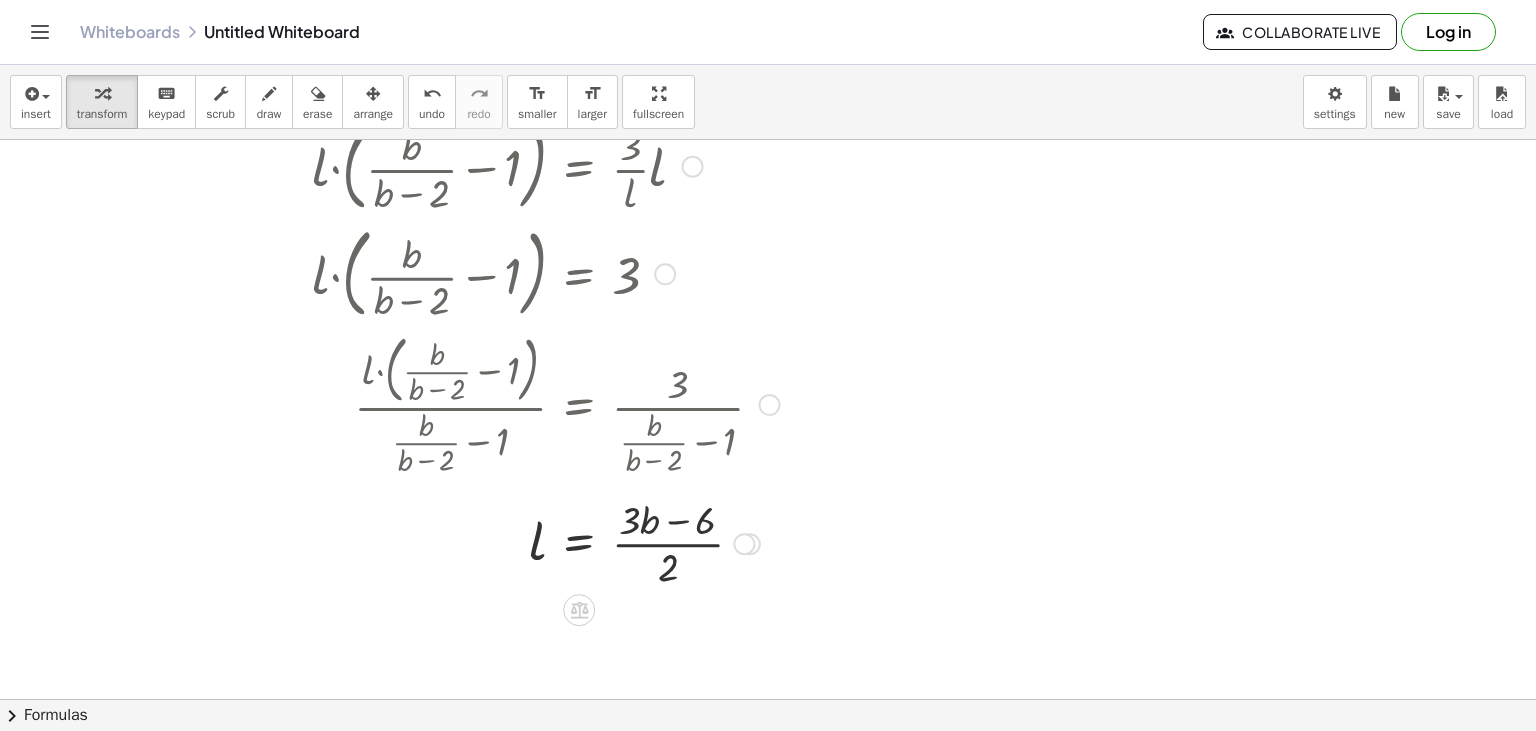 click at bounding box center (603, 542) 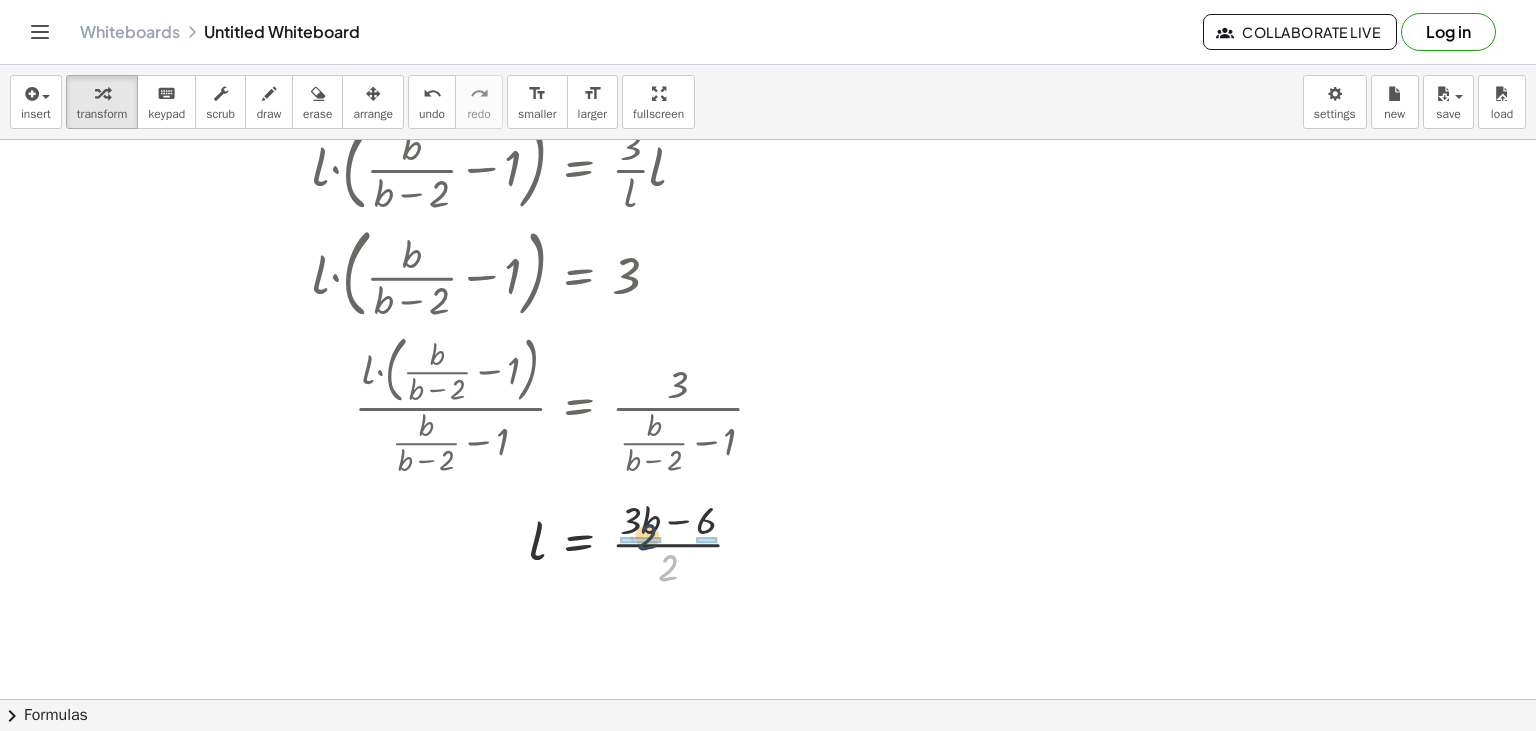 drag, startPoint x: 668, startPoint y: 562, endPoint x: 647, endPoint y: 530, distance: 38.27532 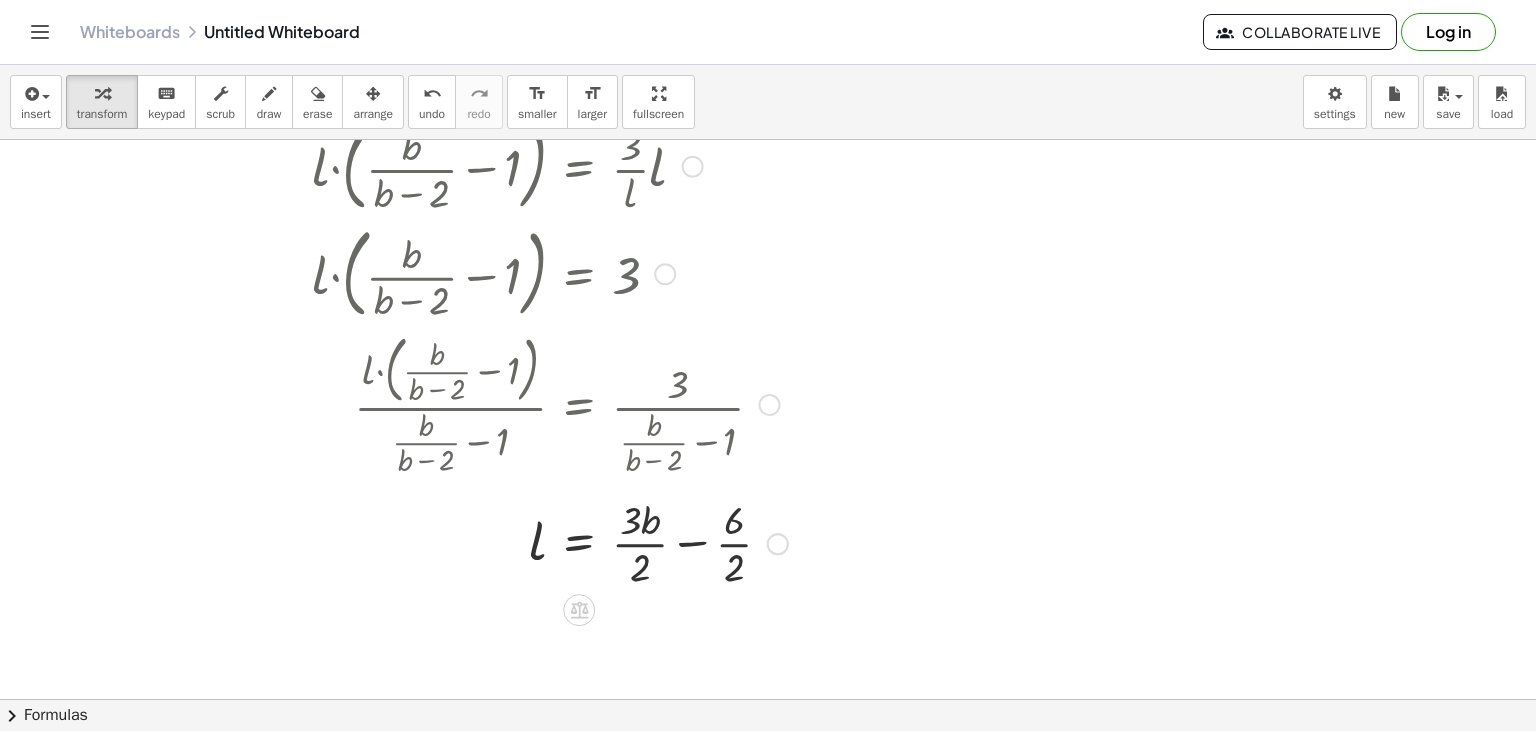 click at bounding box center (603, 542) 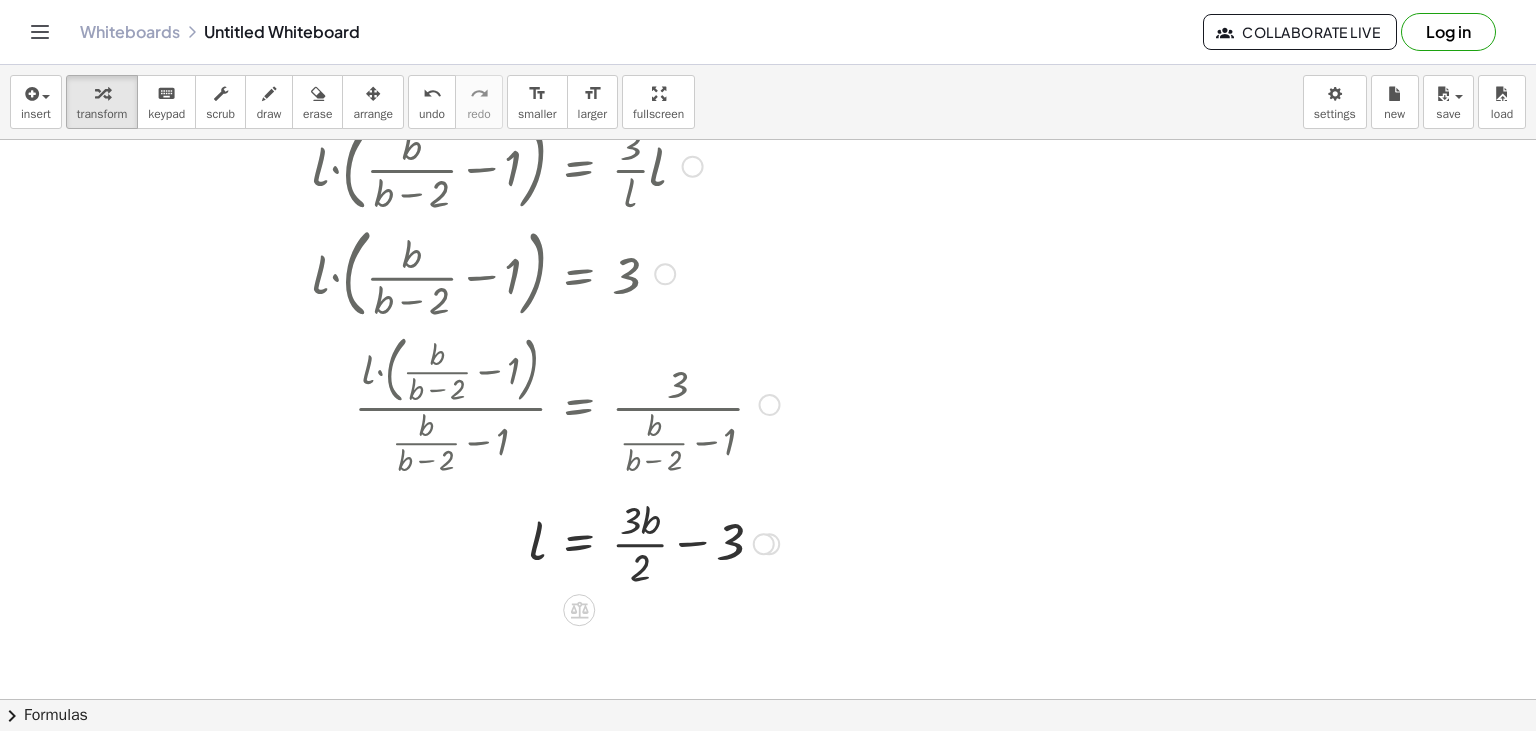 click at bounding box center (603, 542) 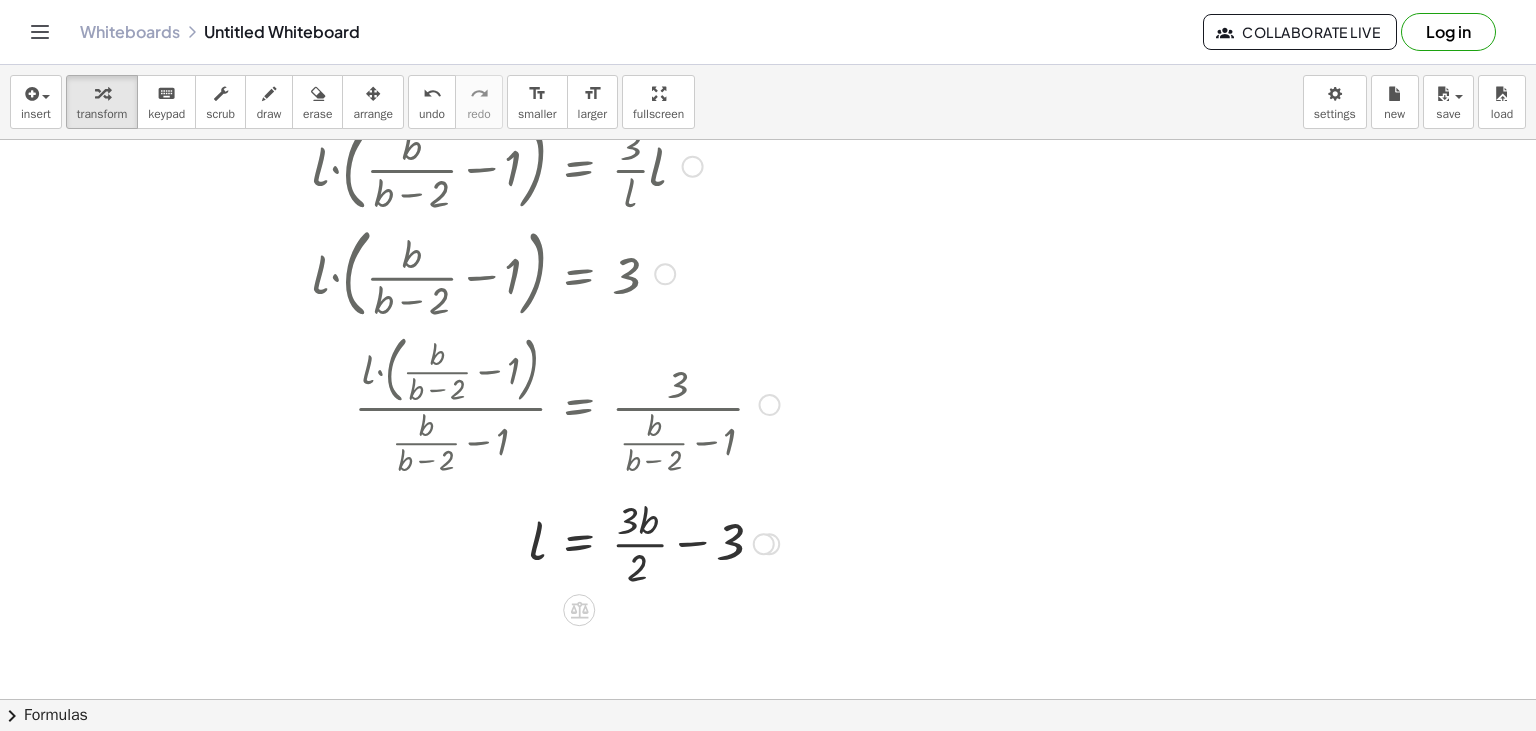 click at bounding box center (603, 542) 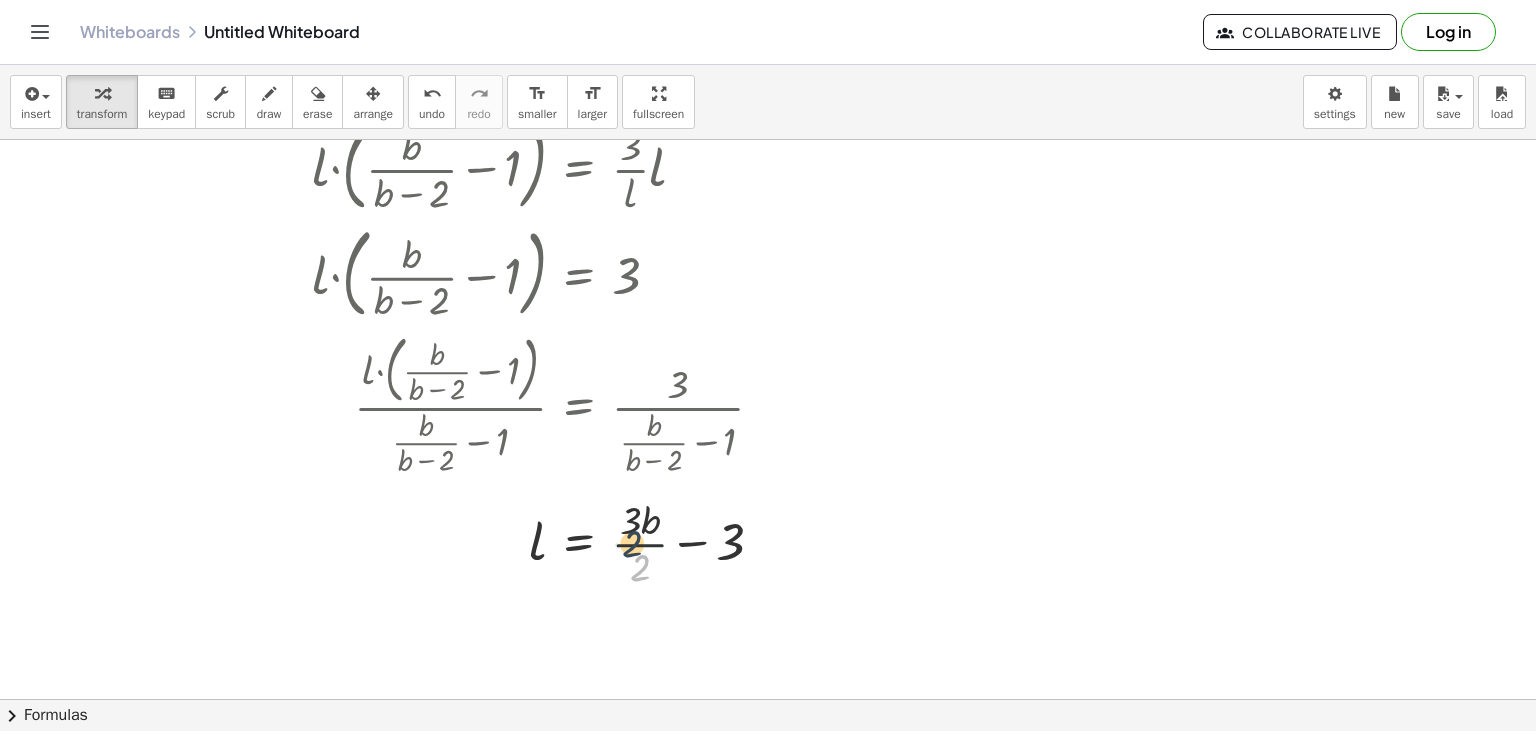 drag, startPoint x: 648, startPoint y: 571, endPoint x: 639, endPoint y: 546, distance: 26.57066 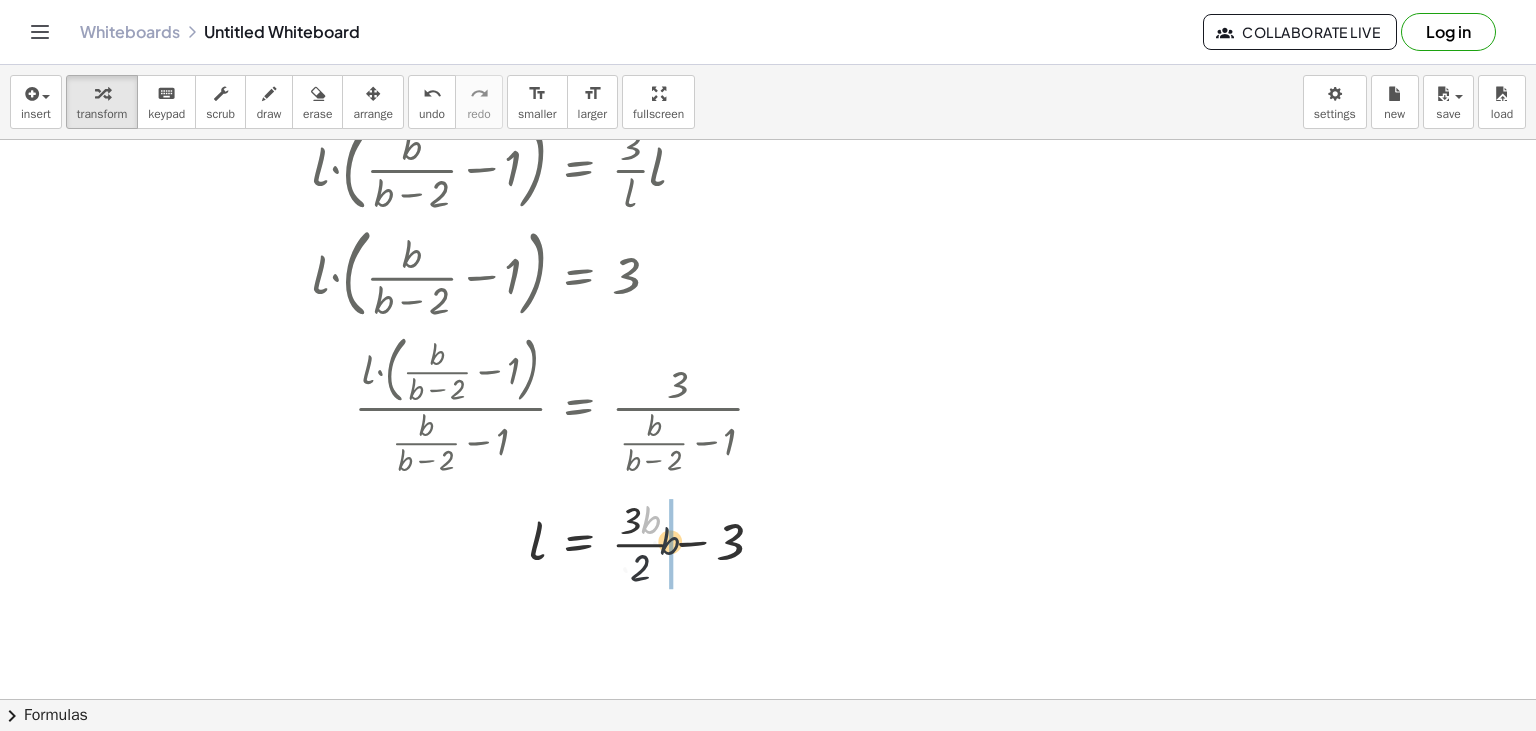 drag, startPoint x: 648, startPoint y: 530, endPoint x: 670, endPoint y: 552, distance: 31.112698 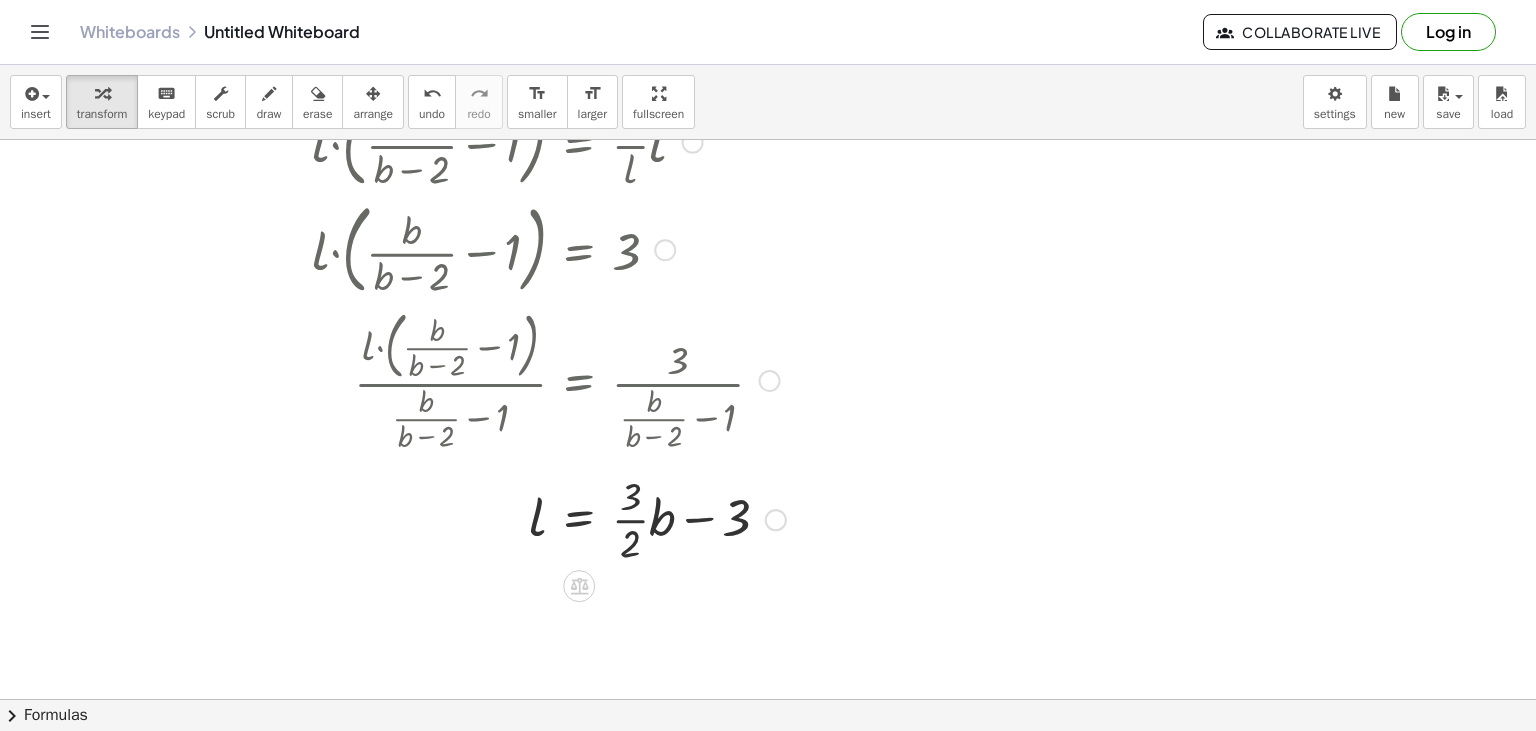 scroll, scrollTop: 1120, scrollLeft: 0, axis: vertical 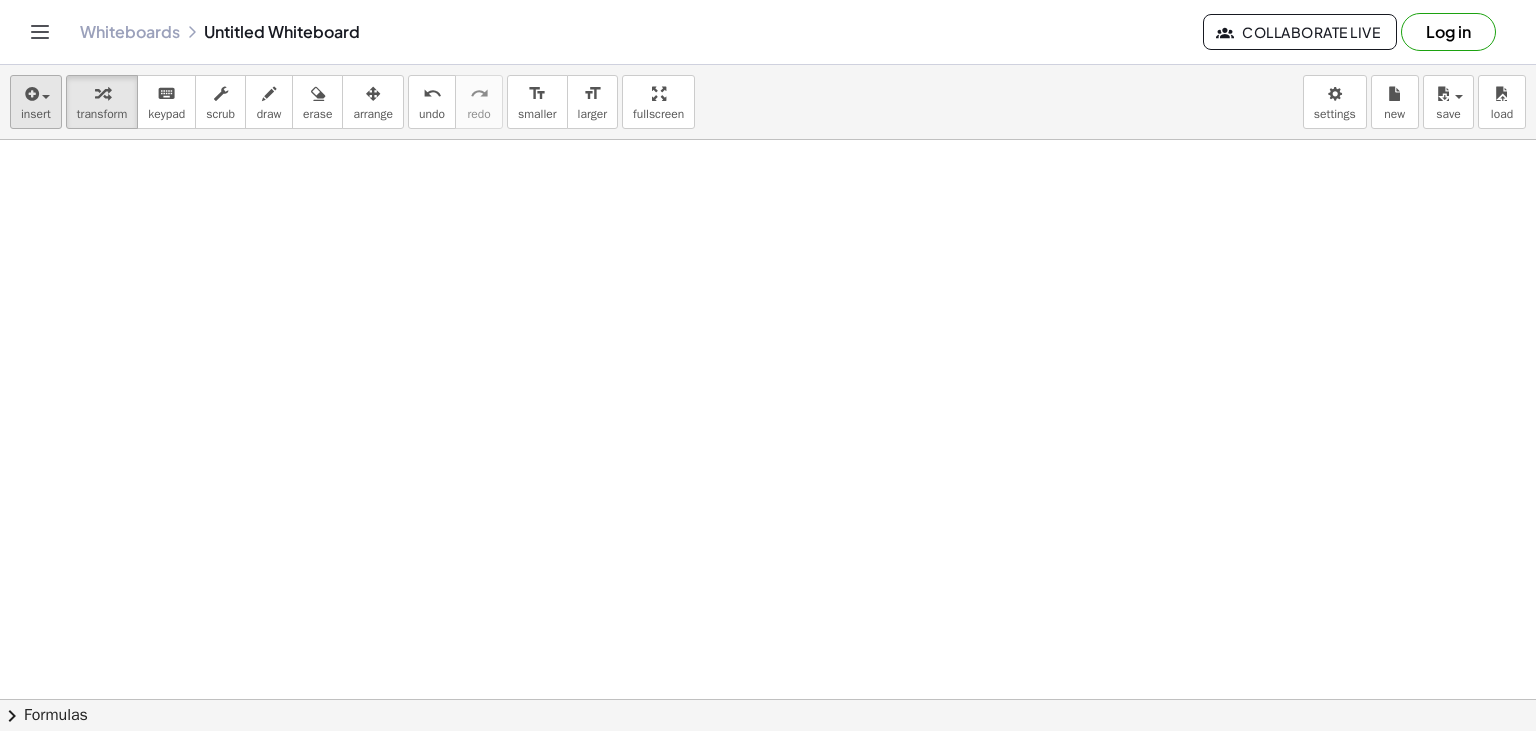 click on "insert" at bounding box center (36, 102) 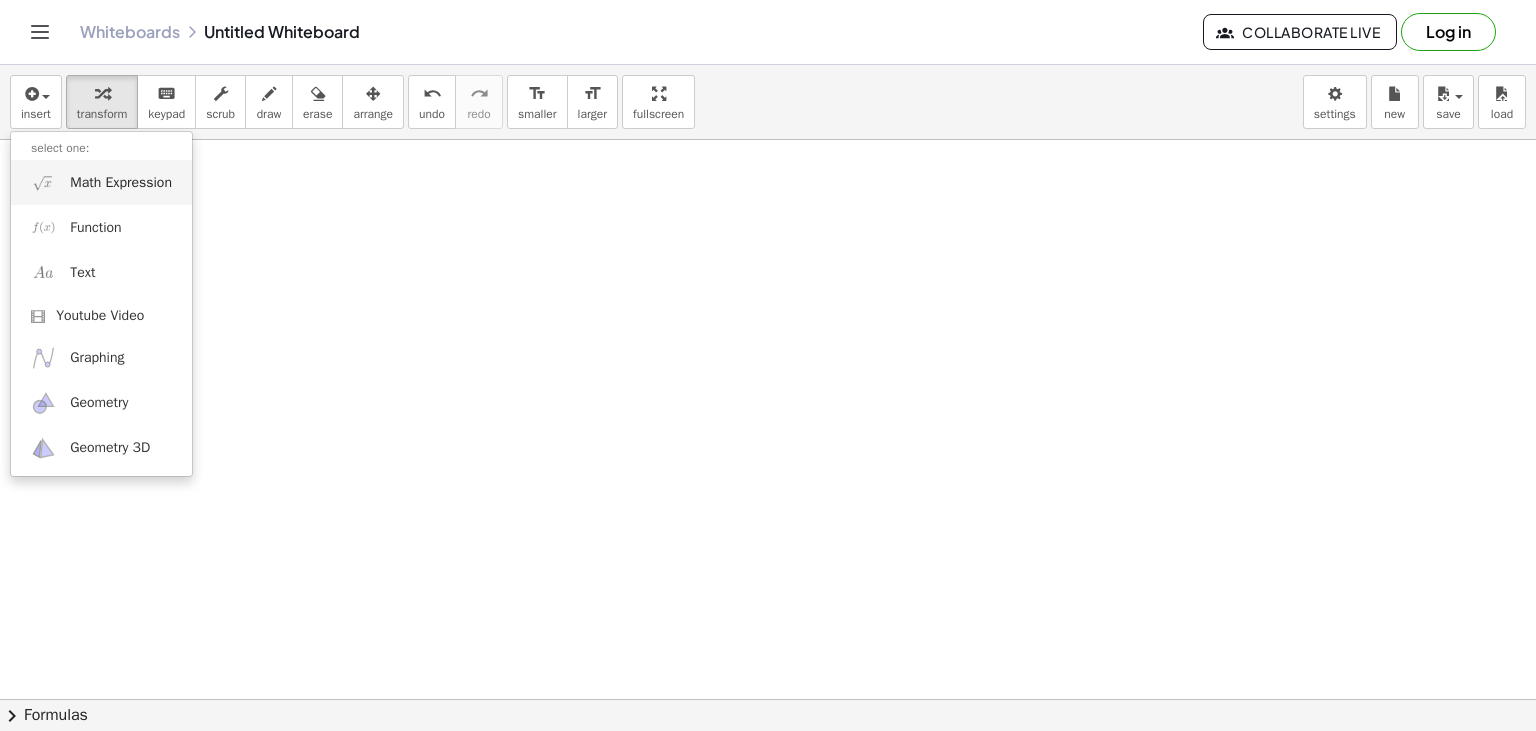 click on "Math Expression" at bounding box center (121, 183) 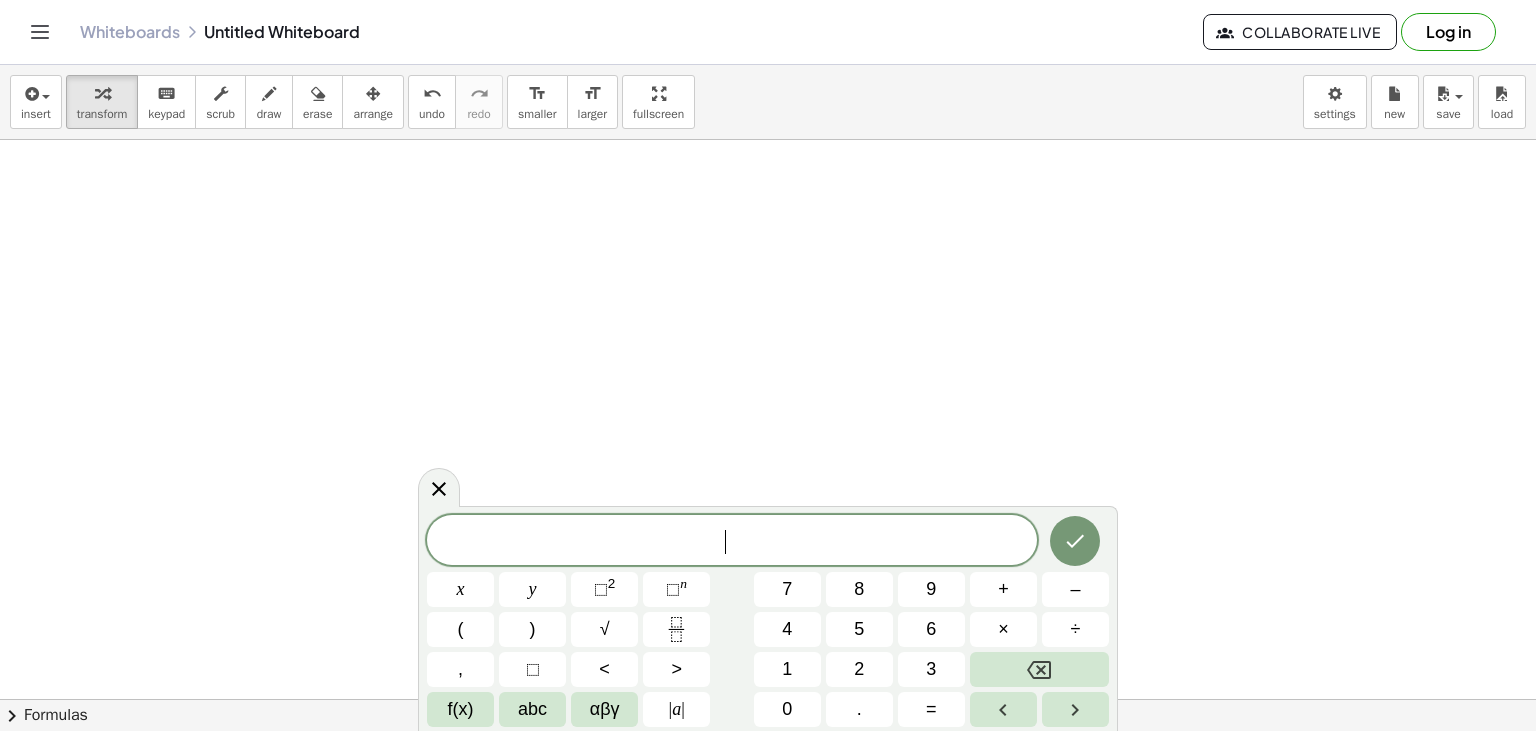 scroll, scrollTop: 18, scrollLeft: 0, axis: vertical 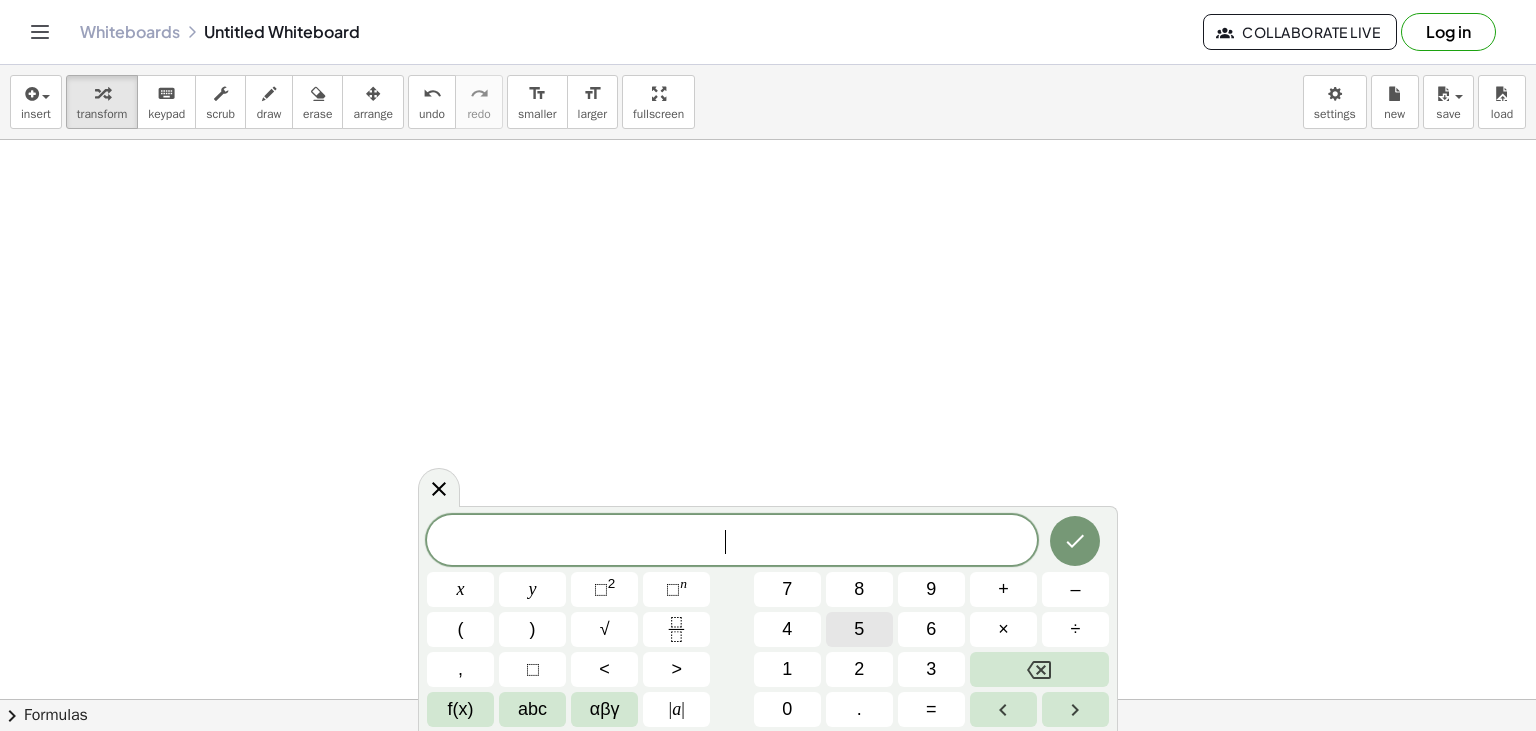 click on "5" at bounding box center [859, 629] 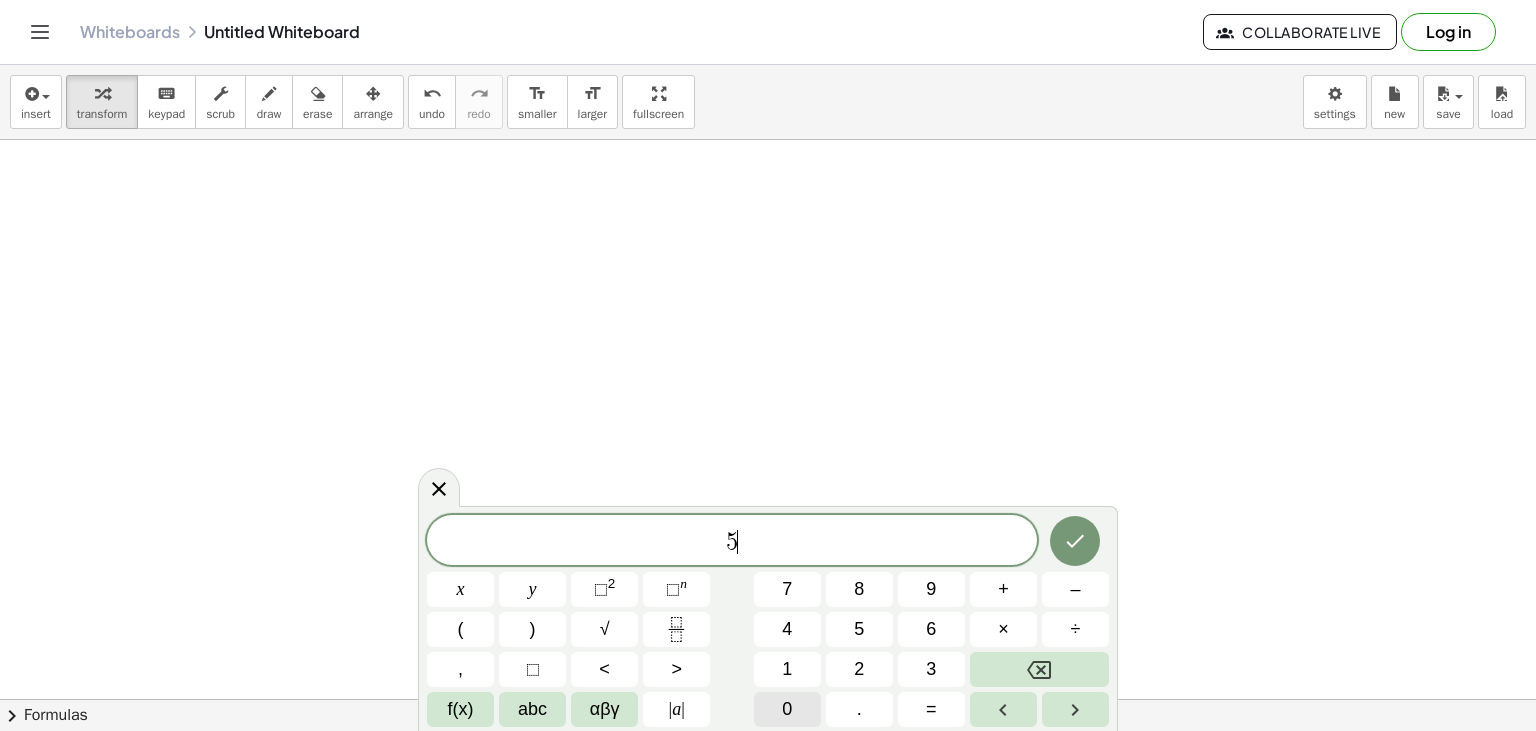 click on "0" at bounding box center [787, 709] 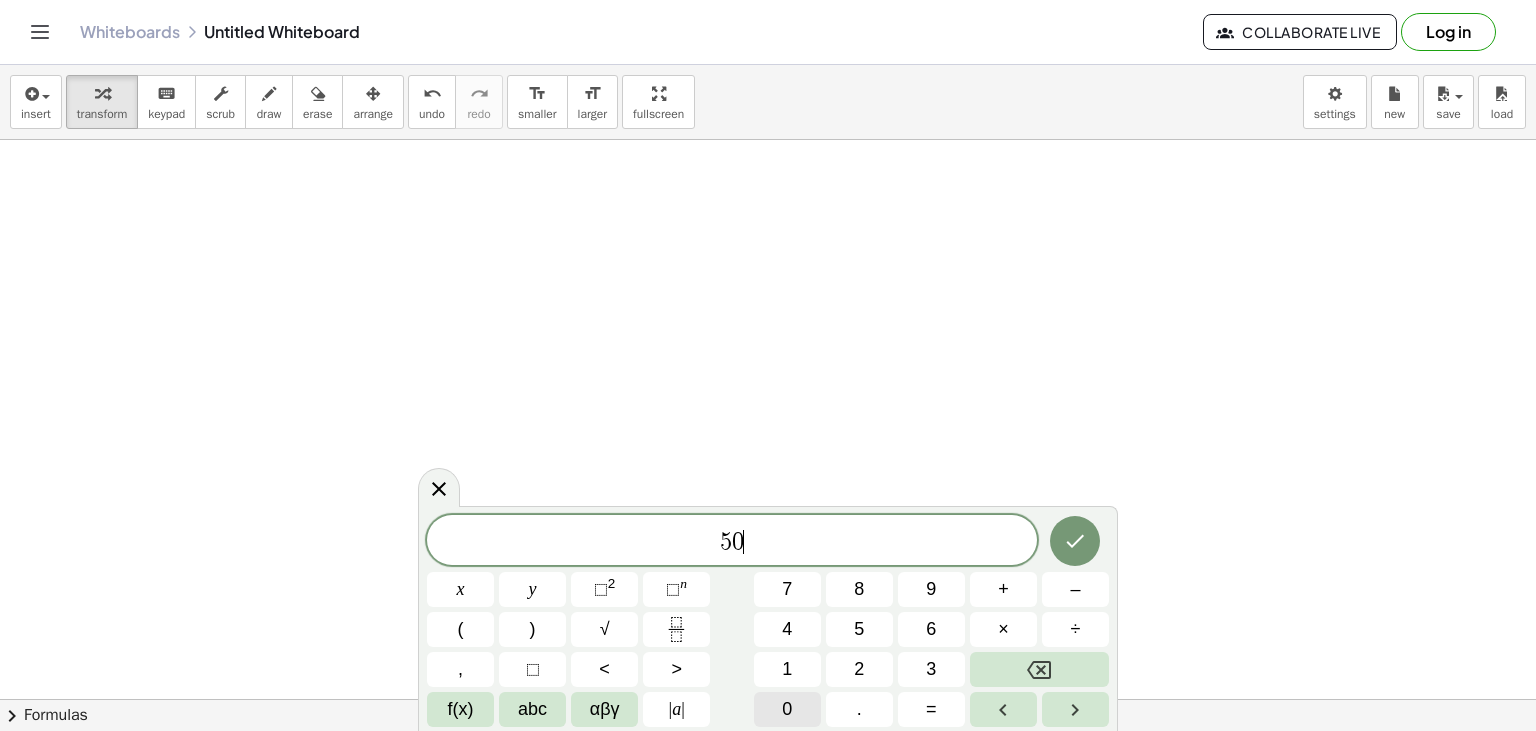 click on "0" at bounding box center [787, 709] 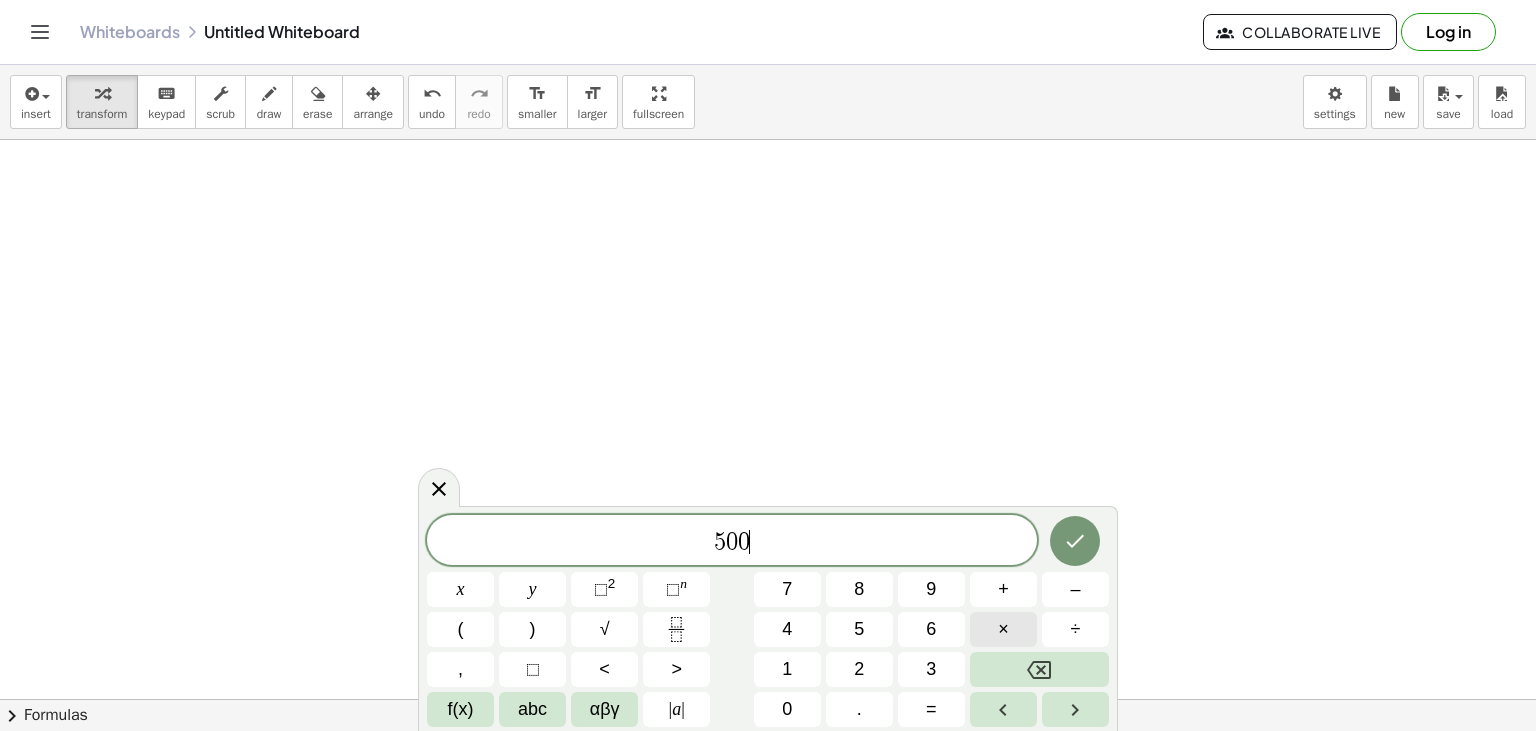 click on "×" at bounding box center (1003, 629) 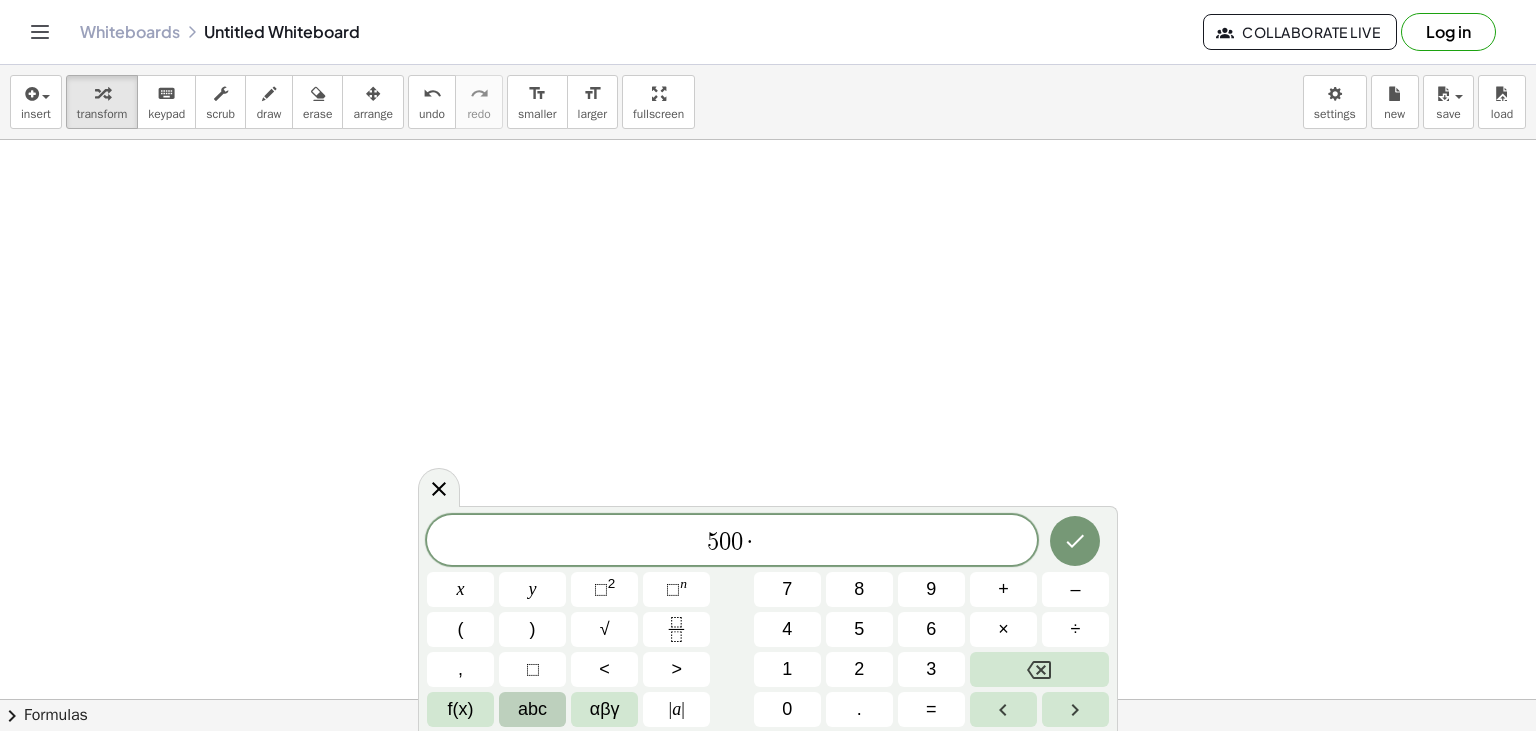 click on "abc" at bounding box center [532, 709] 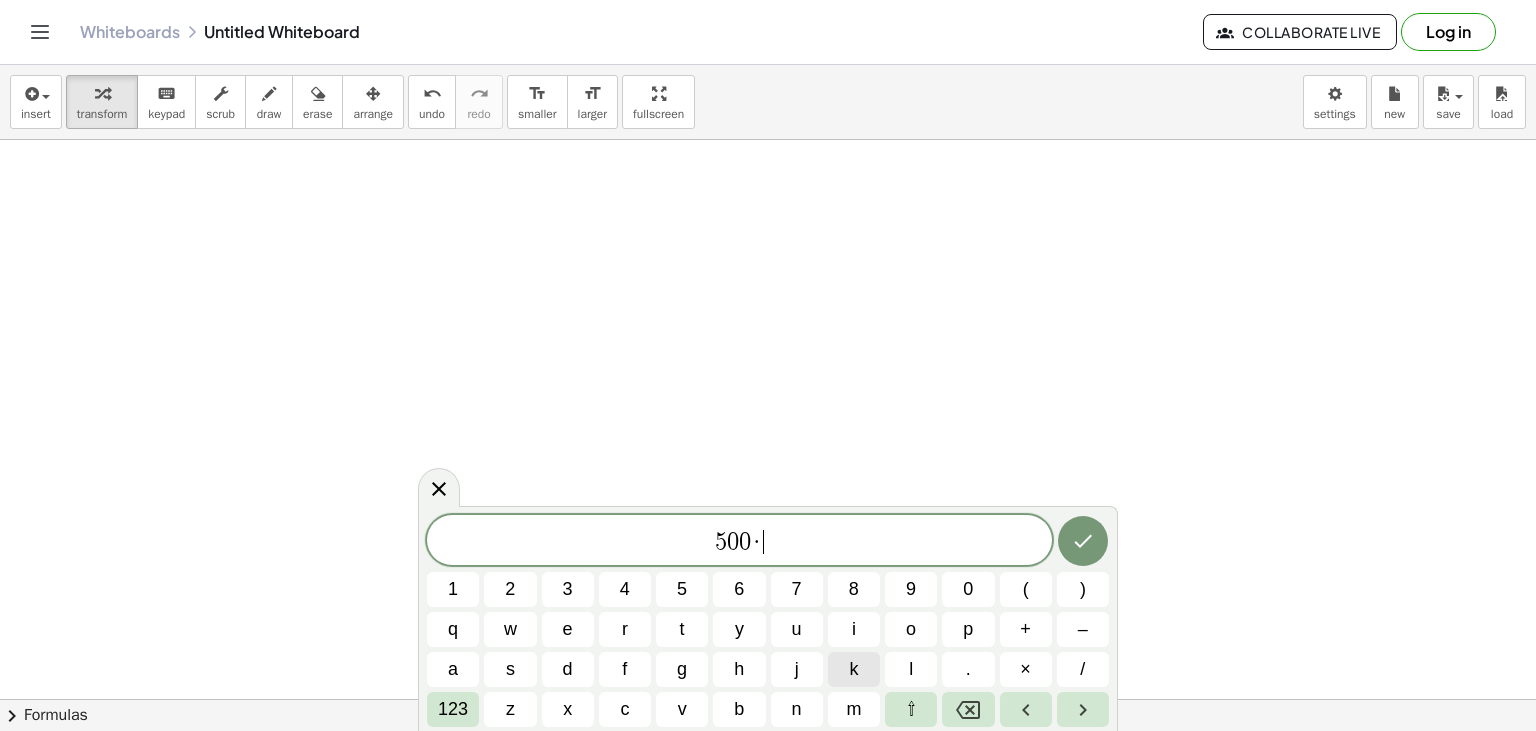 click on "k" at bounding box center (854, 669) 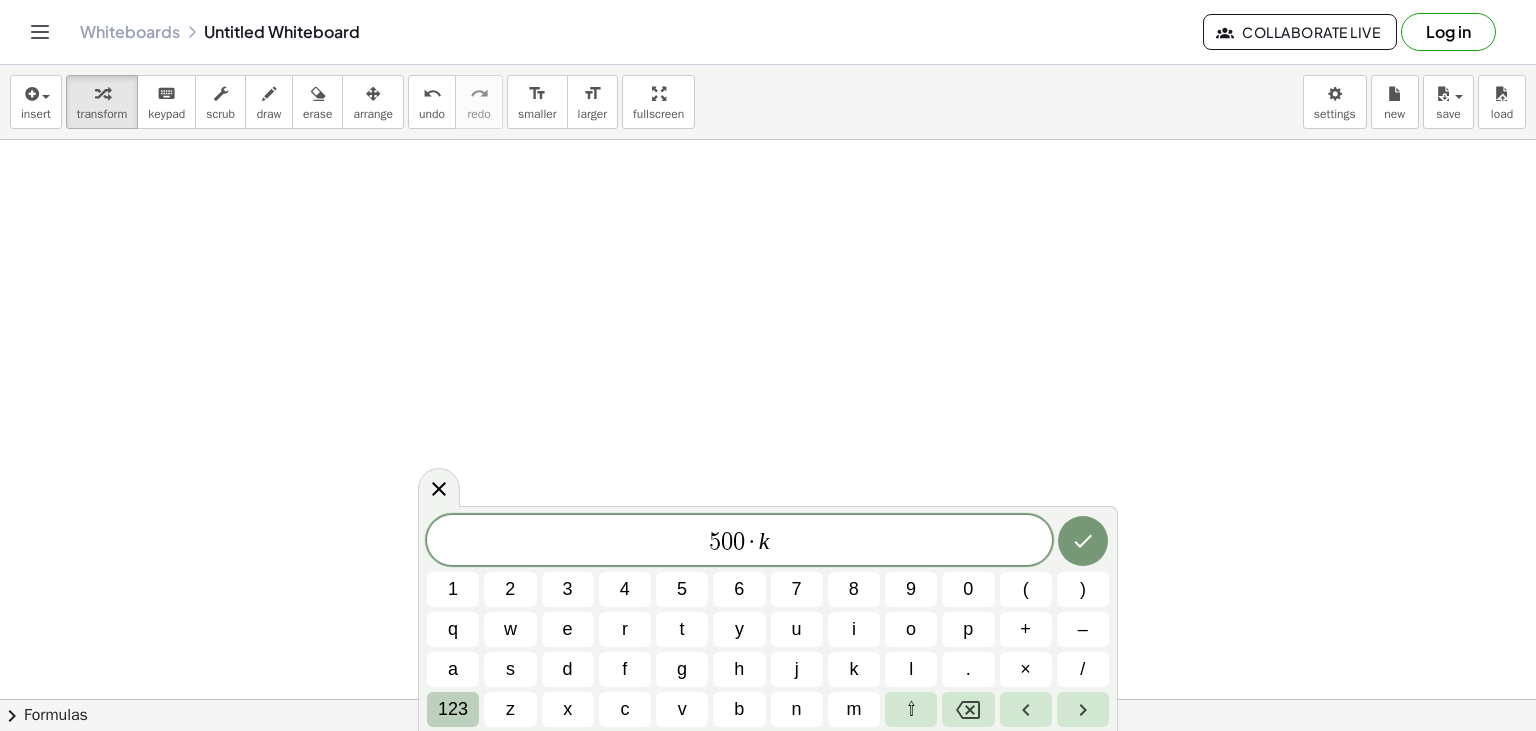 click on "123" at bounding box center (453, 709) 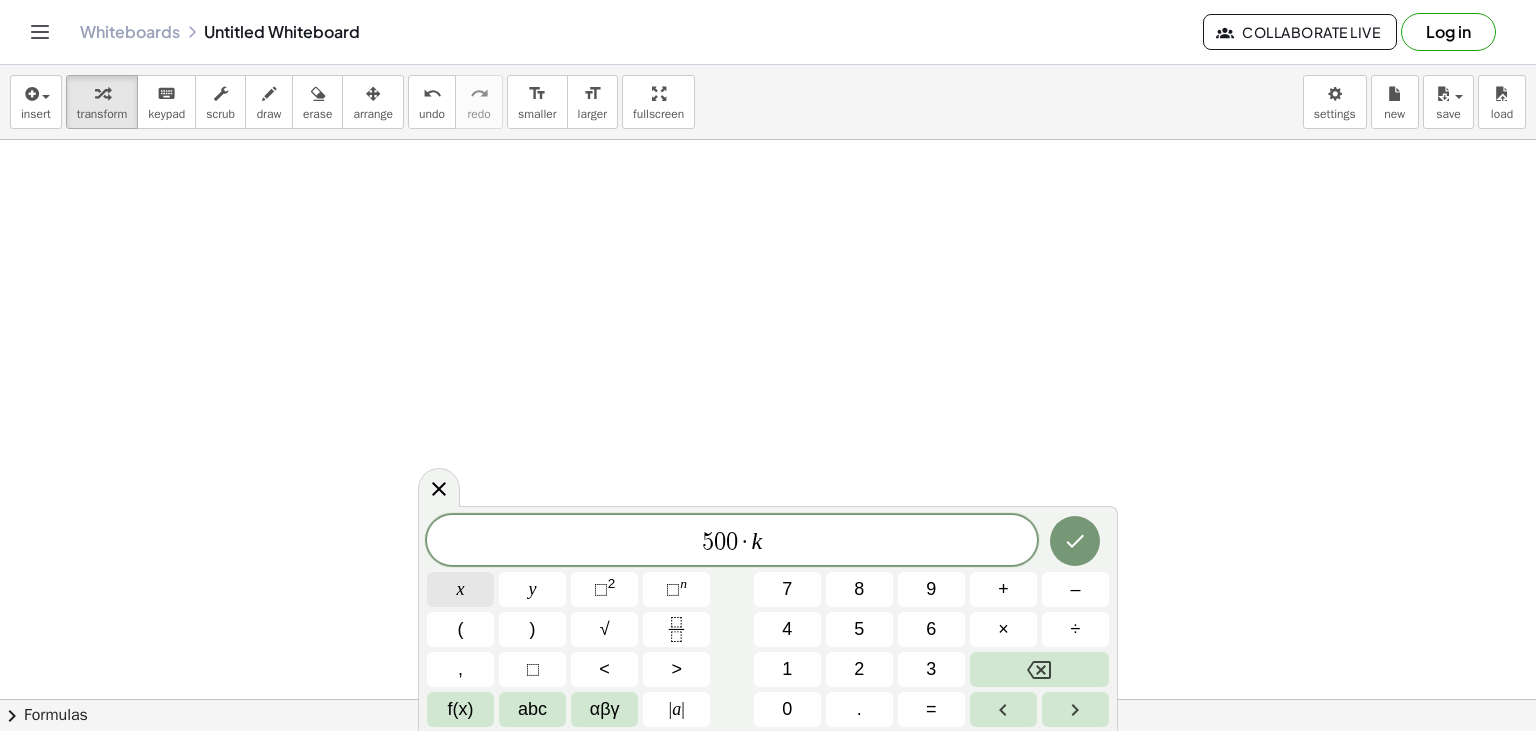 click on "x" at bounding box center (460, 589) 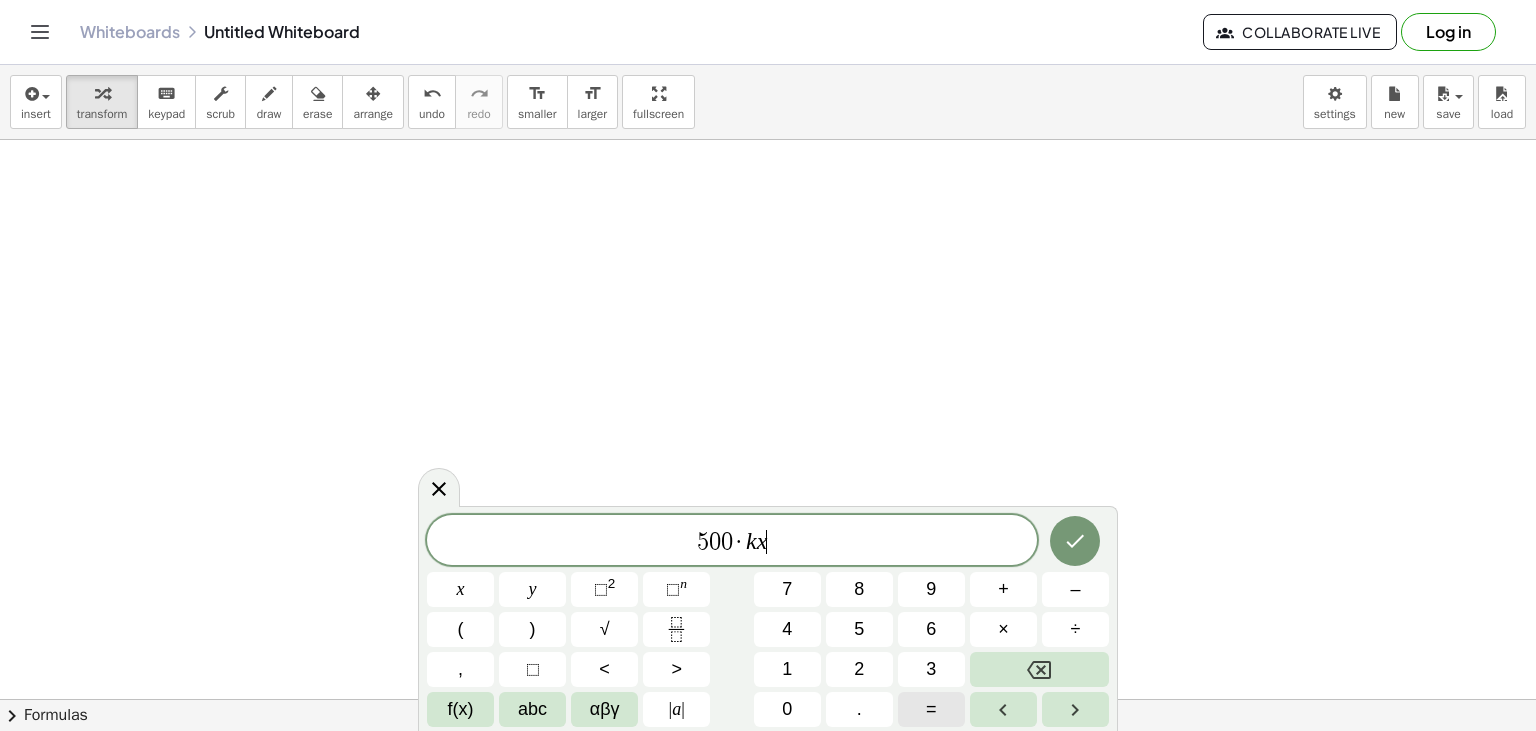 click on "=" at bounding box center (931, 709) 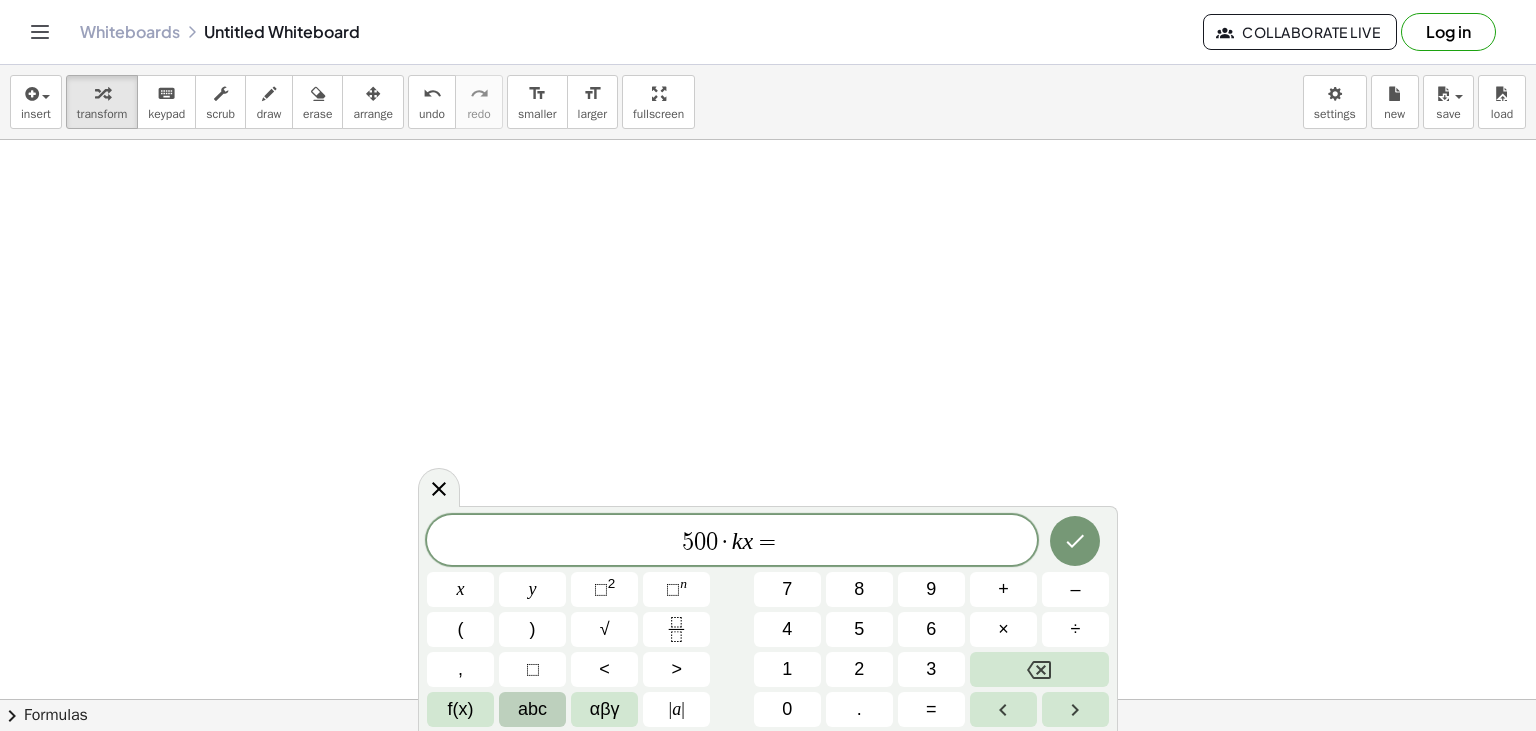 click on "abc" at bounding box center (532, 709) 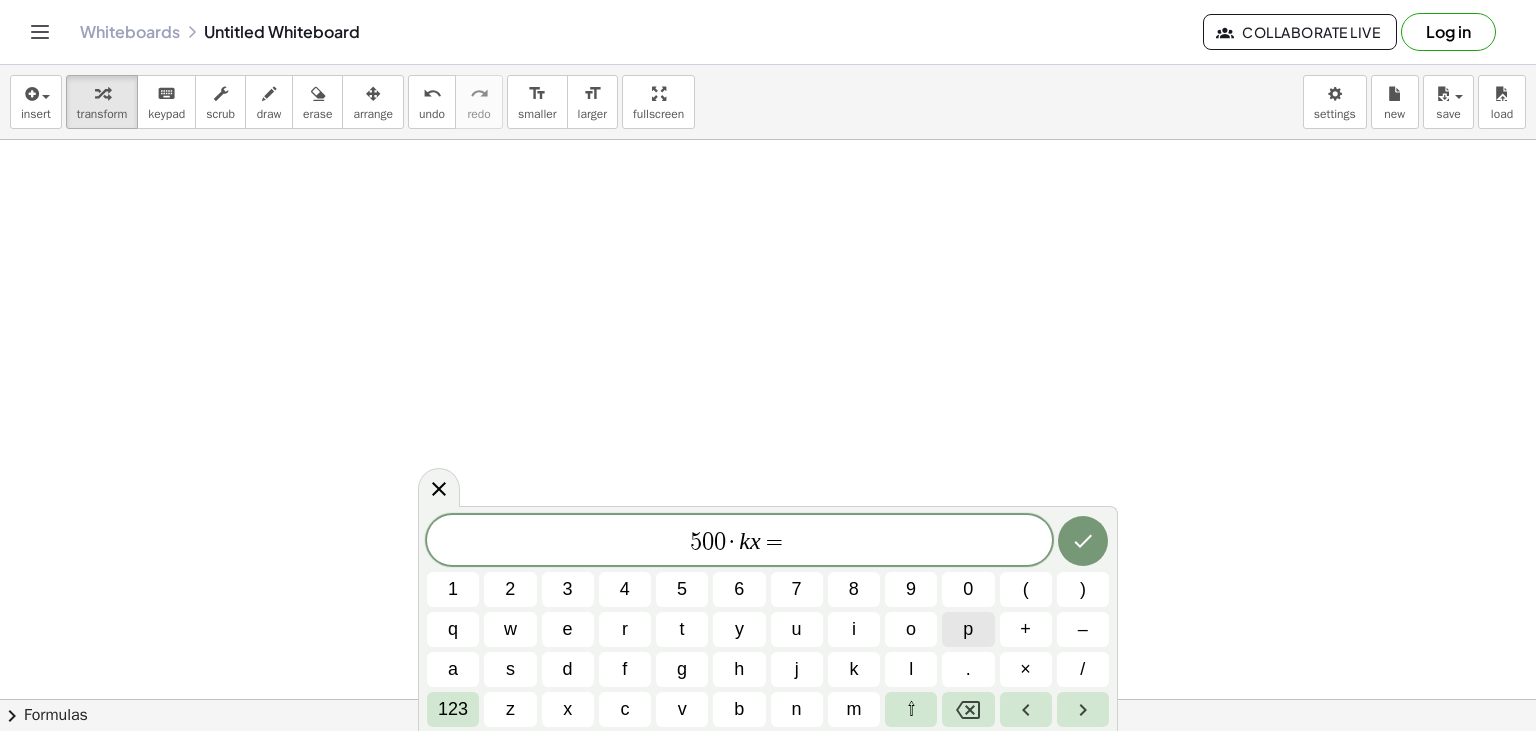 click on "p" at bounding box center [968, 629] 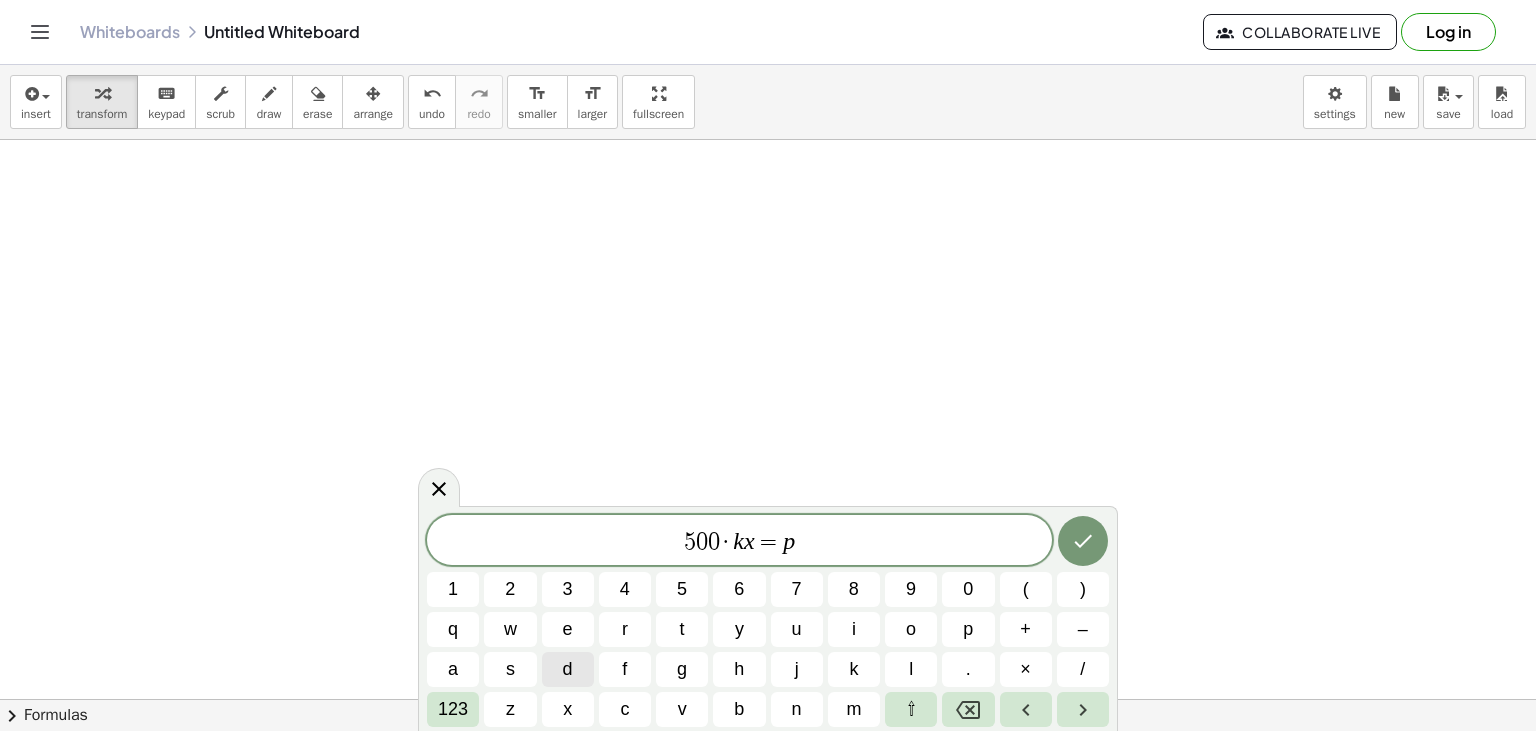 click on "123" at bounding box center (453, 709) 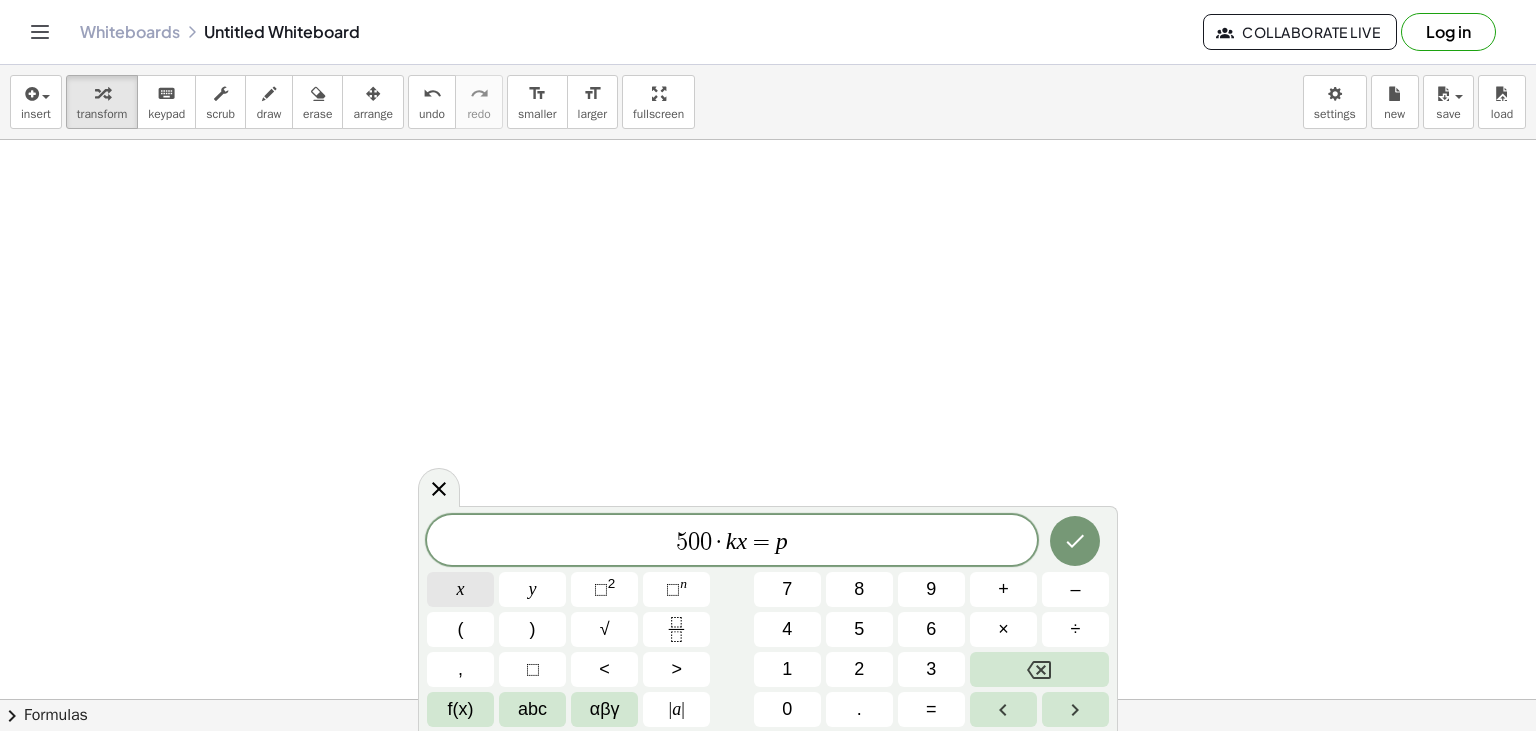 click on "x" at bounding box center [460, 589] 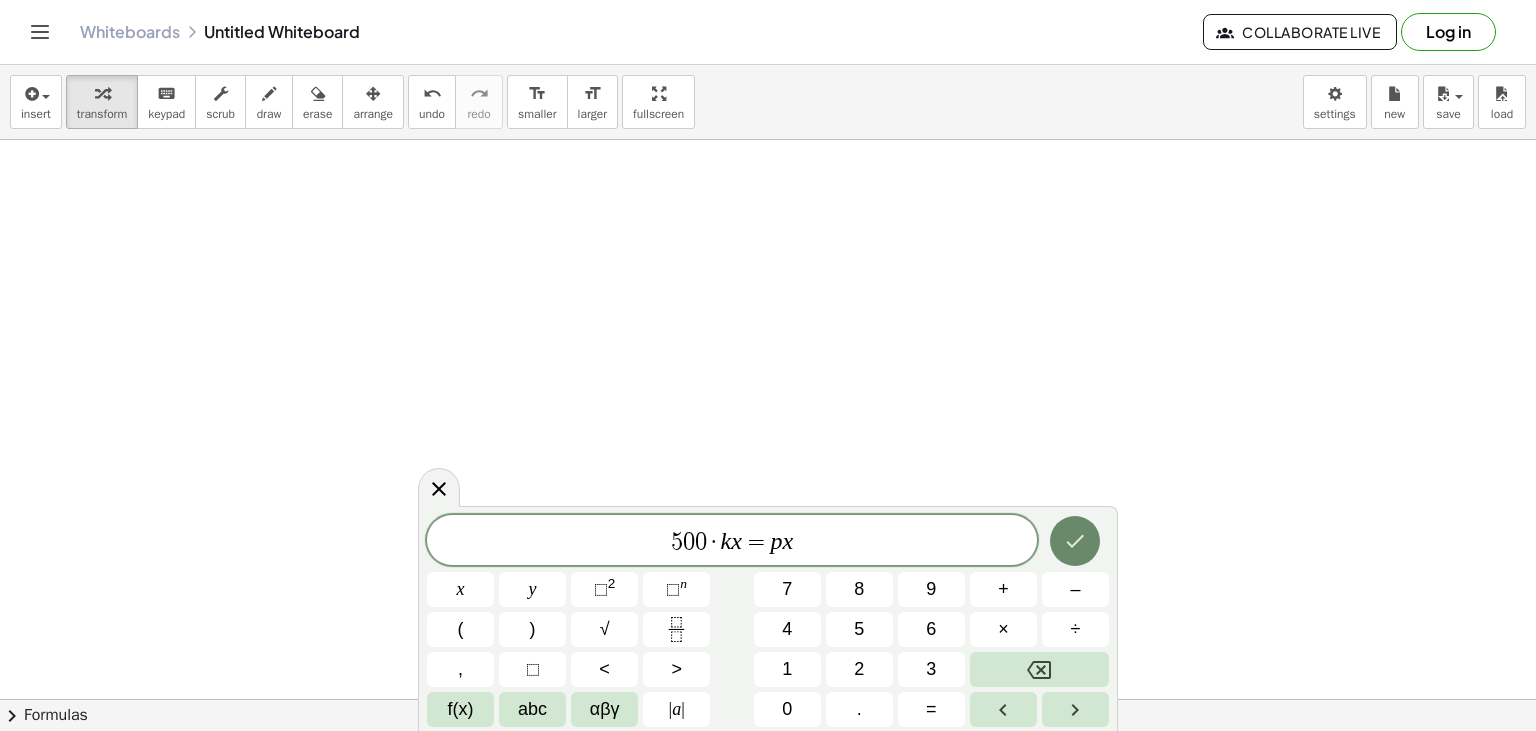 click 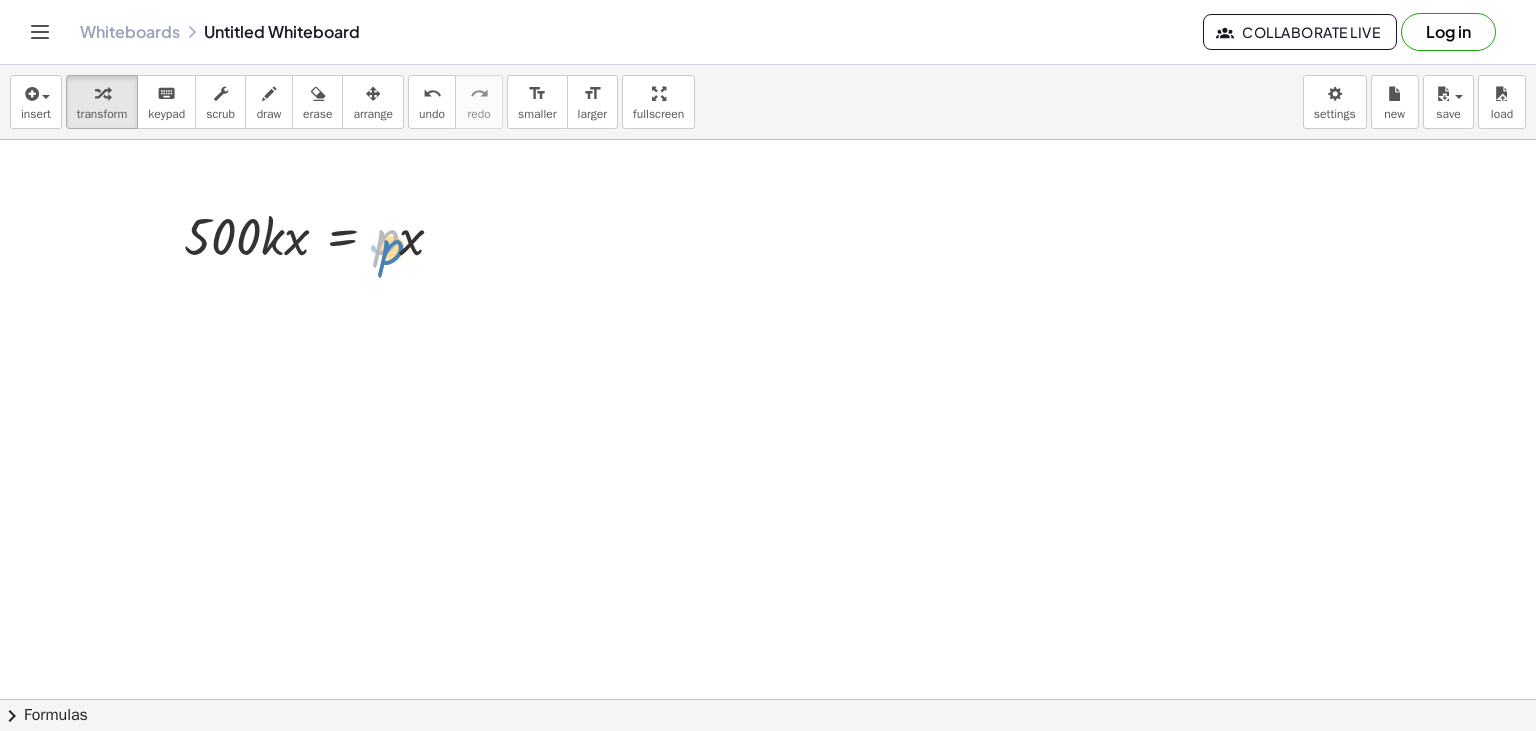 drag, startPoint x: 387, startPoint y: 246, endPoint x: 370, endPoint y: 239, distance: 18.384777 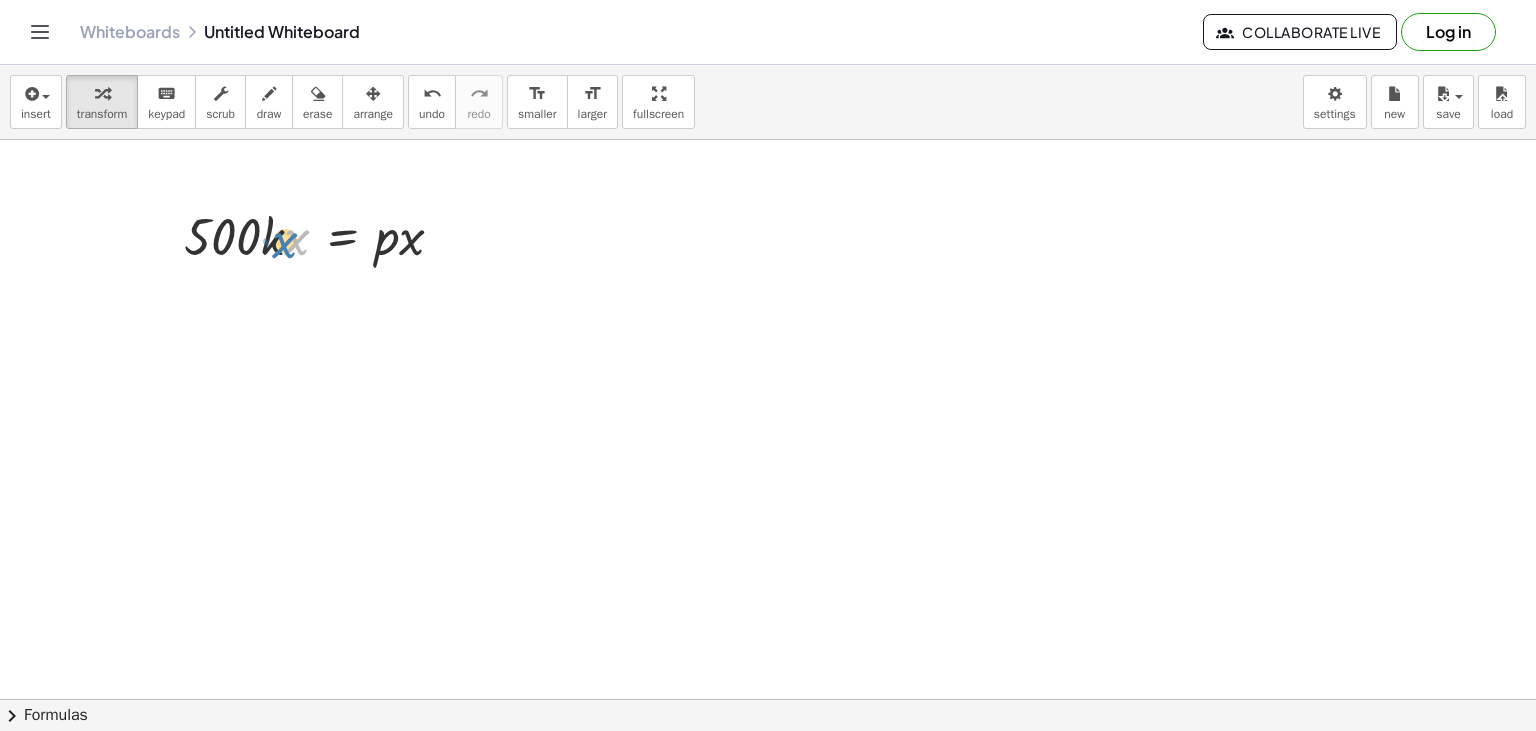 drag, startPoint x: 296, startPoint y: 238, endPoint x: 257, endPoint y: 238, distance: 39 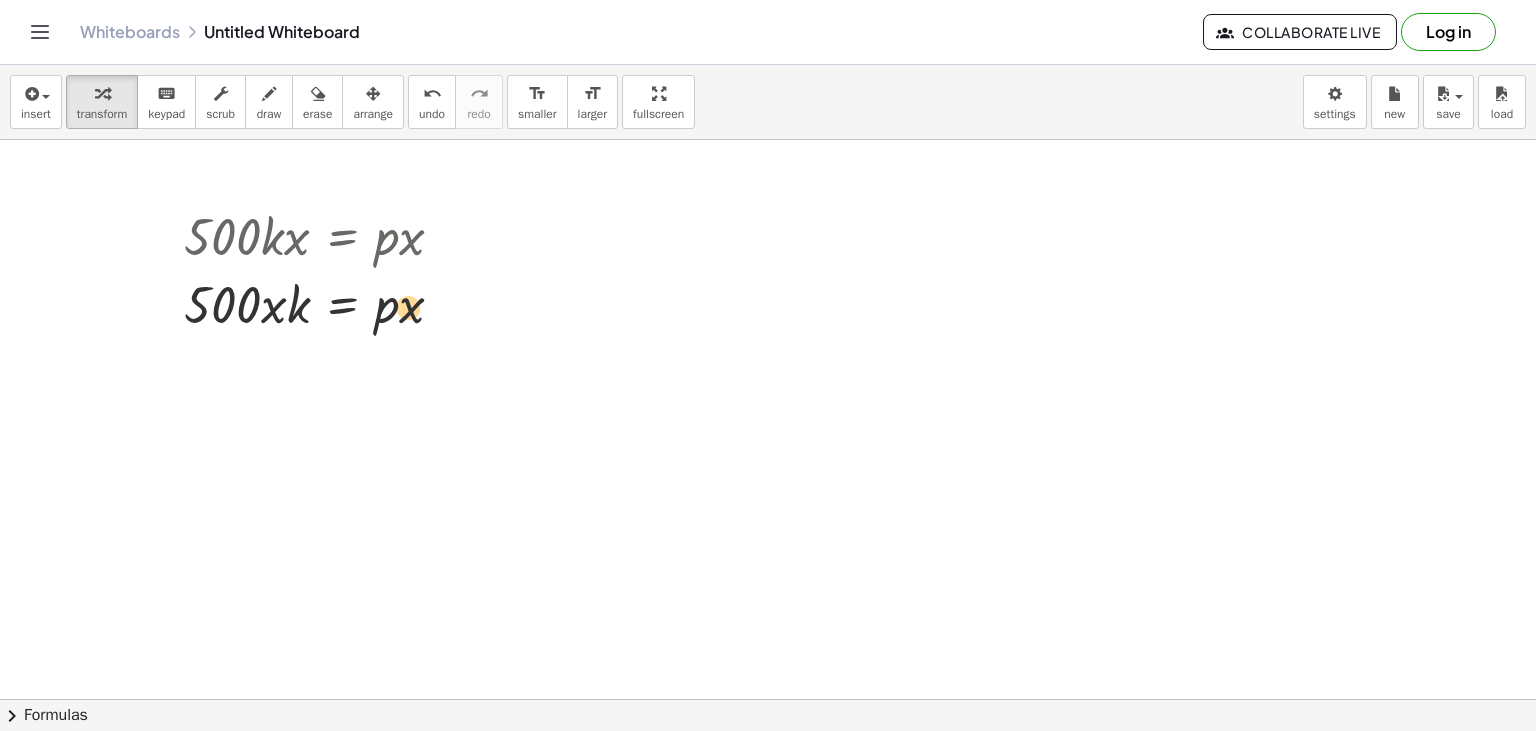 click at bounding box center (321, 303) 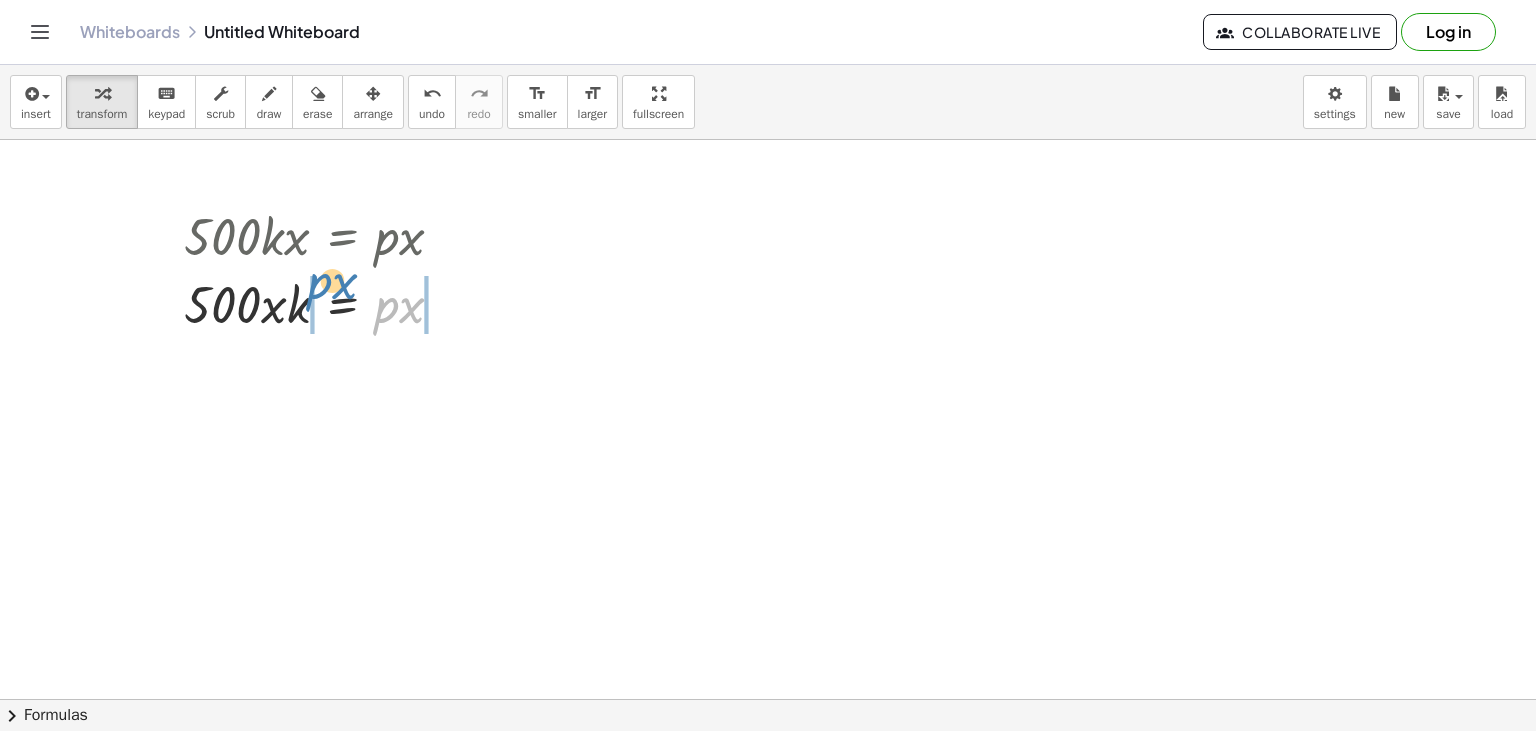 drag, startPoint x: 394, startPoint y: 314, endPoint x: 327, endPoint y: 290, distance: 71.168816 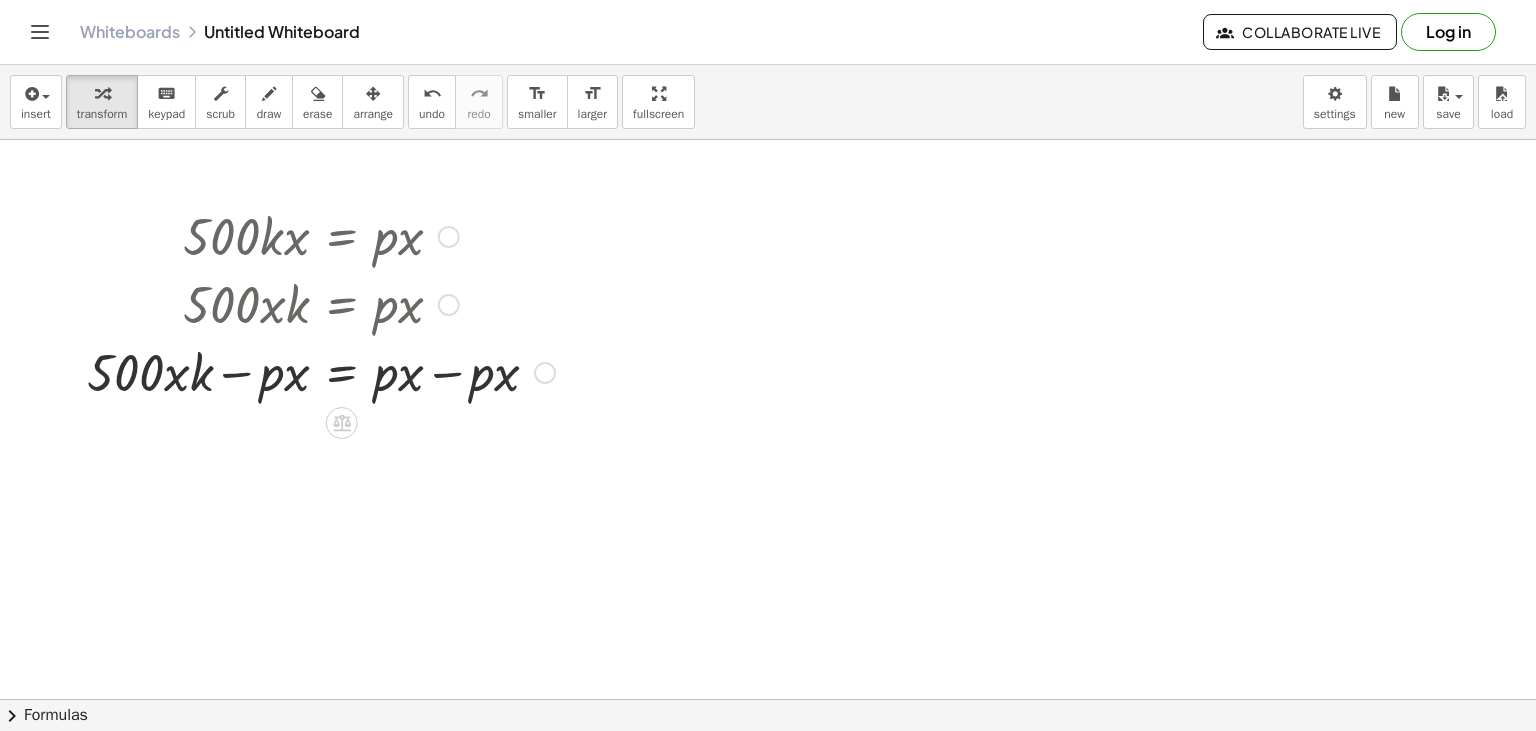 click at bounding box center (321, 371) 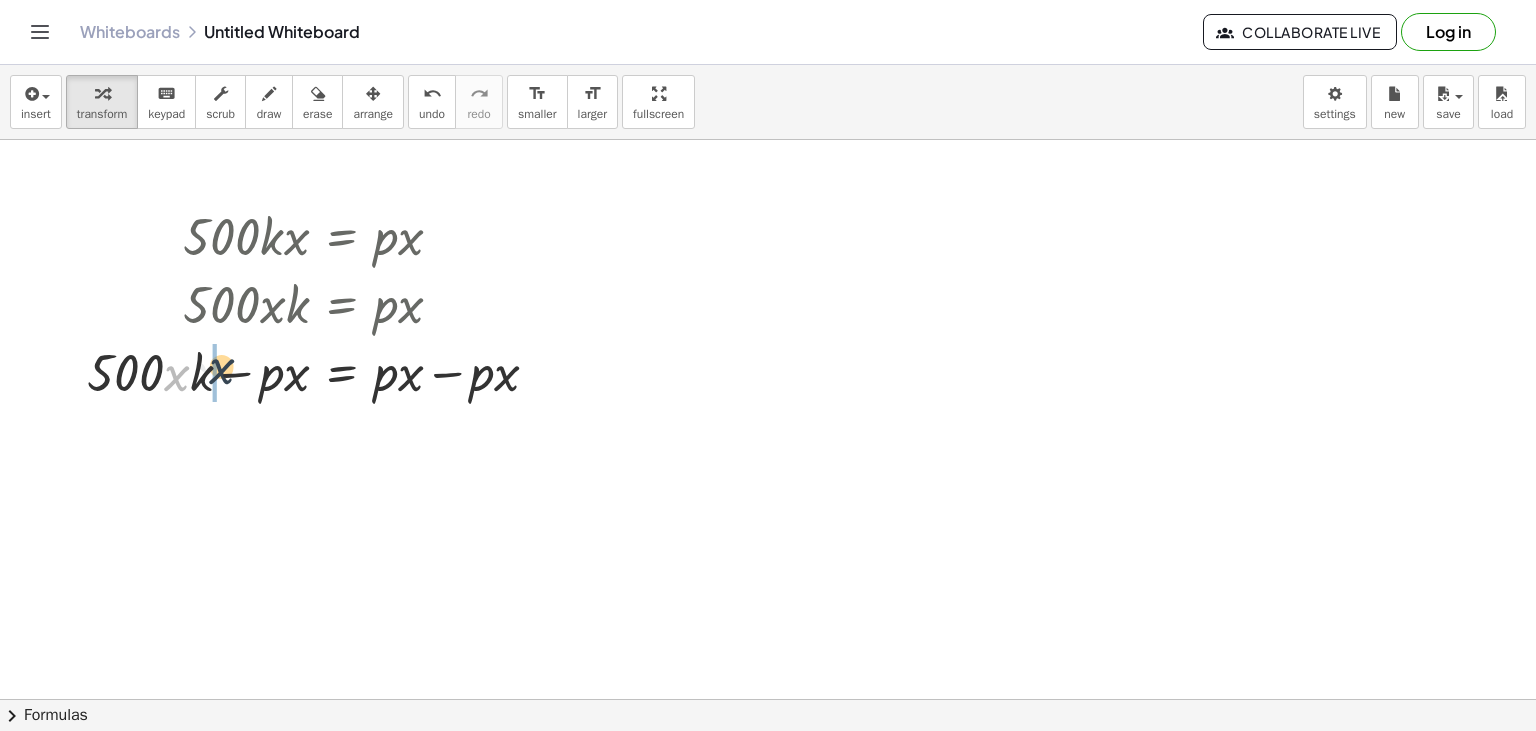 drag, startPoint x: 168, startPoint y: 382, endPoint x: 211, endPoint y: 373, distance: 43.931767 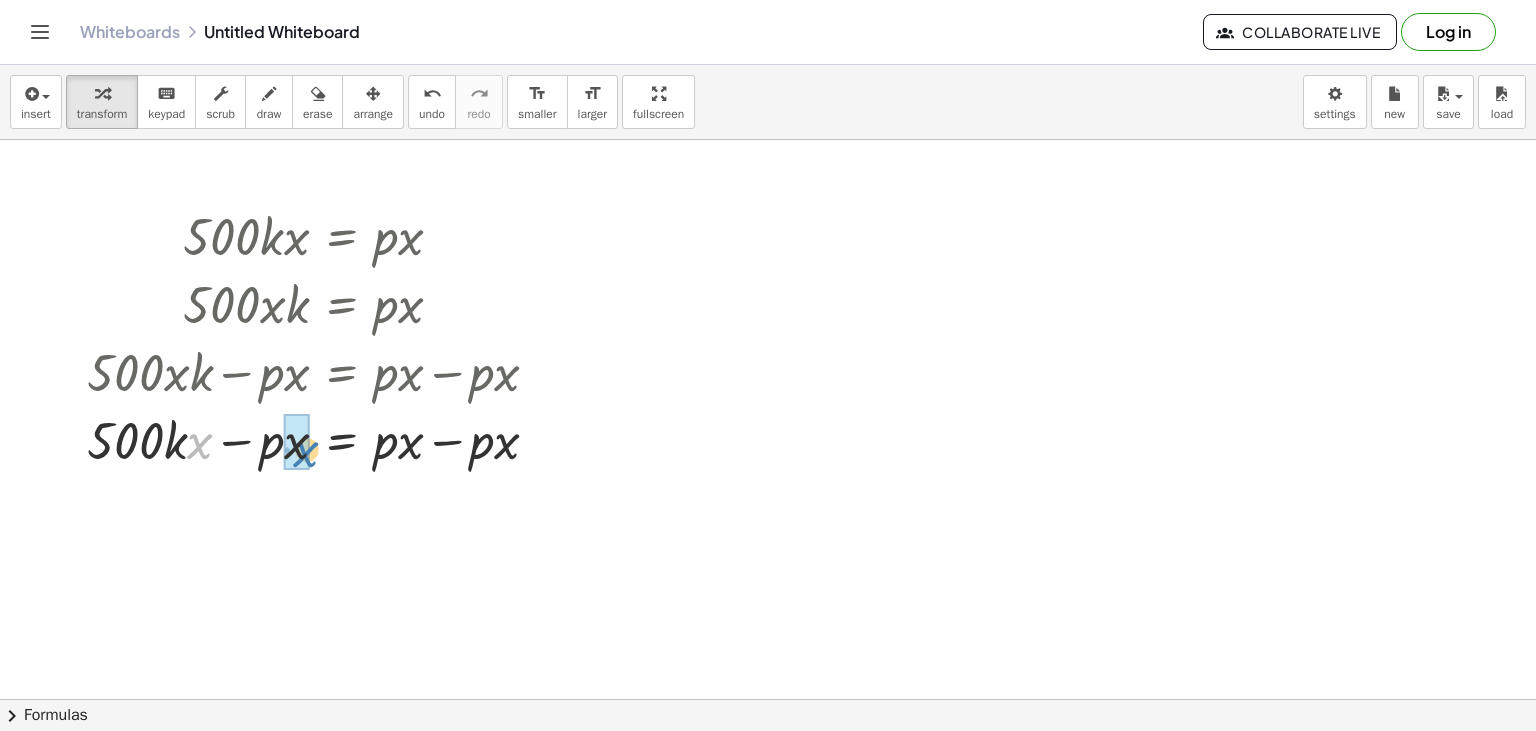 drag, startPoint x: 199, startPoint y: 450, endPoint x: 302, endPoint y: 452, distance: 103.01942 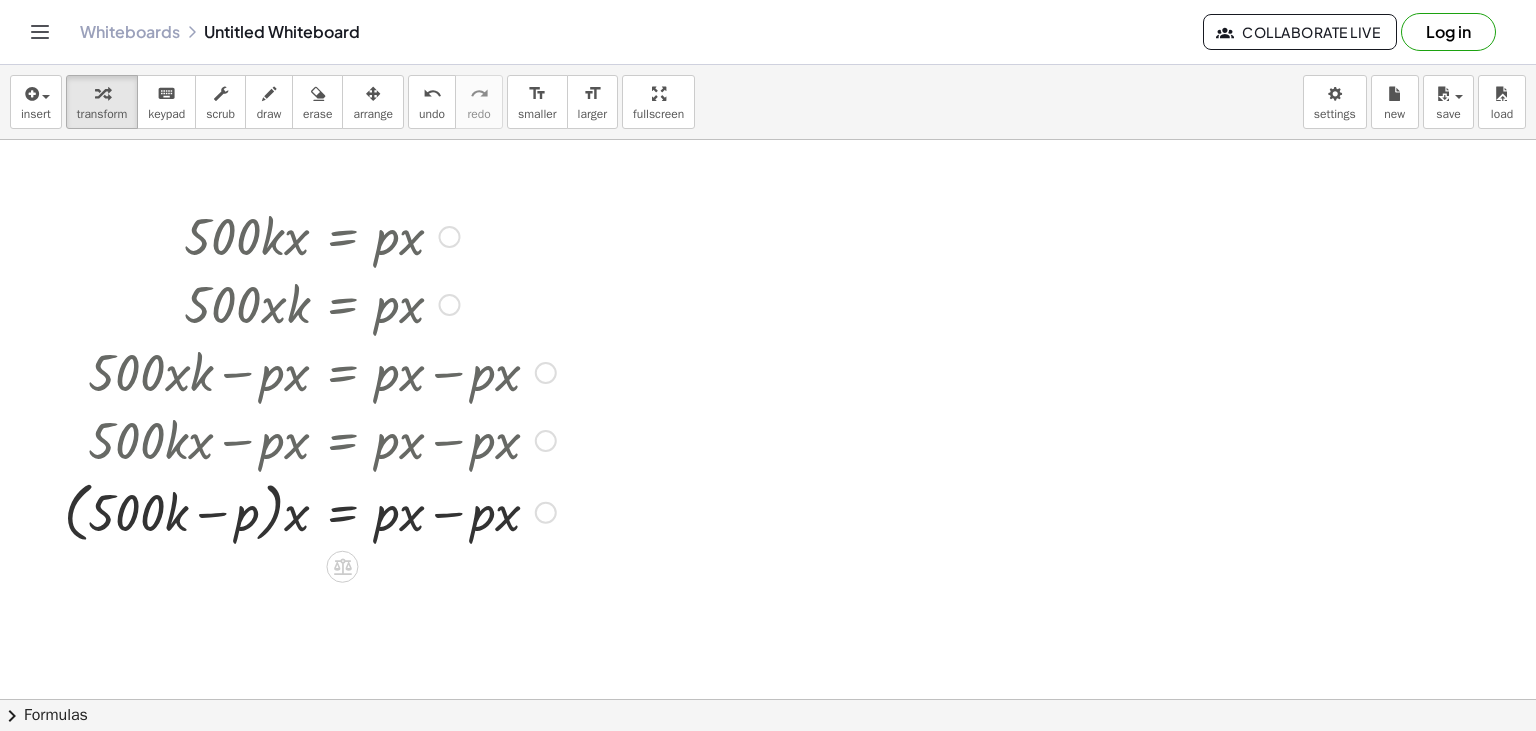 click at bounding box center (310, 511) 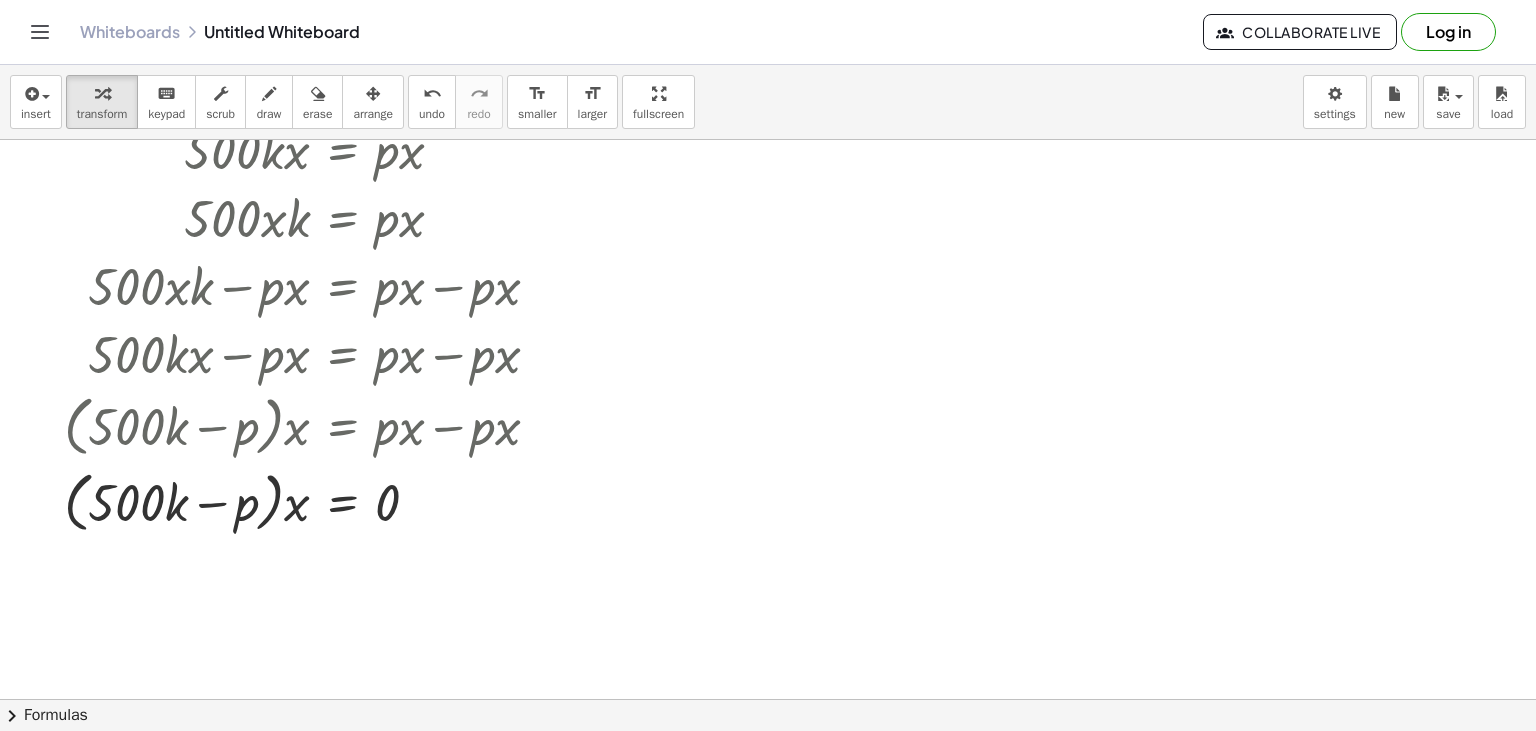 scroll, scrollTop: 1809, scrollLeft: 0, axis: vertical 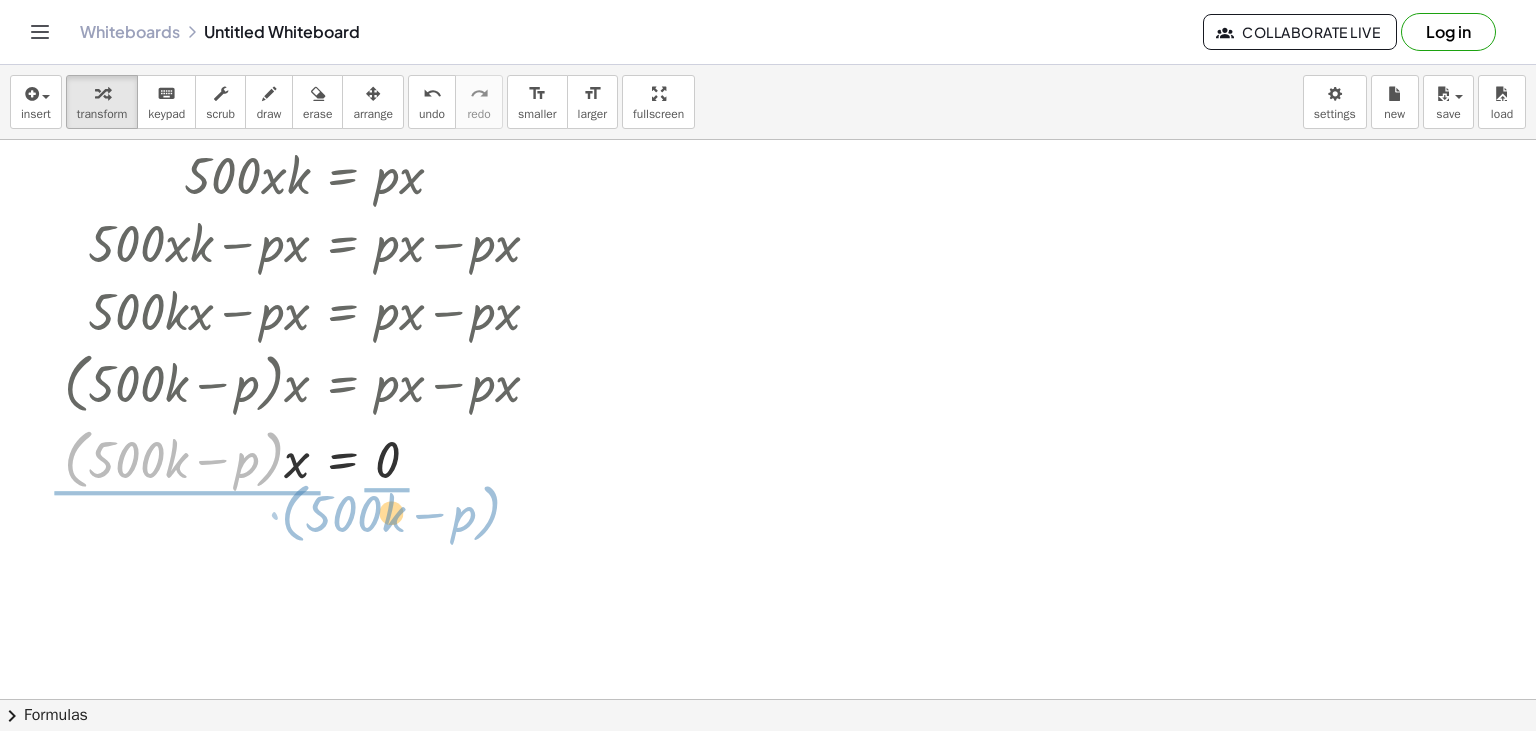 drag, startPoint x: 77, startPoint y: 461, endPoint x: 294, endPoint y: 515, distance: 223.61798 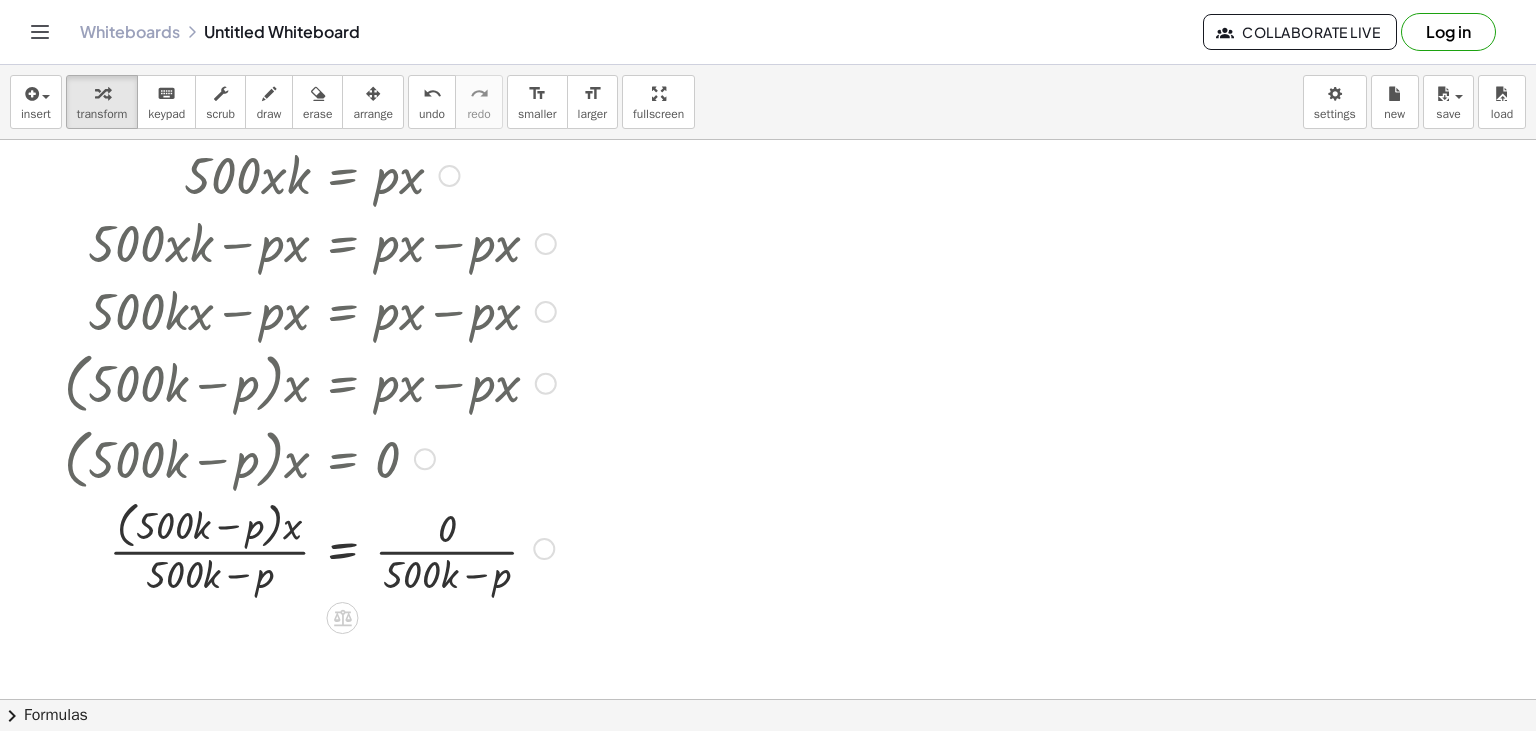 click at bounding box center (310, 547) 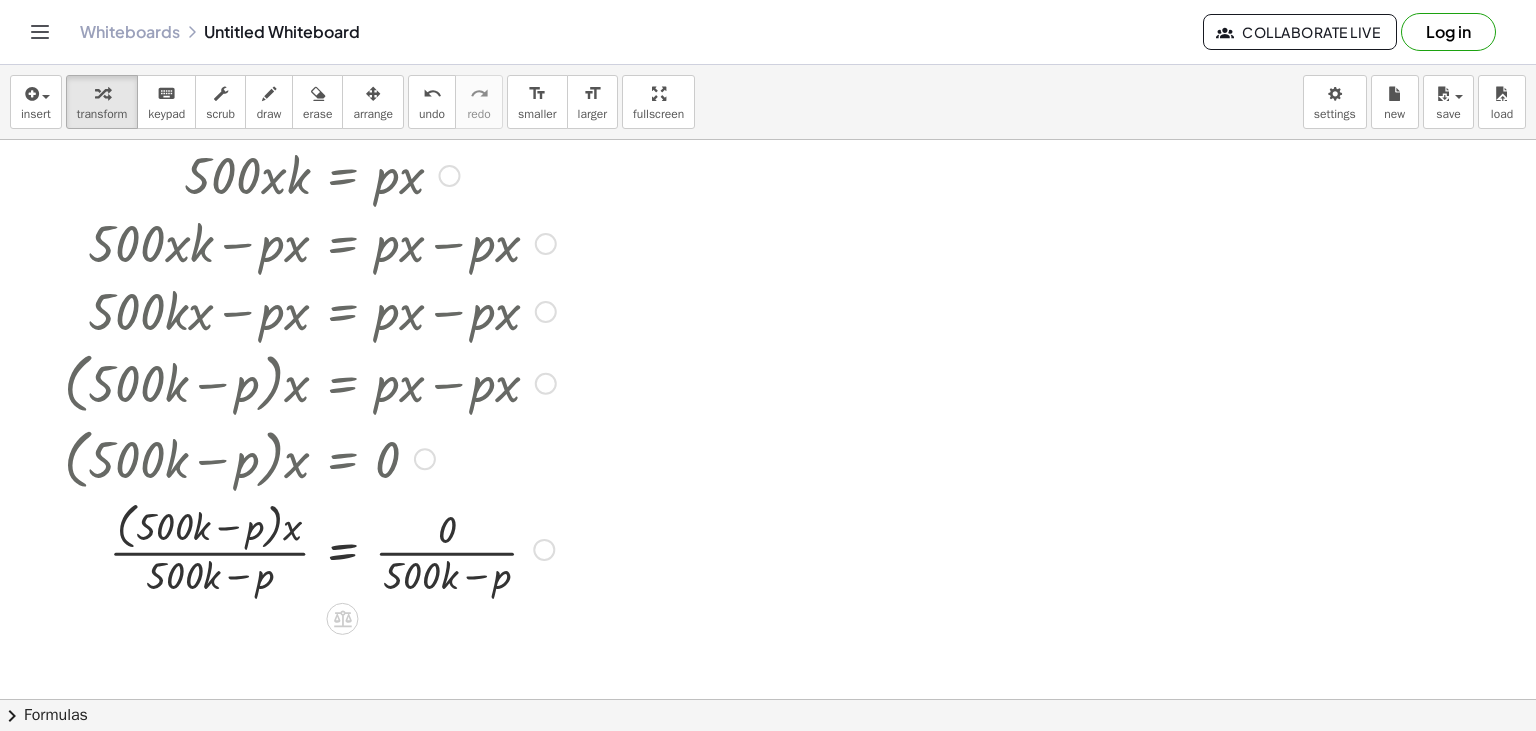 click at bounding box center (310, 548) 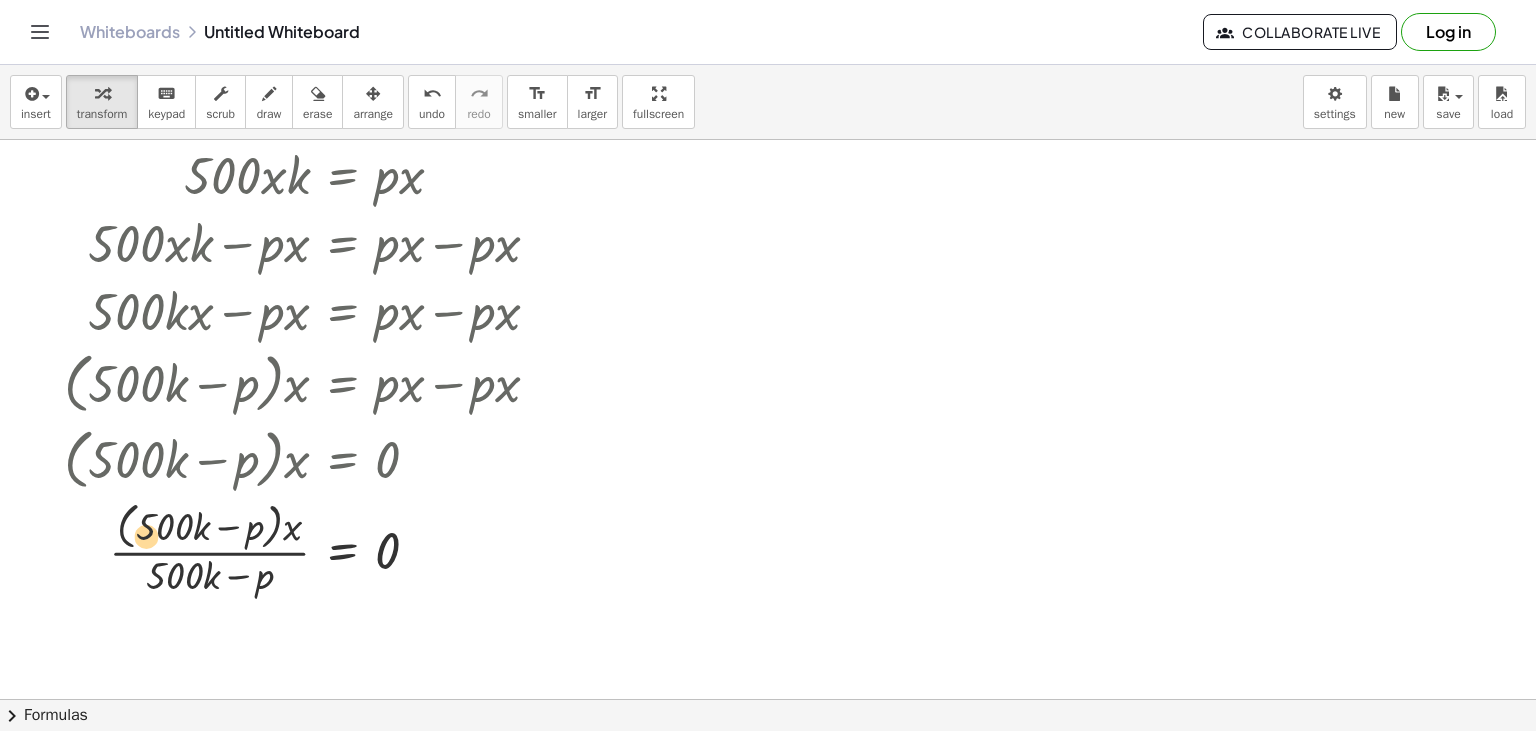 drag, startPoint x: 178, startPoint y: 571, endPoint x: 147, endPoint y: 529, distance: 52.201534 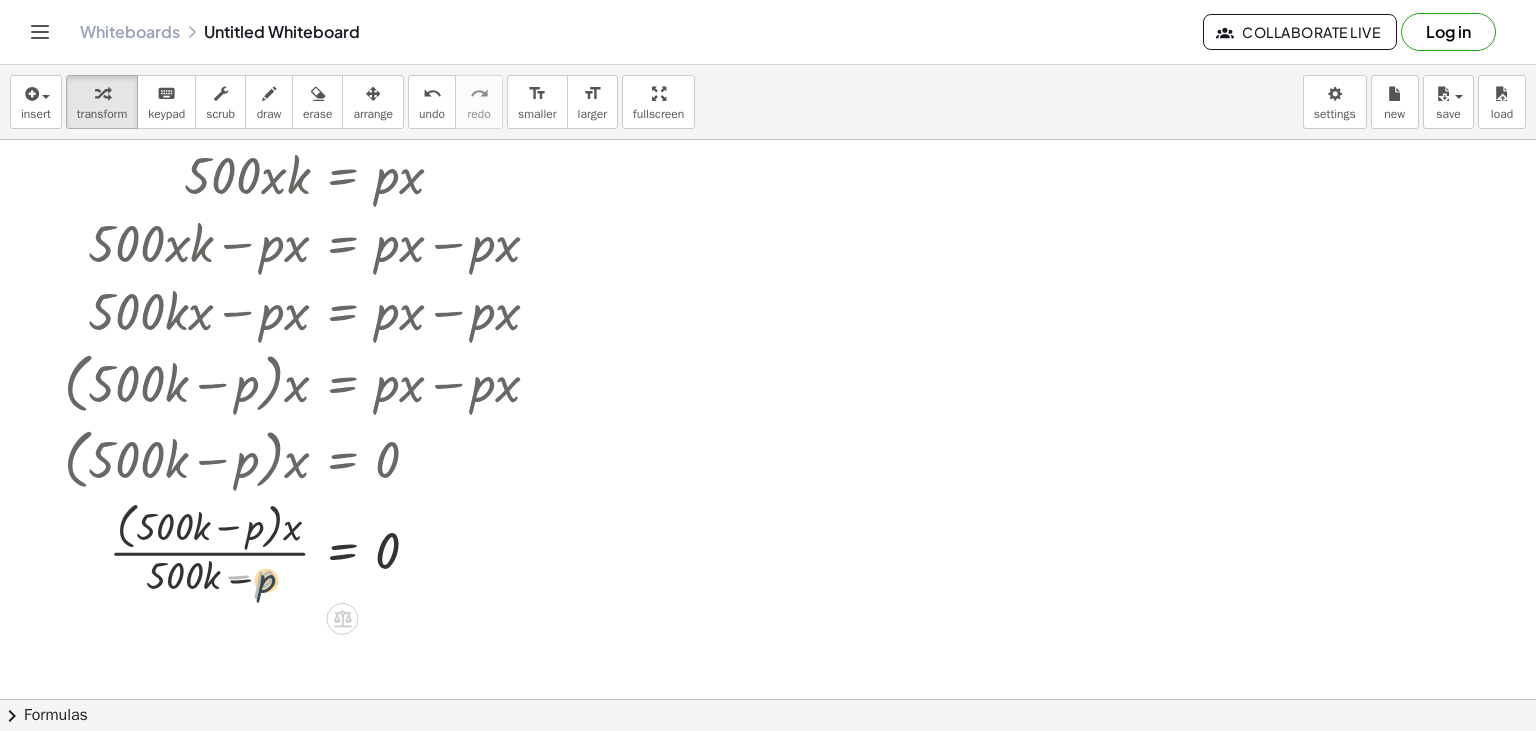 drag, startPoint x: 266, startPoint y: 574, endPoint x: 294, endPoint y: 611, distance: 46.400433 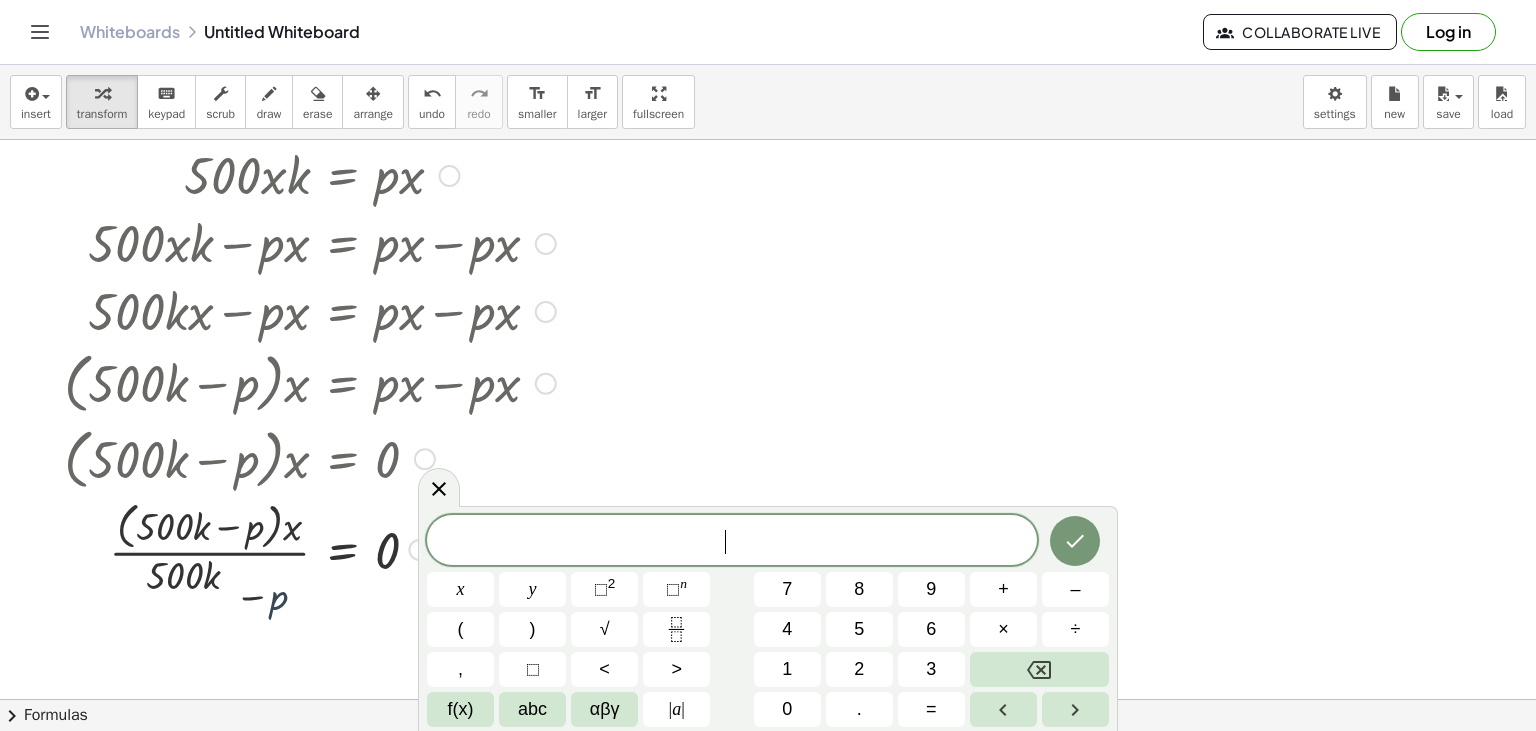 scroll, scrollTop: 18, scrollLeft: 0, axis: vertical 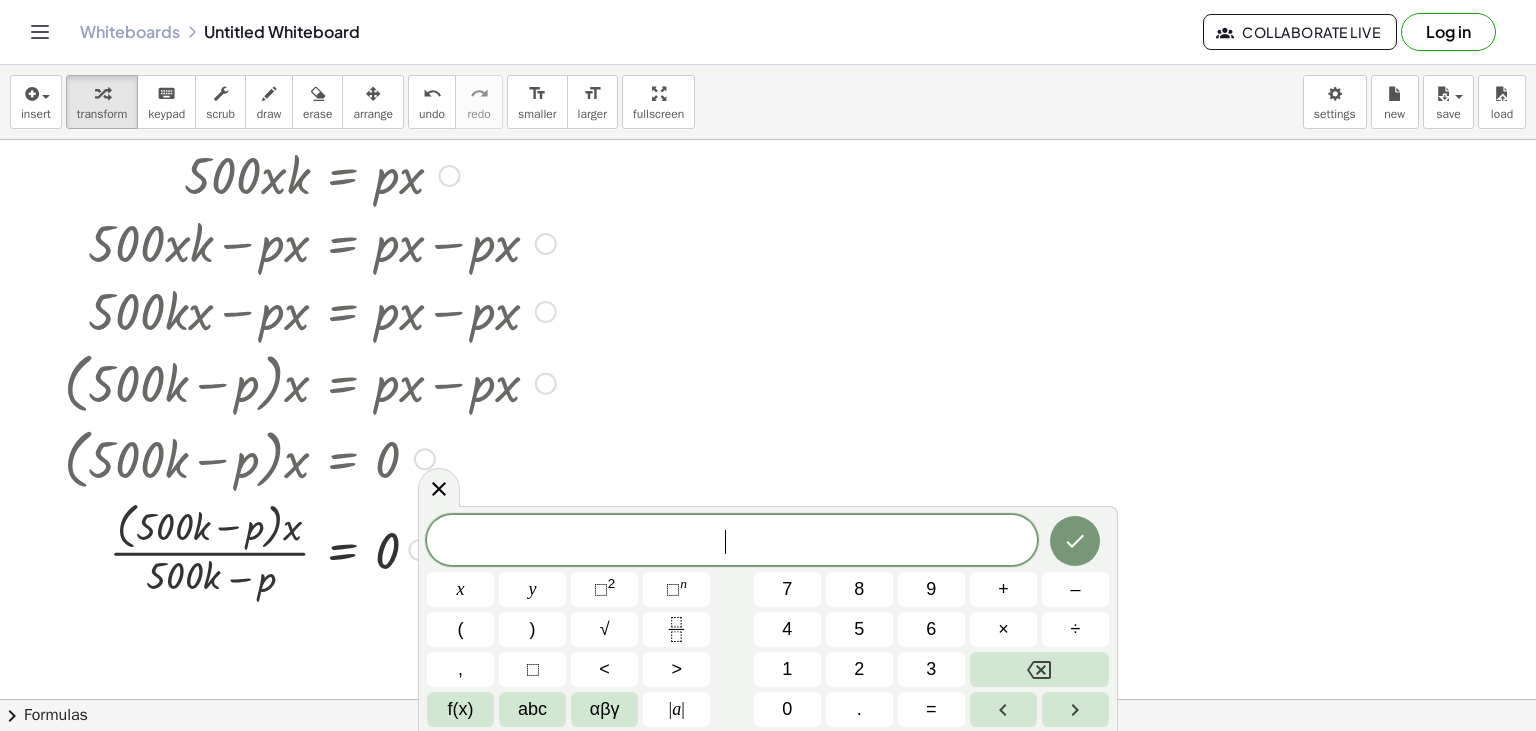 click at bounding box center [310, 174] 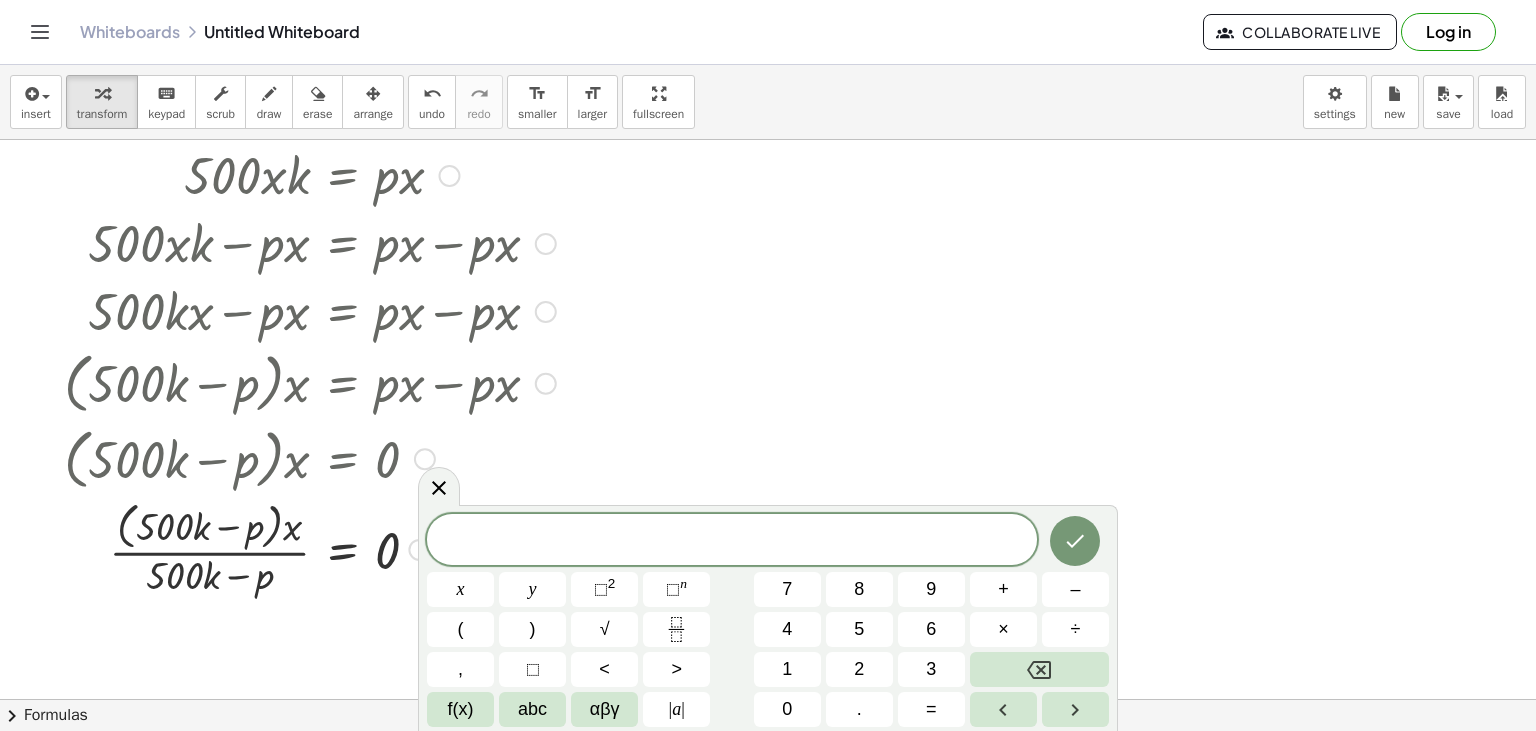 click at bounding box center (310, 174) 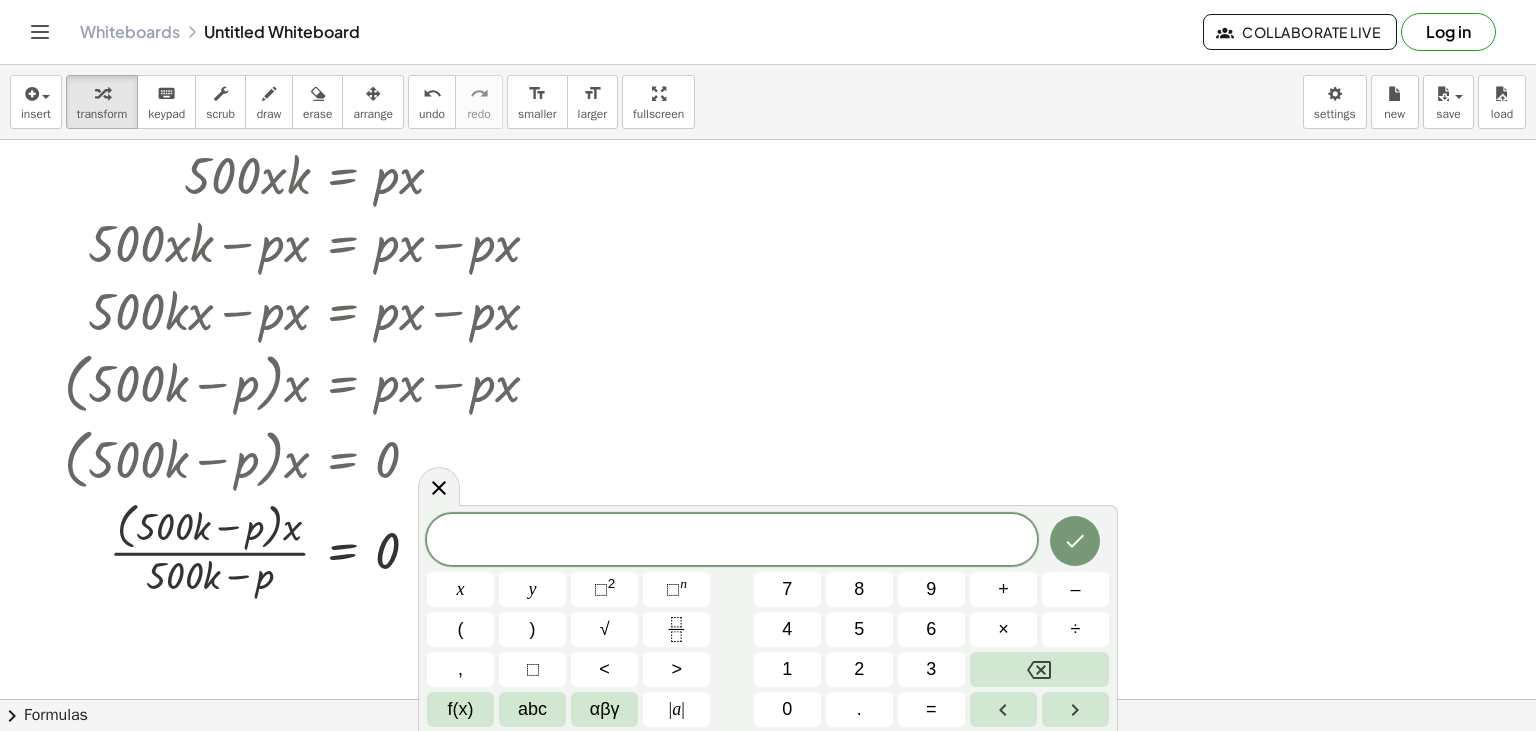 click at bounding box center [768, -269] 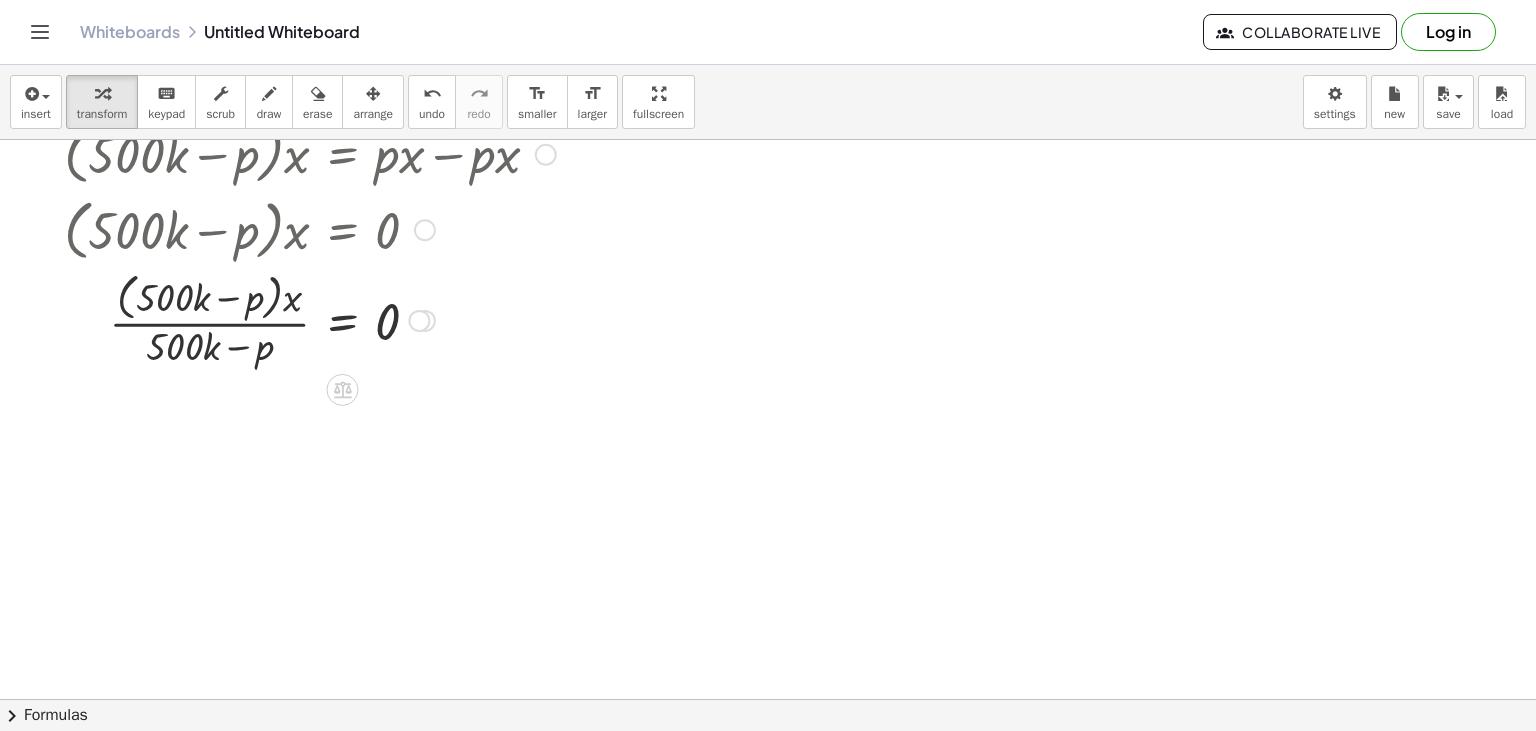 scroll, scrollTop: 2110, scrollLeft: 0, axis: vertical 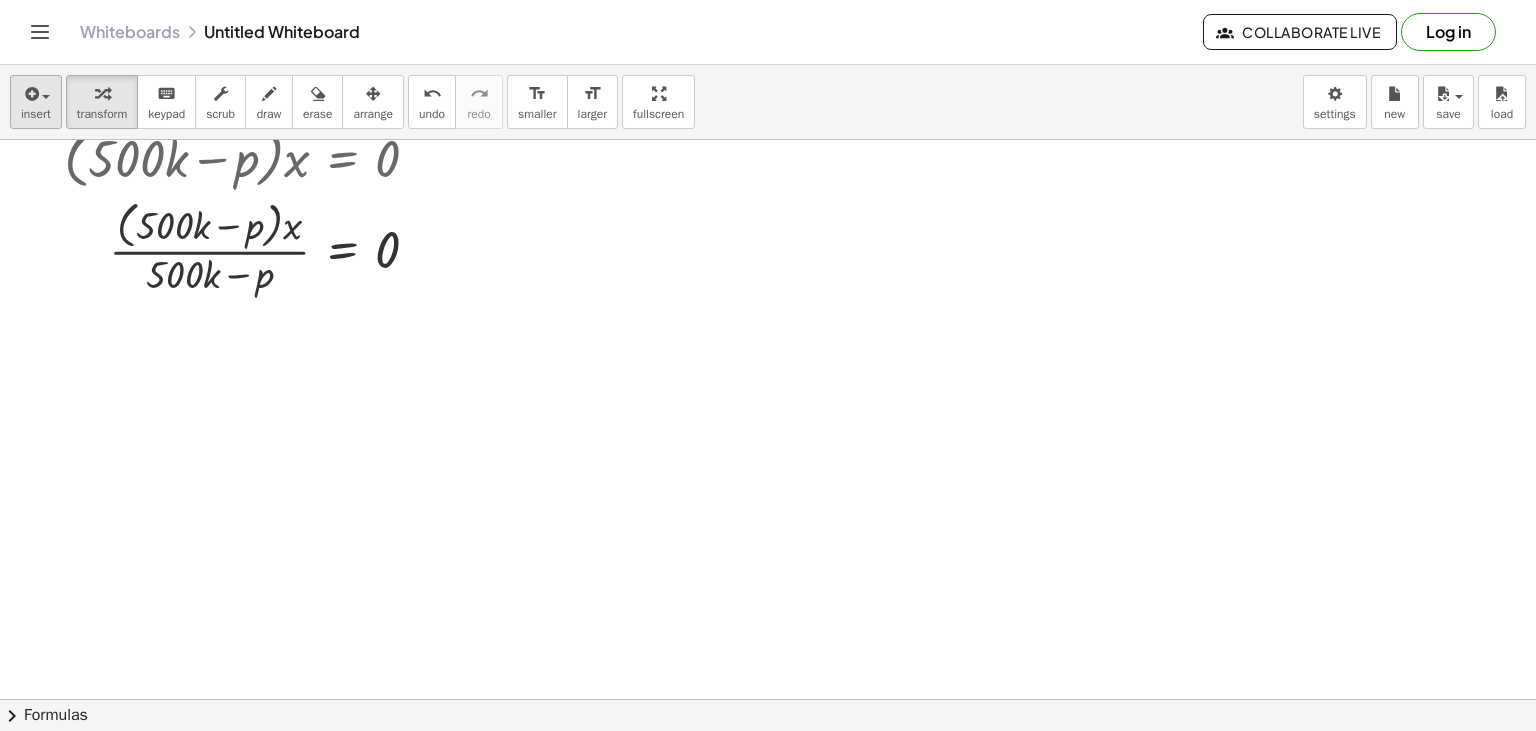 click at bounding box center (41, 96) 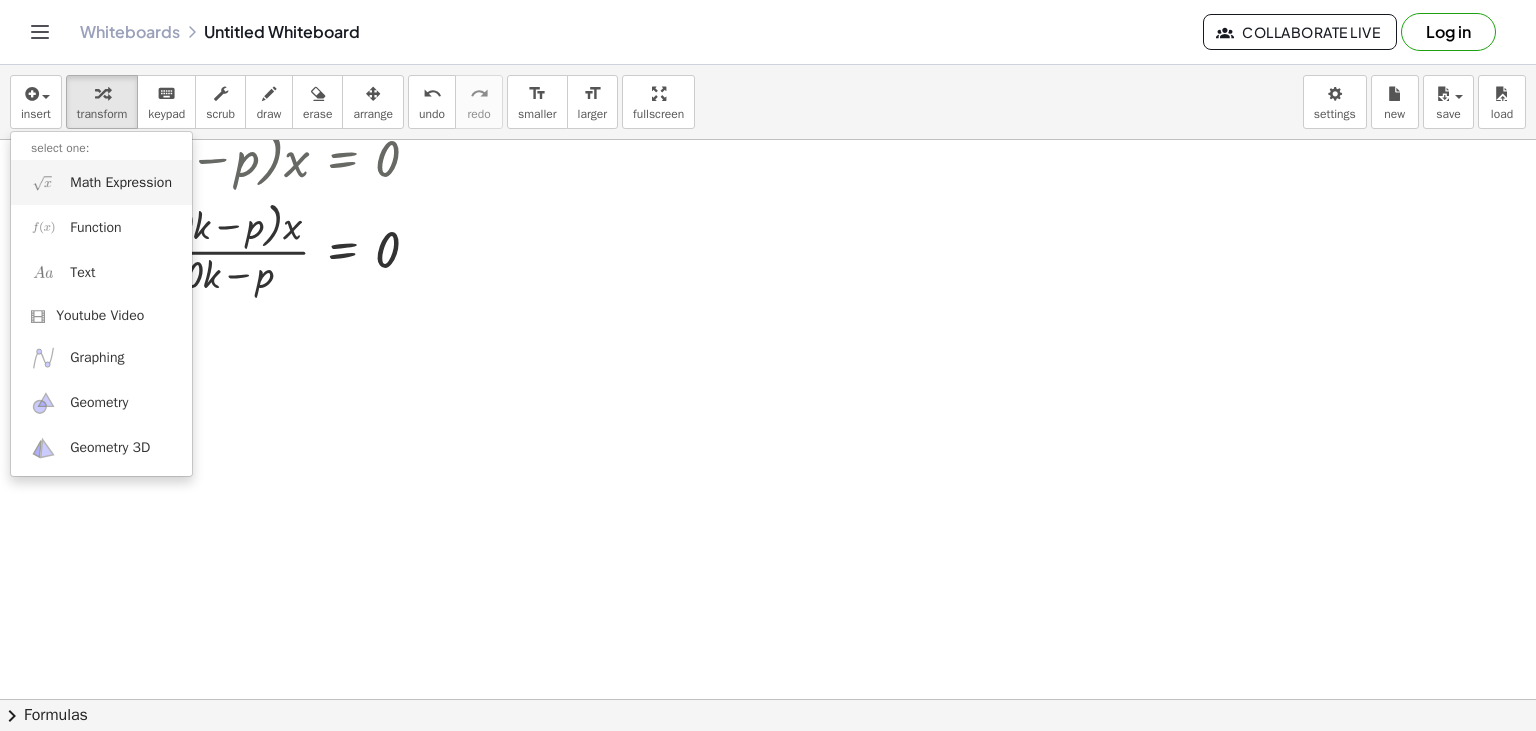 click on "Math Expression" at bounding box center [121, 183] 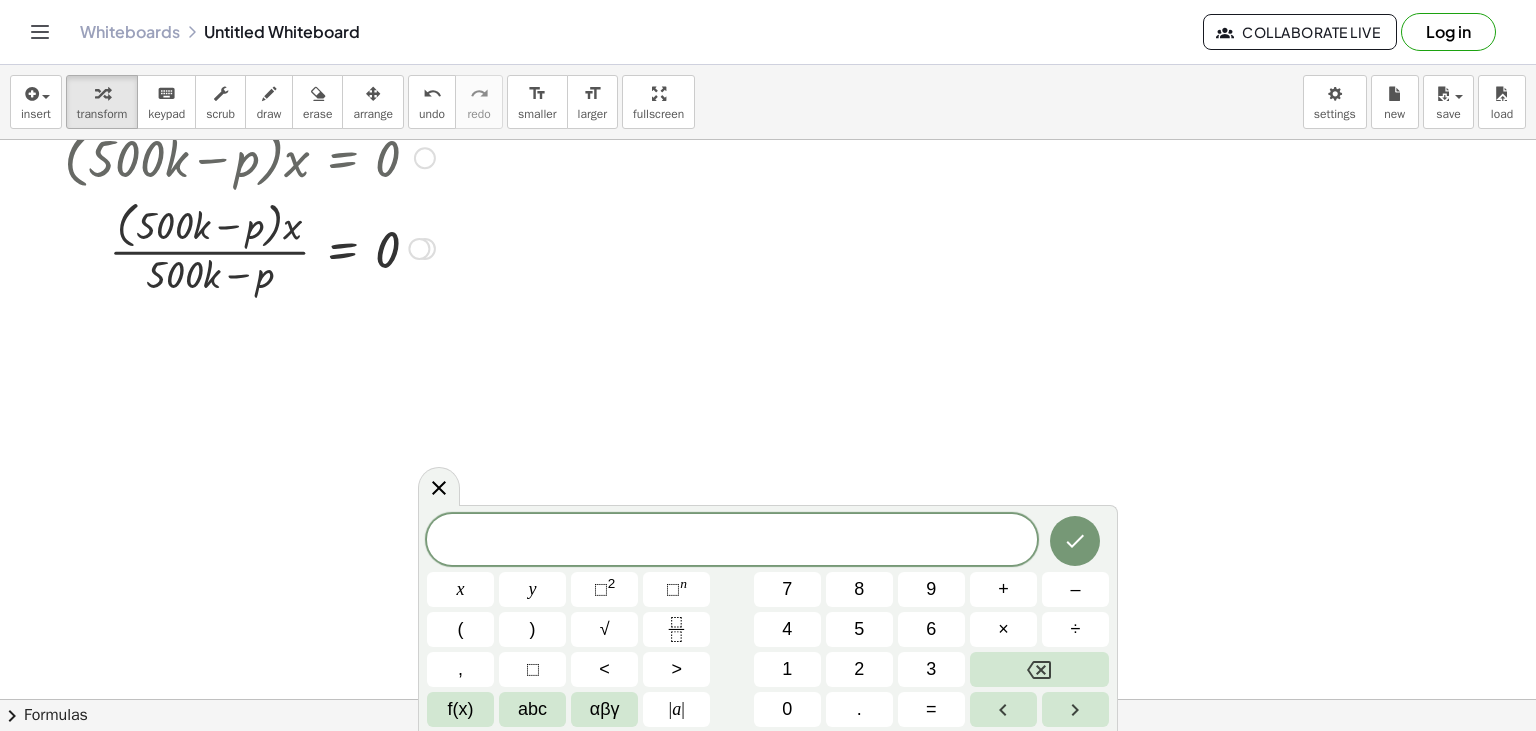 scroll, scrollTop: 18, scrollLeft: 0, axis: vertical 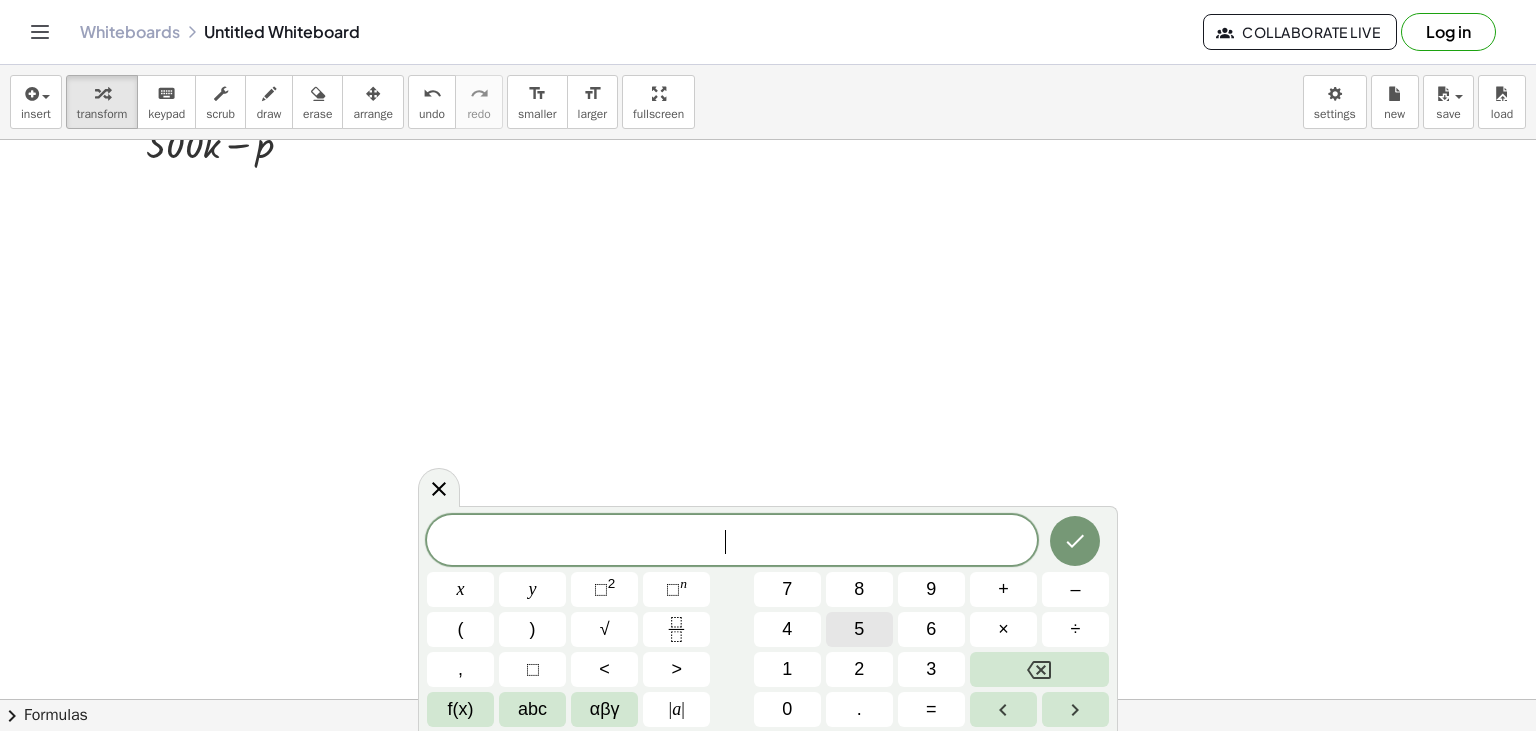 click on "5" at bounding box center (859, 629) 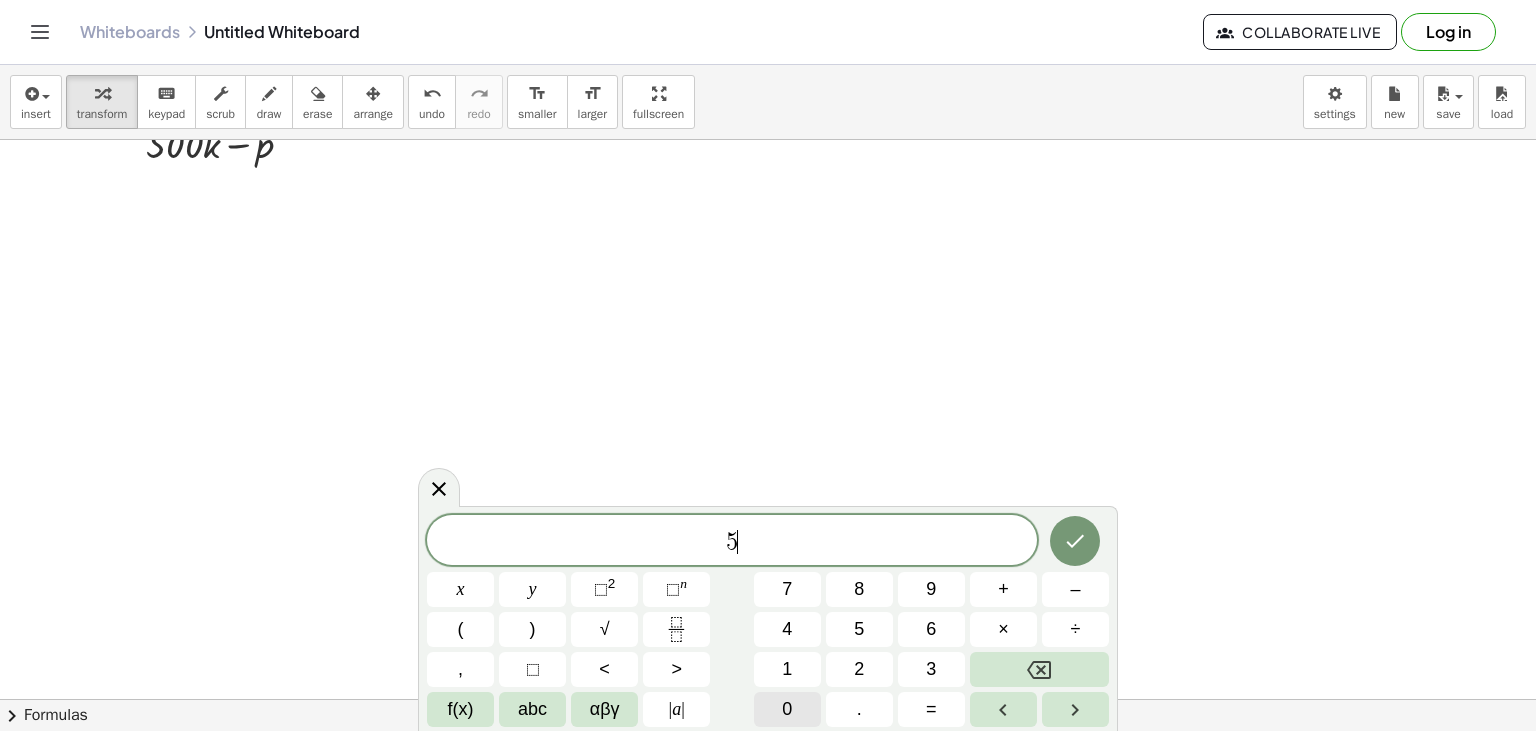 click on "0" at bounding box center (787, 709) 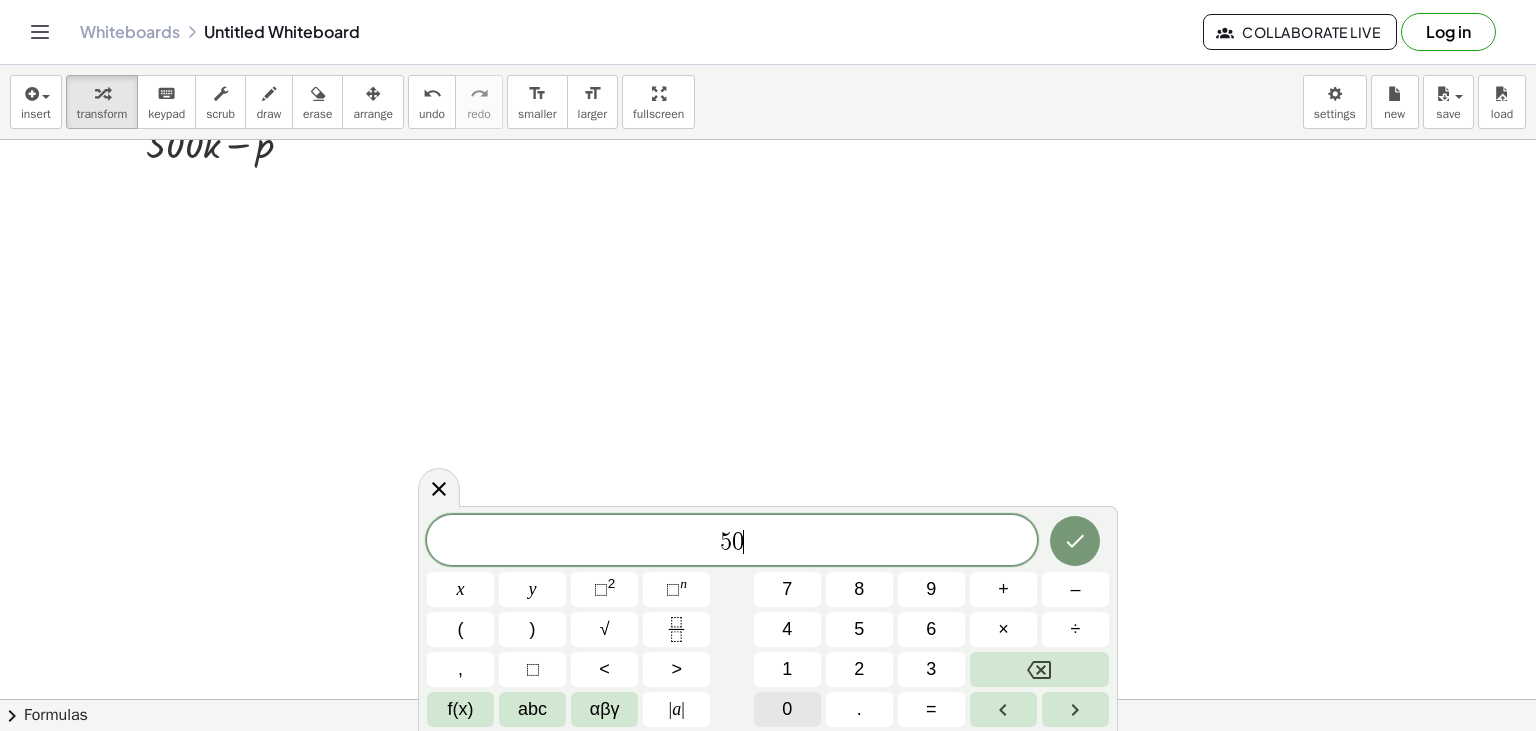 click on "0" at bounding box center (787, 709) 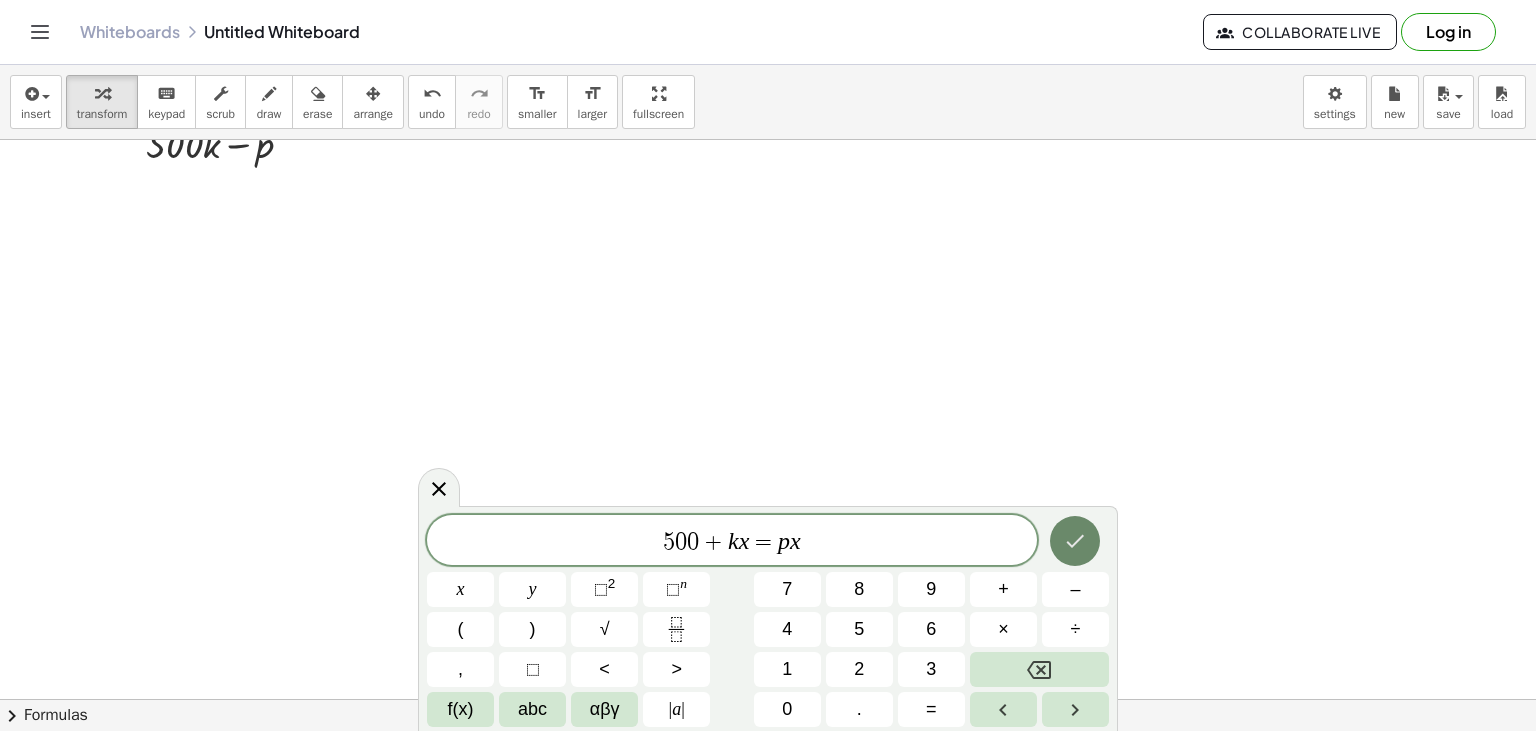 click 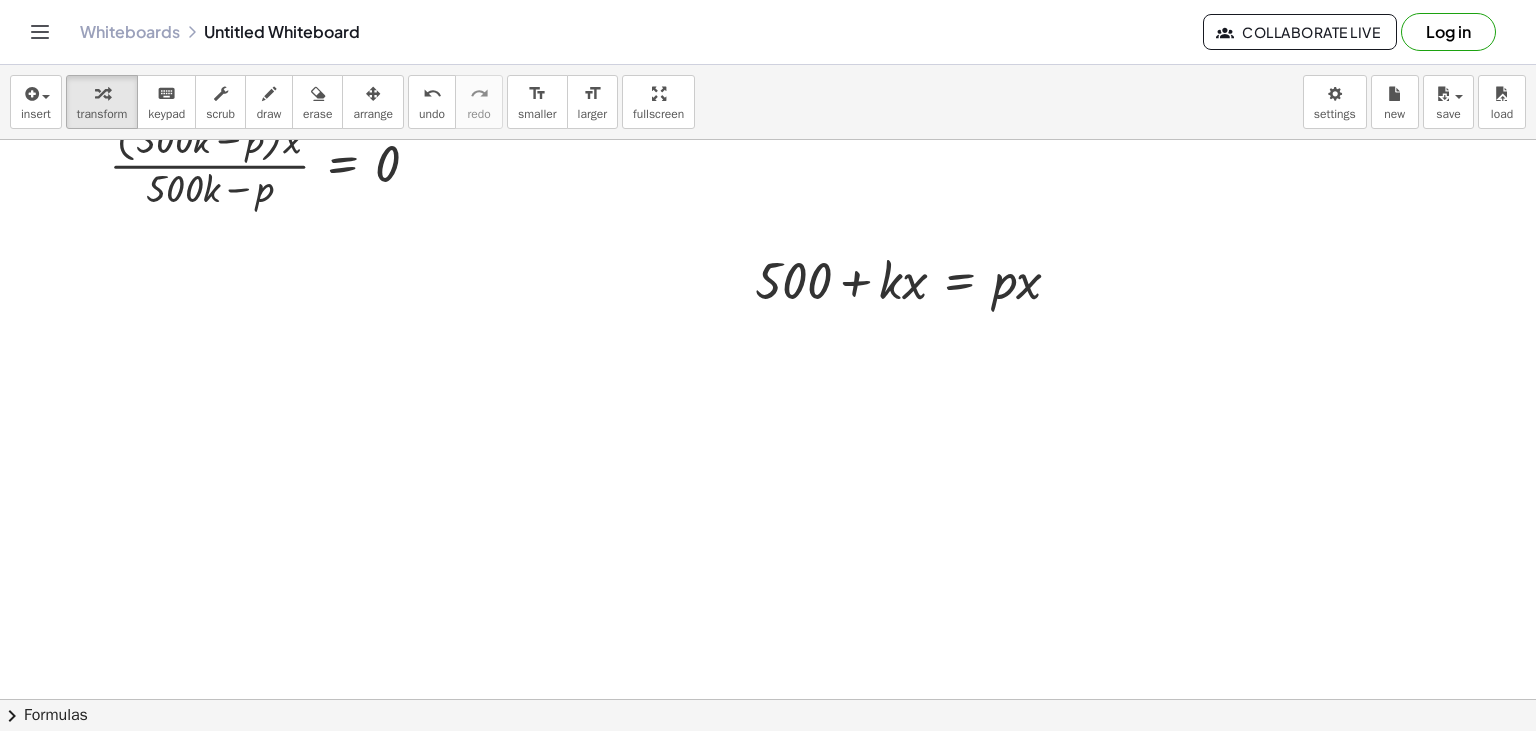 scroll, scrollTop: 2240, scrollLeft: 0, axis: vertical 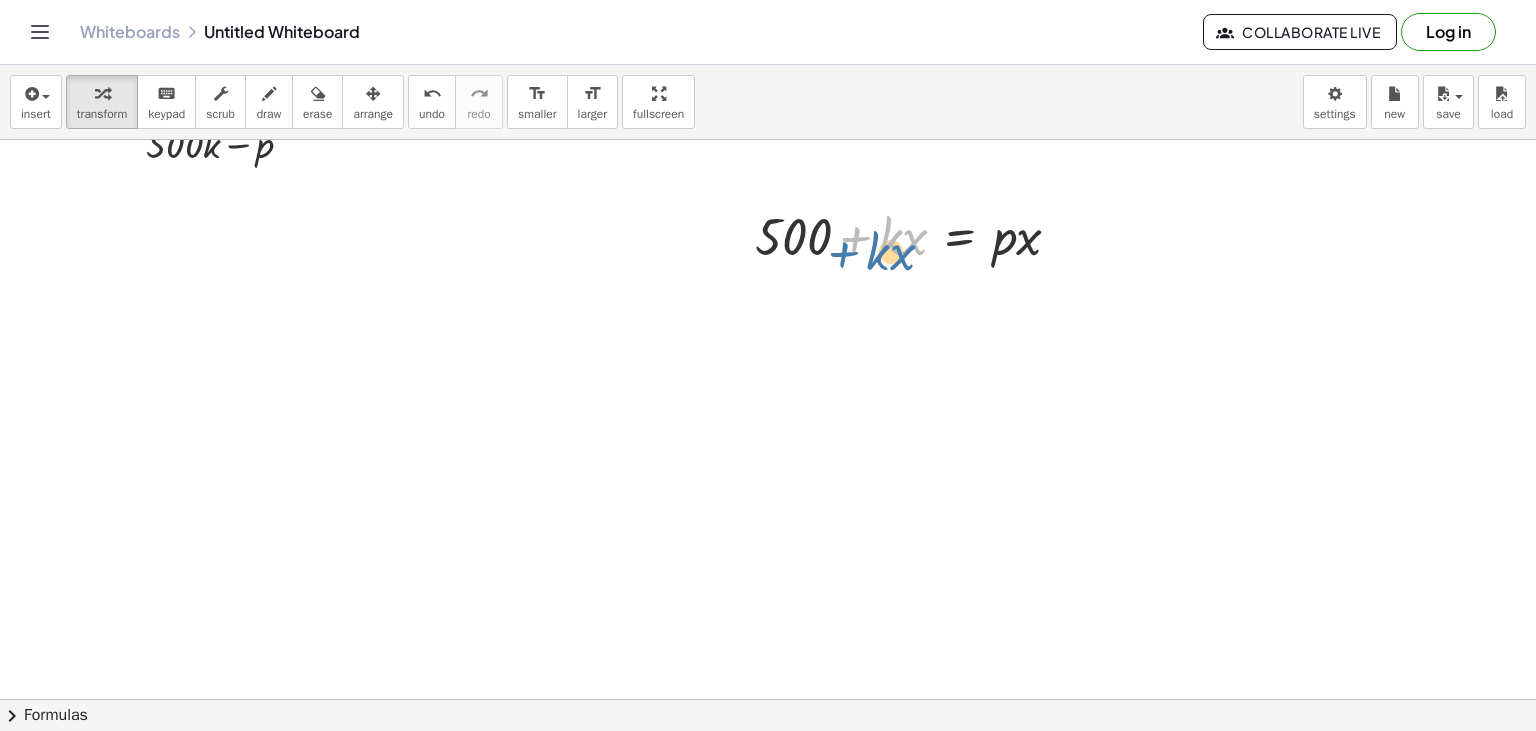 drag, startPoint x: 852, startPoint y: 222, endPoint x: 844, endPoint y: 234, distance: 14.422205 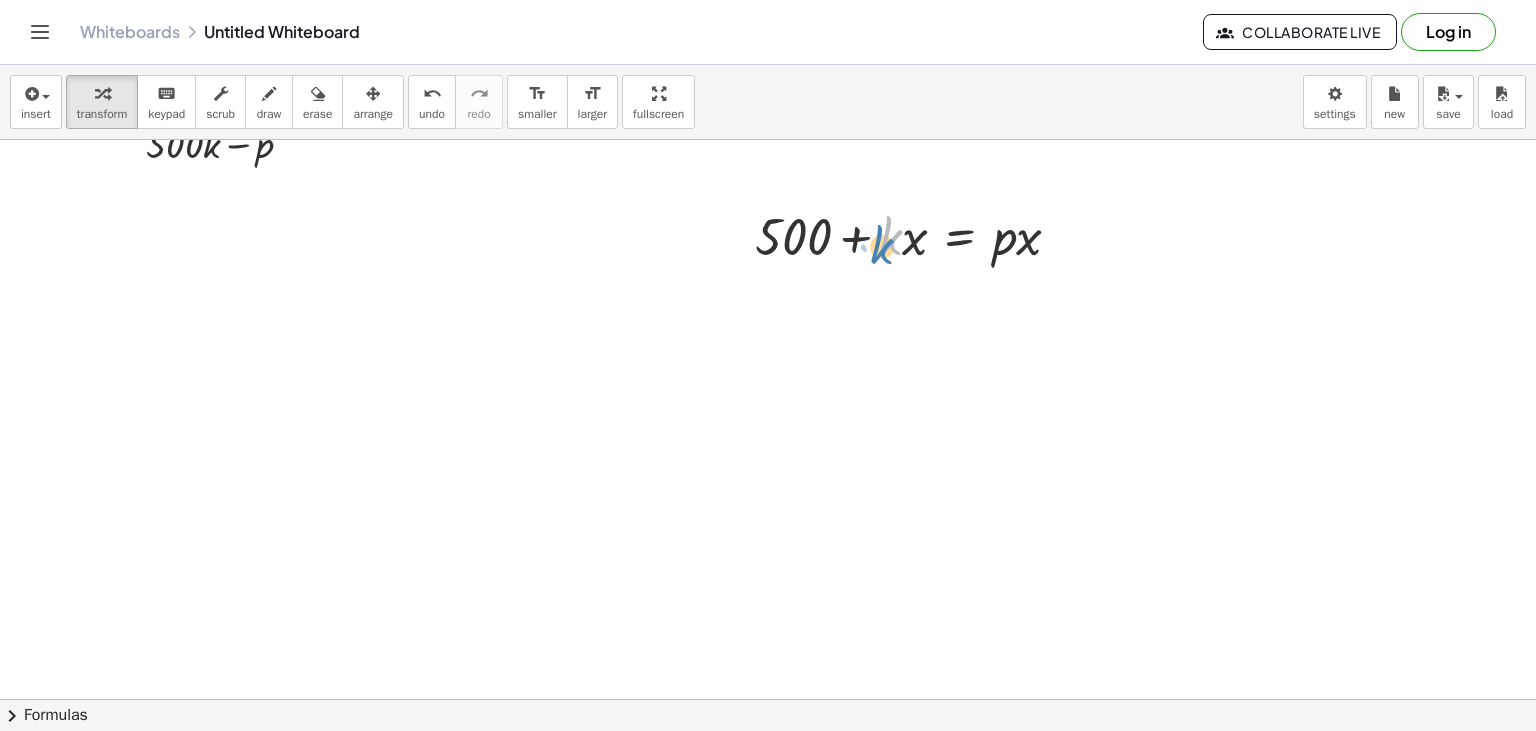 drag, startPoint x: 899, startPoint y: 234, endPoint x: 876, endPoint y: 242, distance: 24.351591 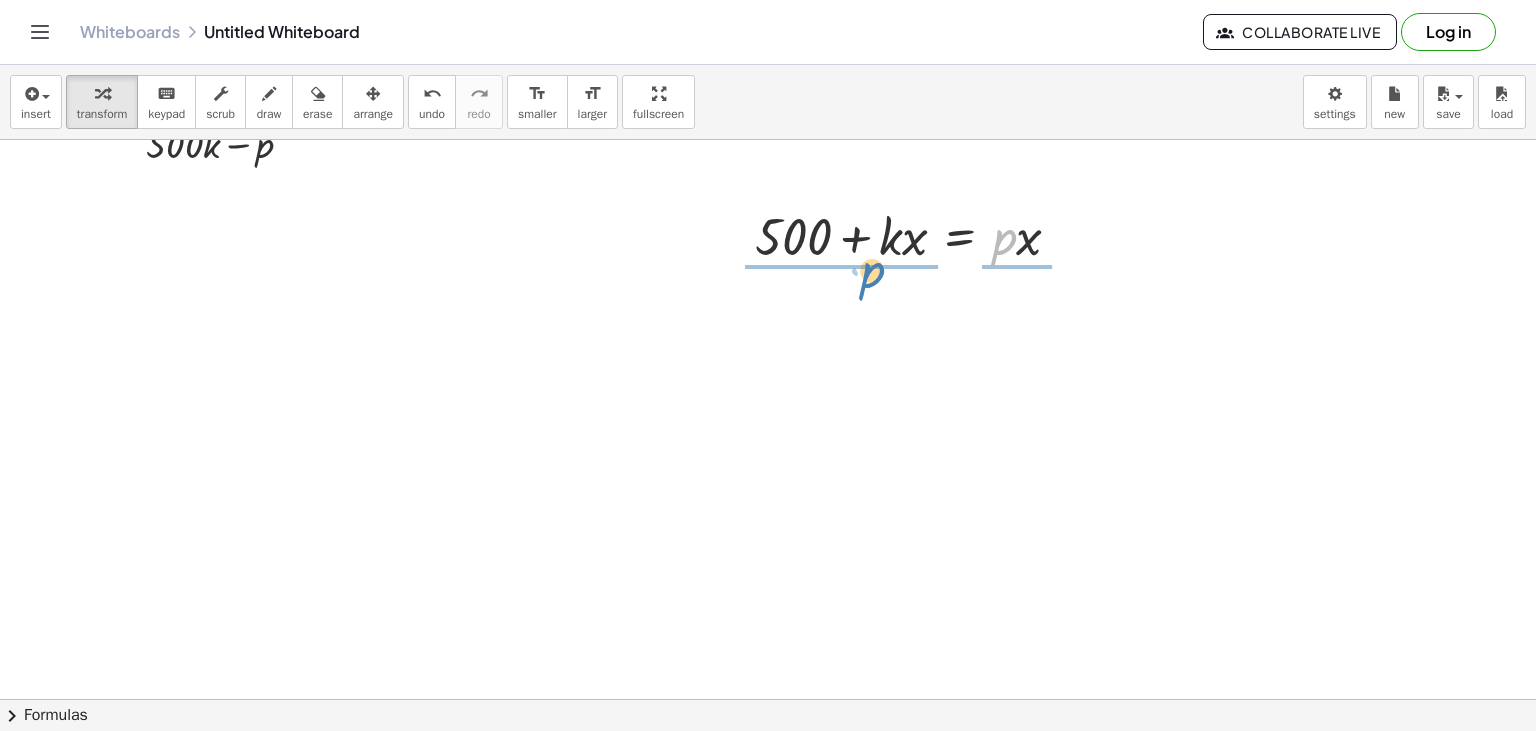 drag, startPoint x: 1006, startPoint y: 241, endPoint x: 874, endPoint y: 274, distance: 136.06248 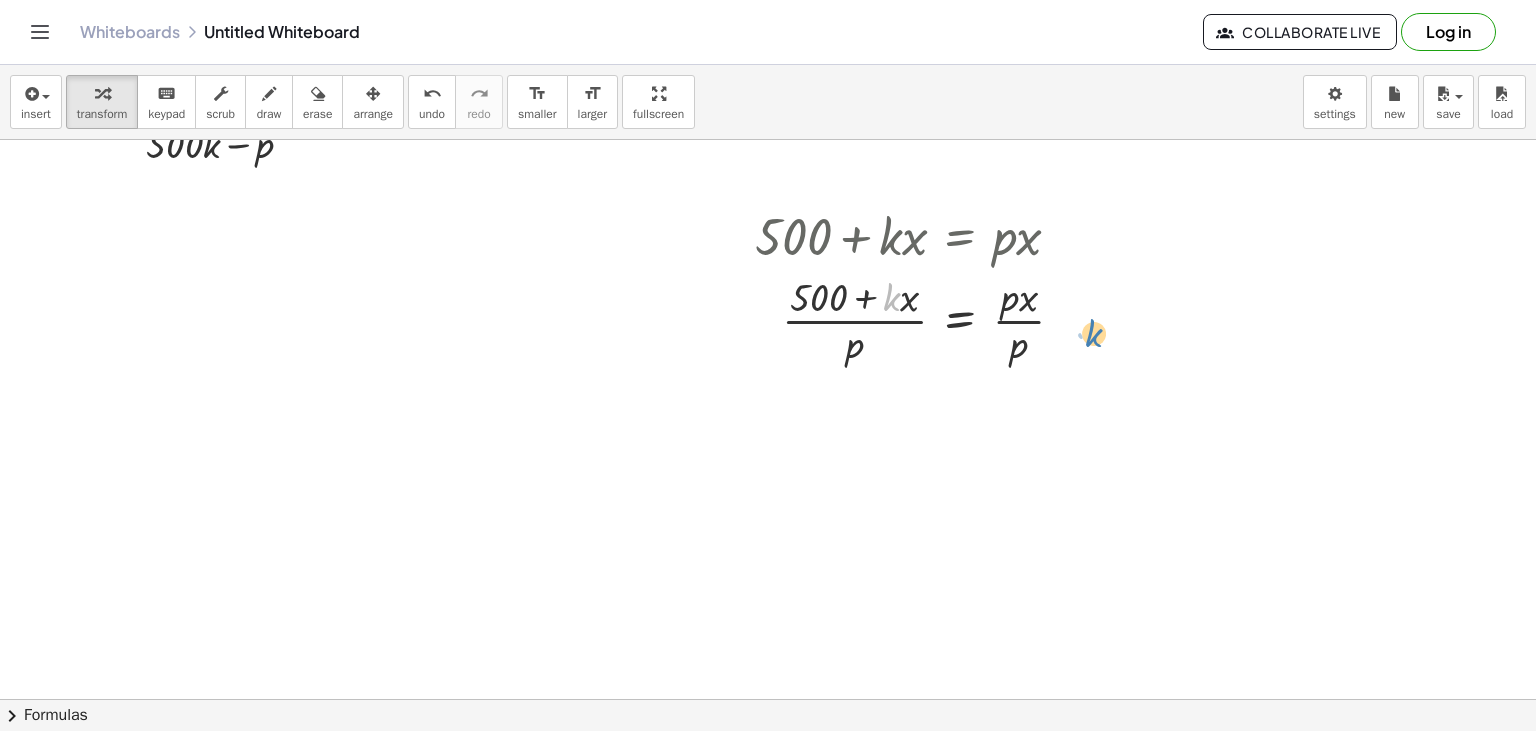 click on "· k + 500 + · k · x = · x · ( ) · p · p · p" at bounding box center (960, 321) 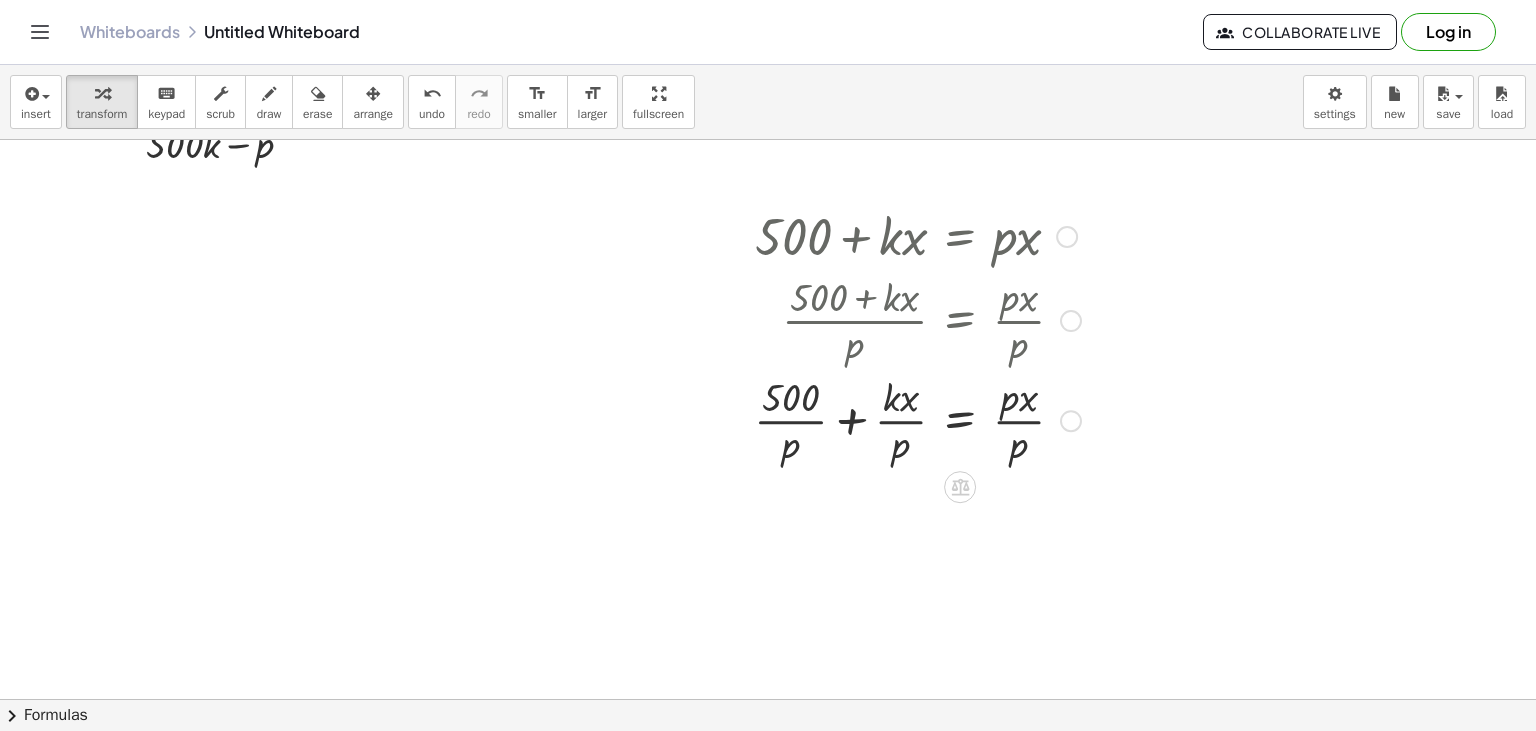 drag, startPoint x: 900, startPoint y: 440, endPoint x: 894, endPoint y: 430, distance: 11.661903 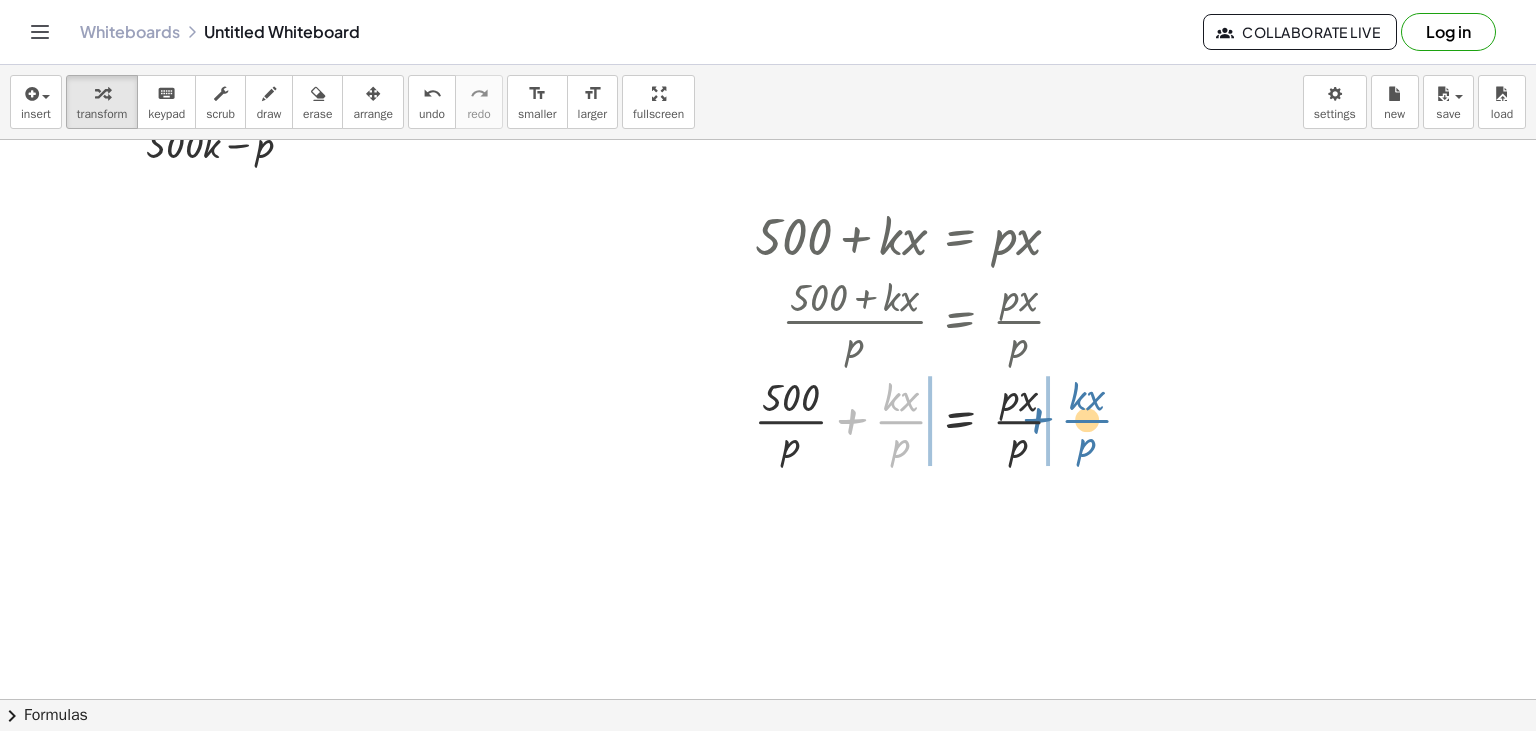 drag, startPoint x: 898, startPoint y: 423, endPoint x: 1093, endPoint y: 422, distance: 195.00256 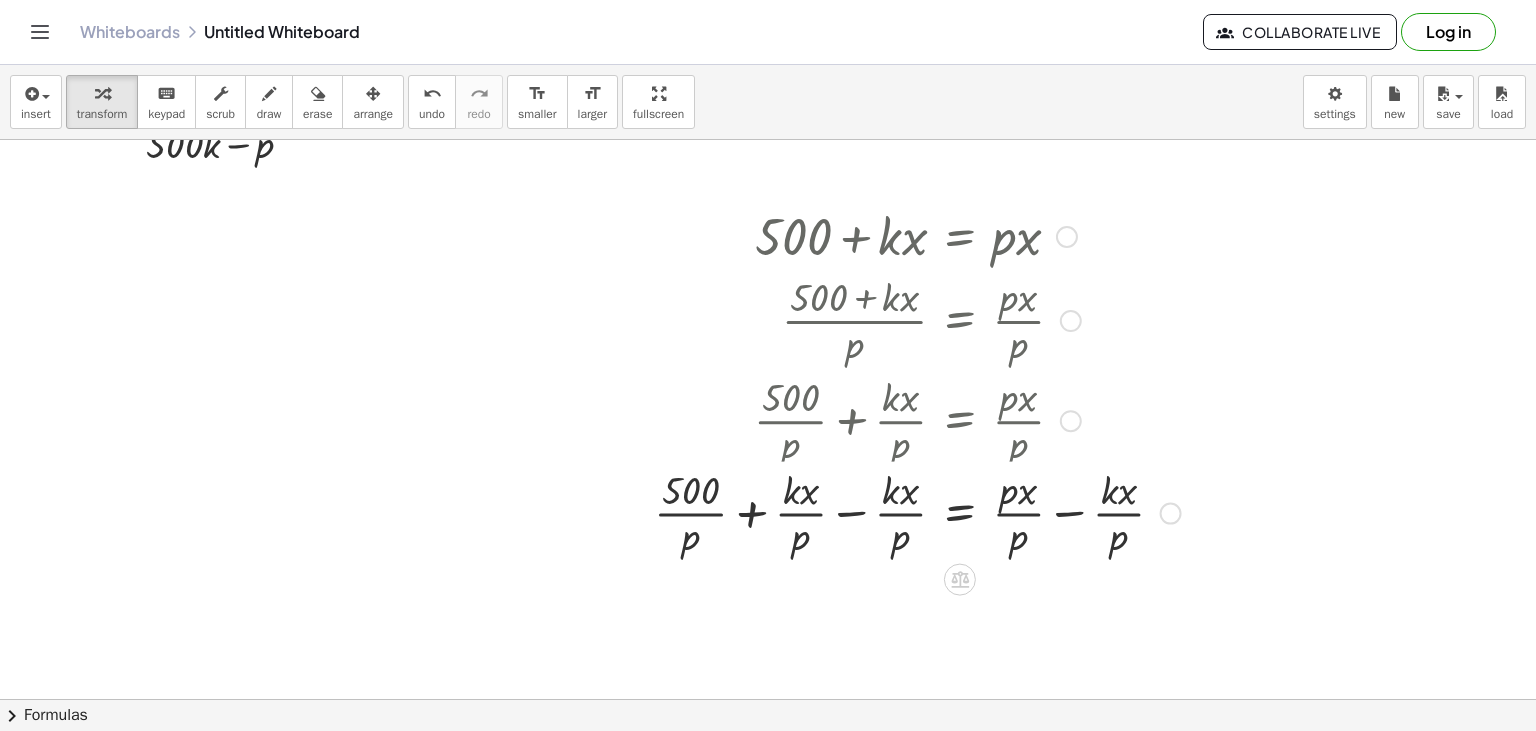 drag, startPoint x: 1070, startPoint y: 446, endPoint x: 1075, endPoint y: 459, distance: 13.928389 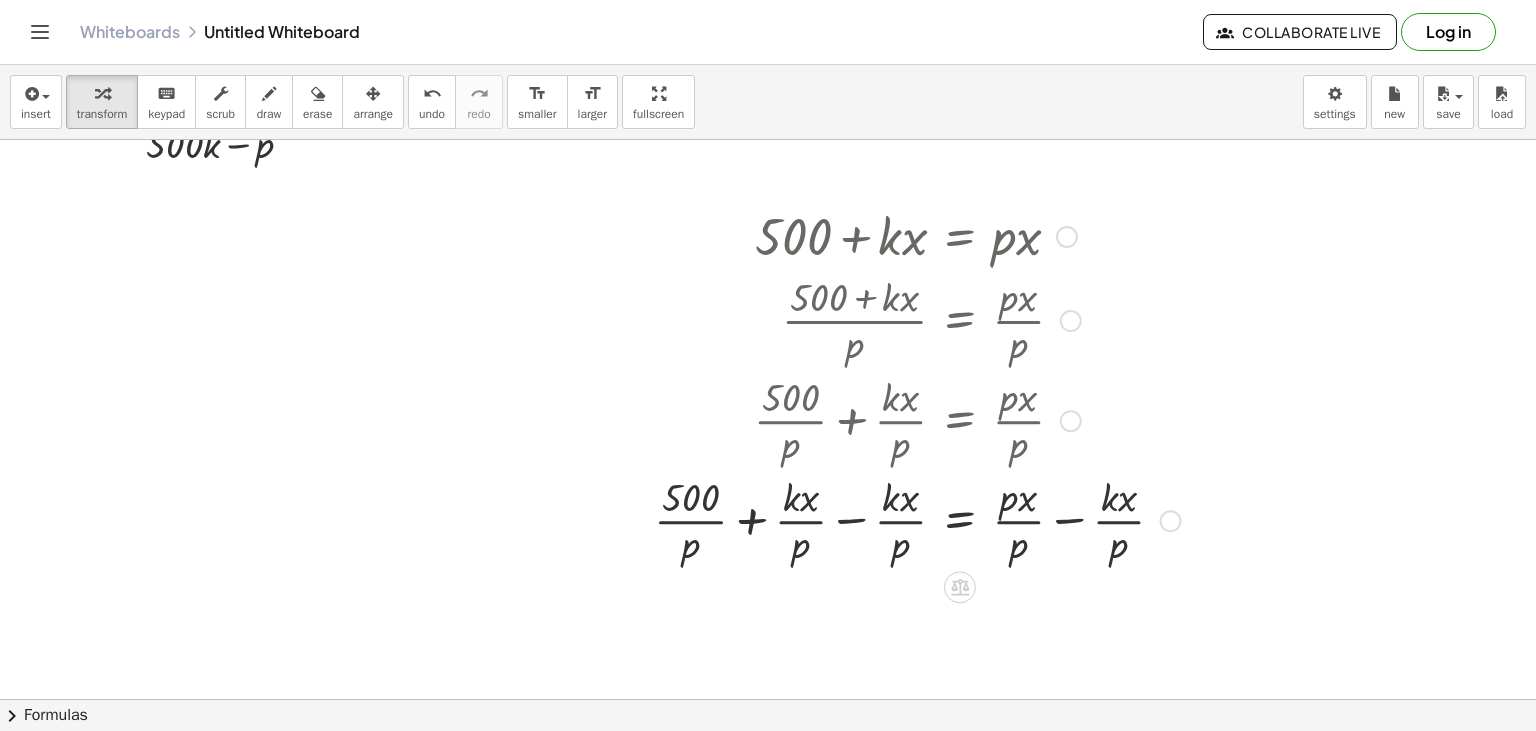 drag, startPoint x: 1078, startPoint y: 521, endPoint x: 1030, endPoint y: 548, distance: 55.072678 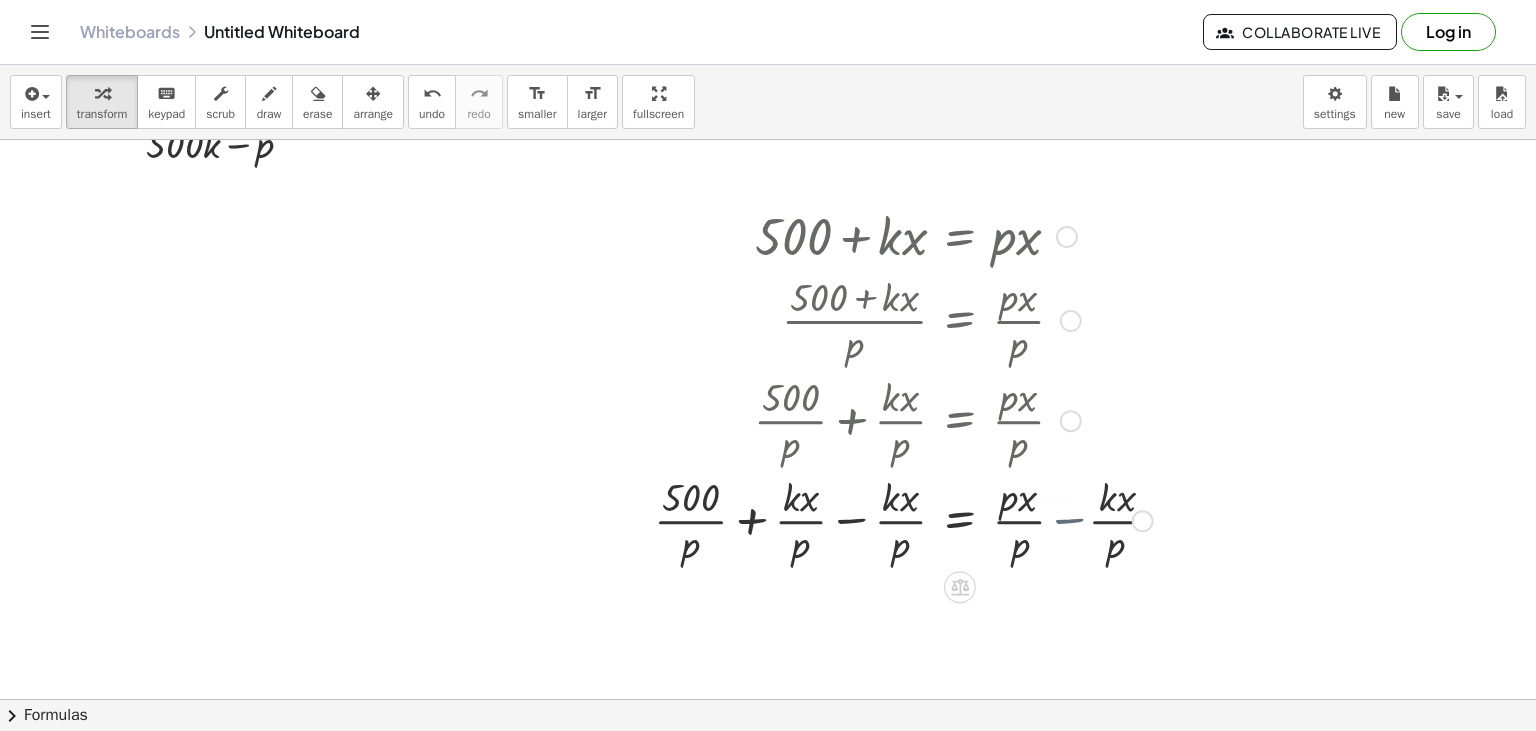 click at bounding box center [903, 519] 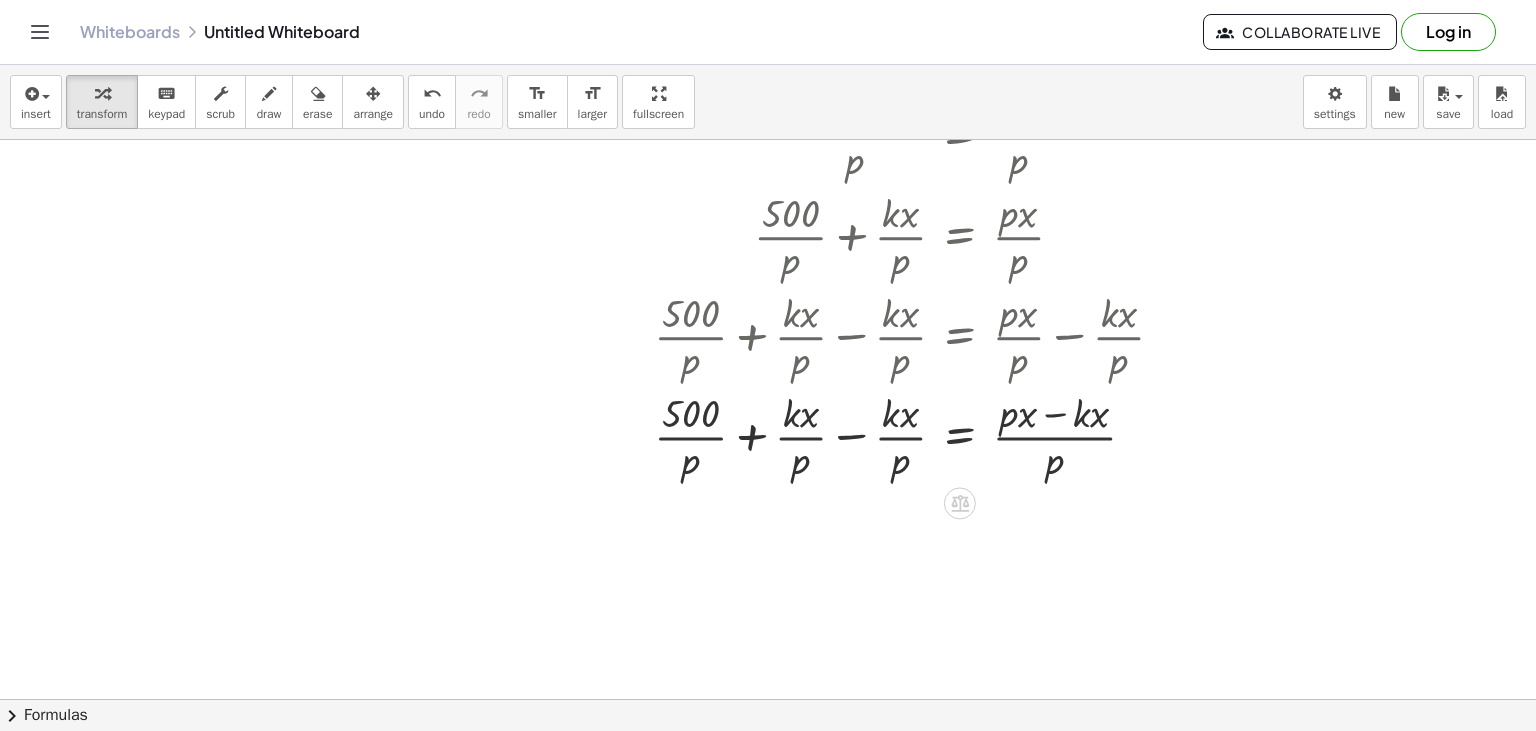 scroll, scrollTop: 2499, scrollLeft: 0, axis: vertical 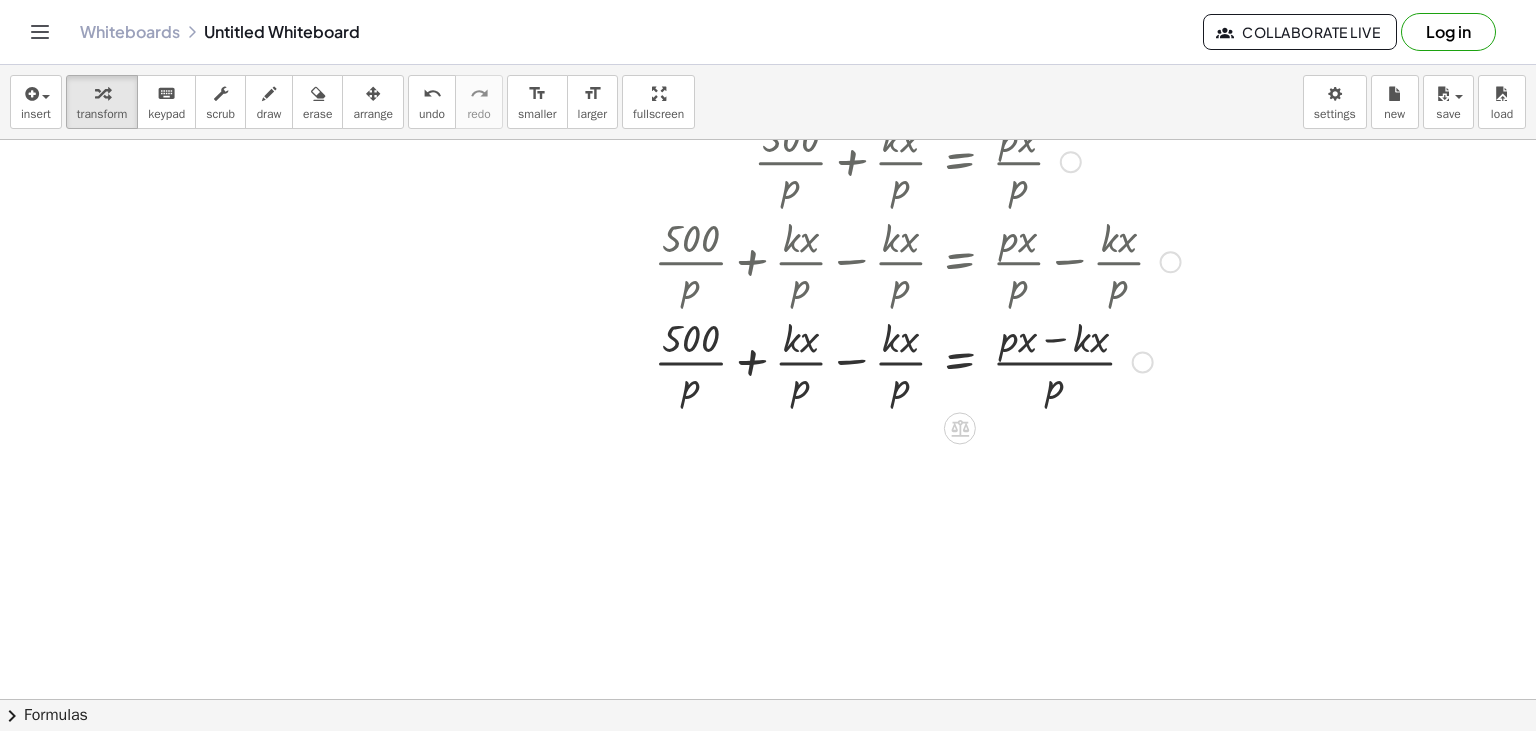 drag, startPoint x: 825, startPoint y: 389, endPoint x: 827, endPoint y: 378, distance: 11.18034 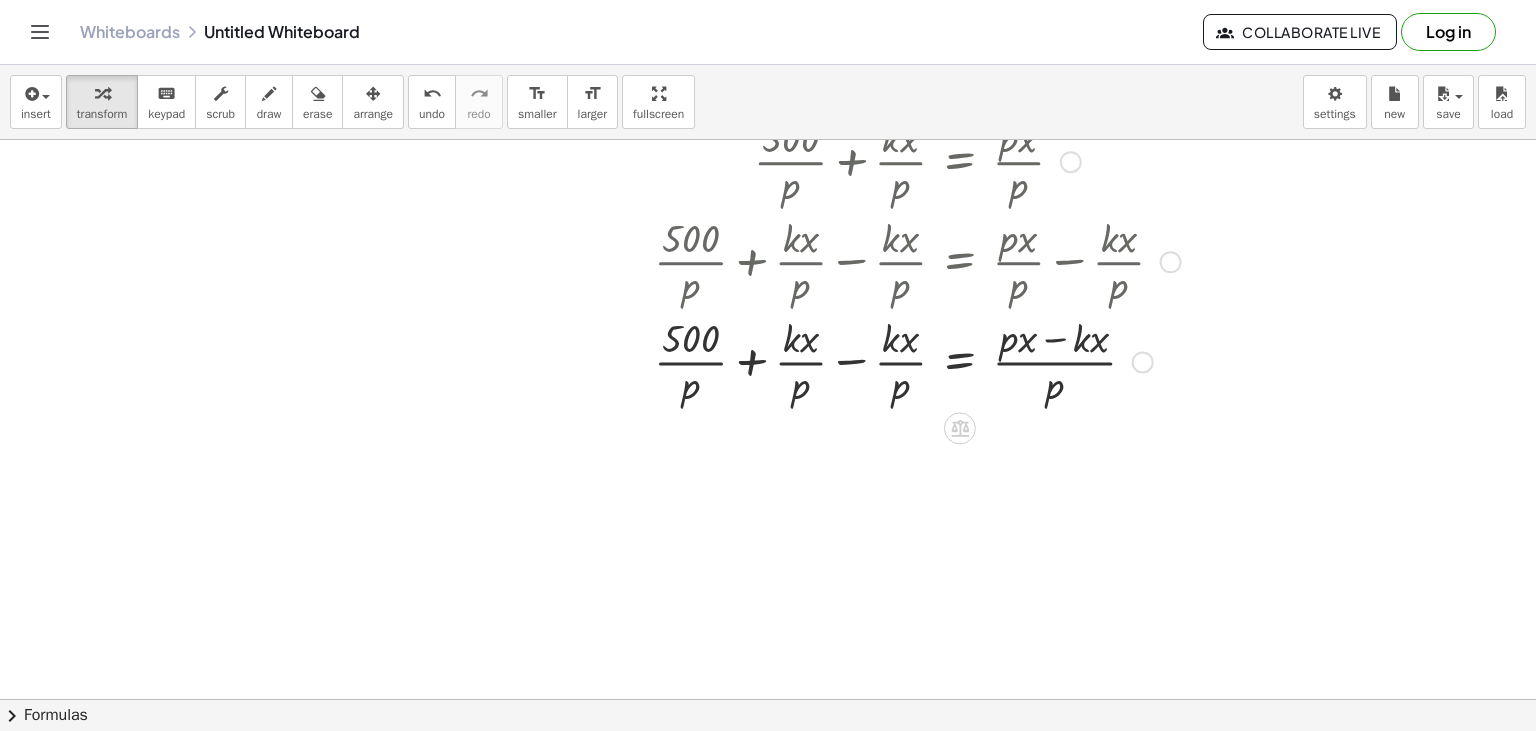 click at bounding box center [917, 360] 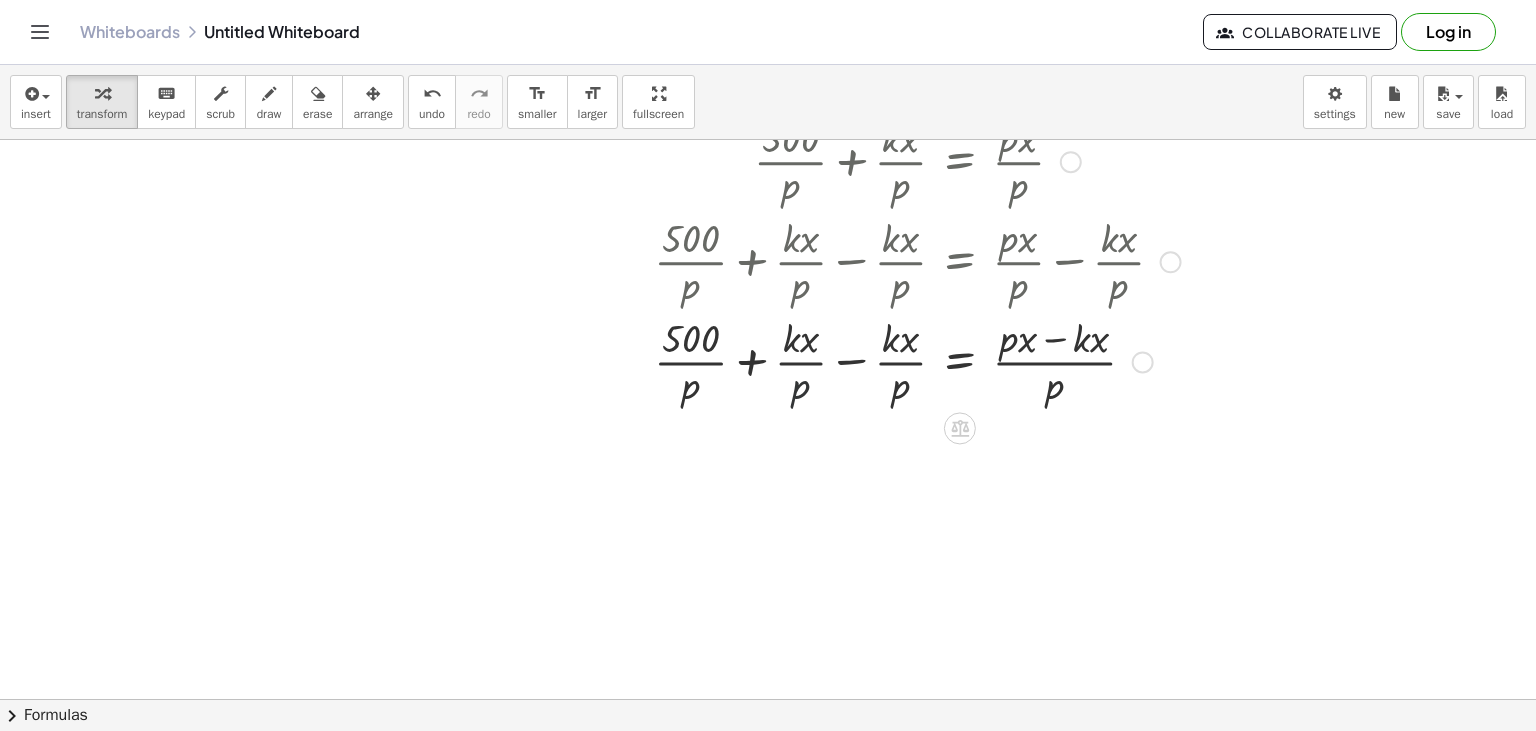 click at bounding box center (917, 360) 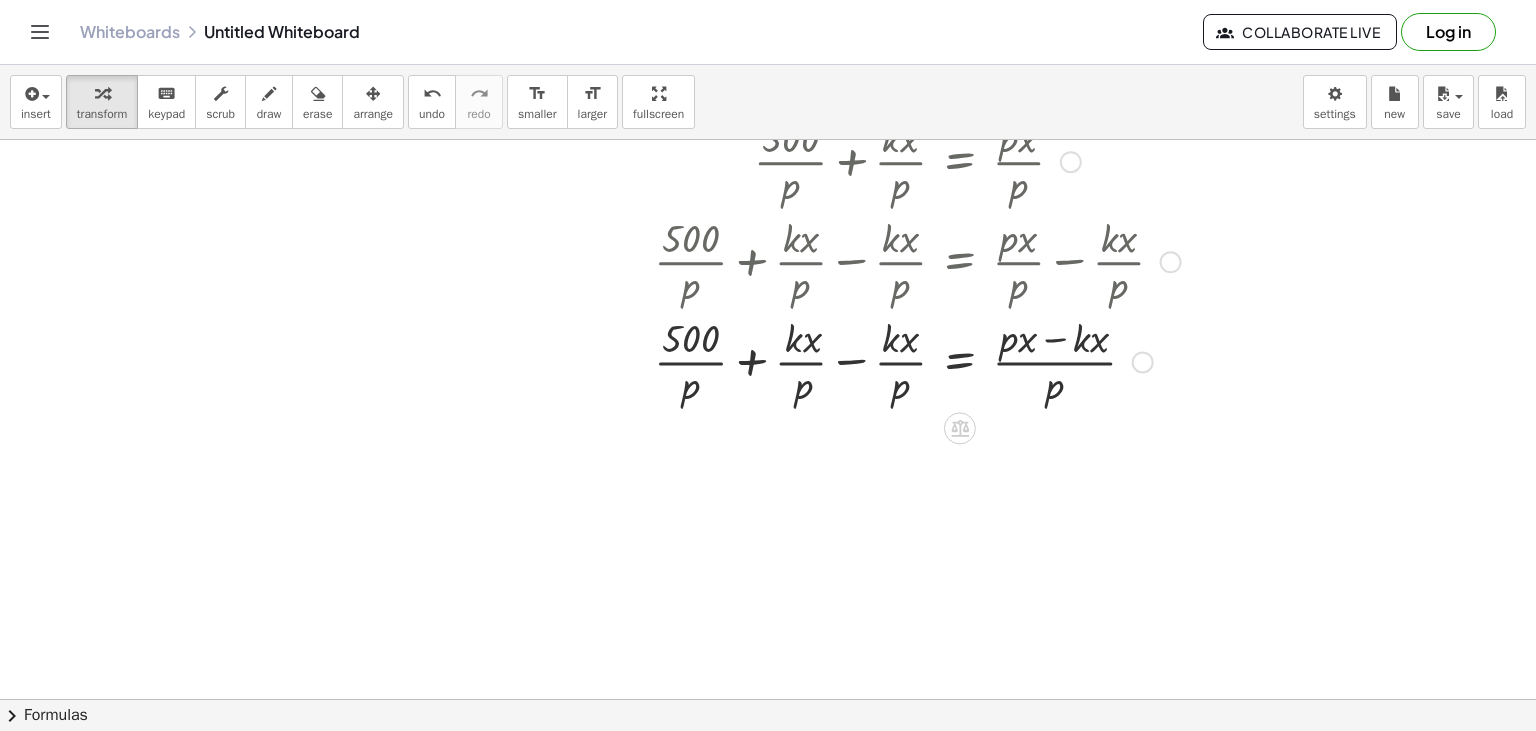 click at bounding box center (917, 360) 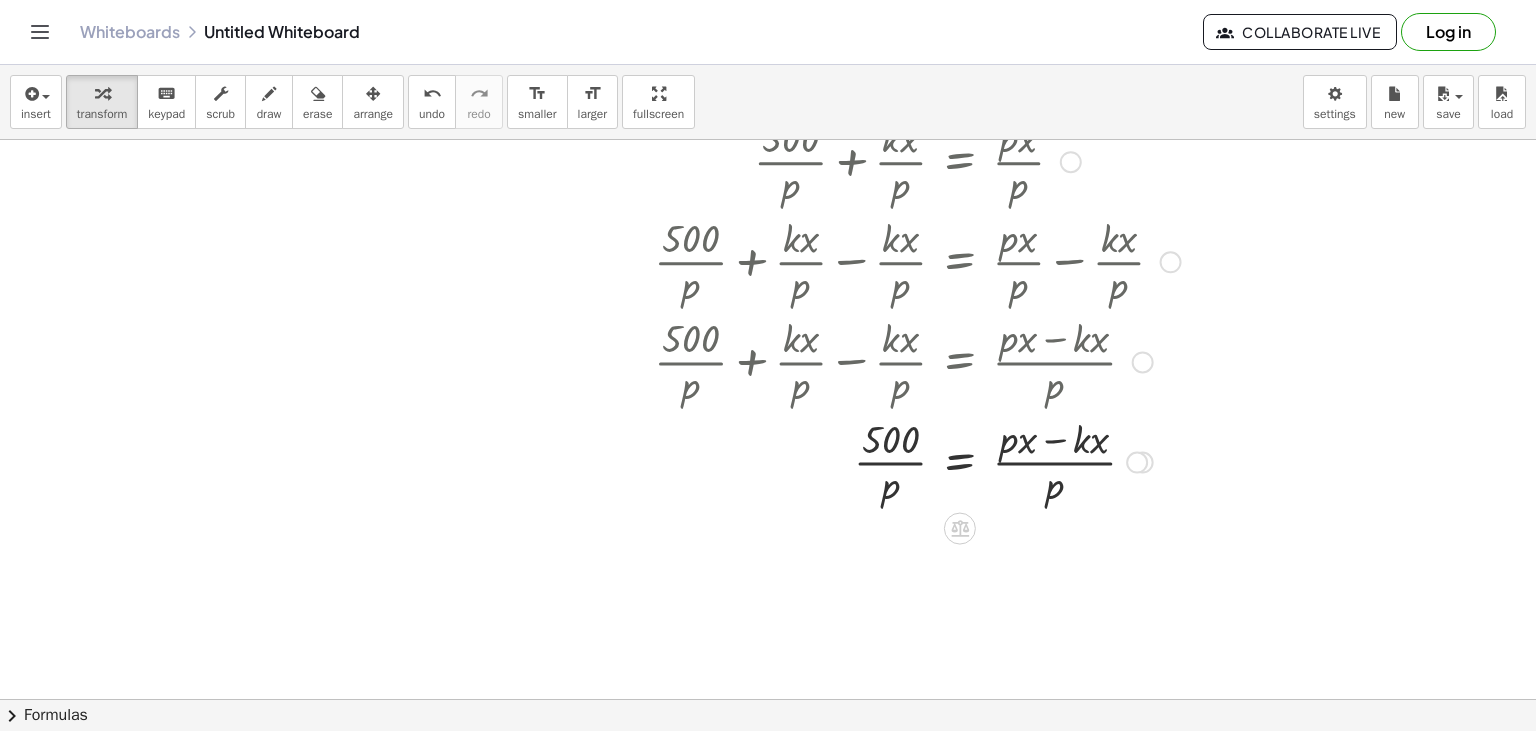 scroll, scrollTop: 2628, scrollLeft: 0, axis: vertical 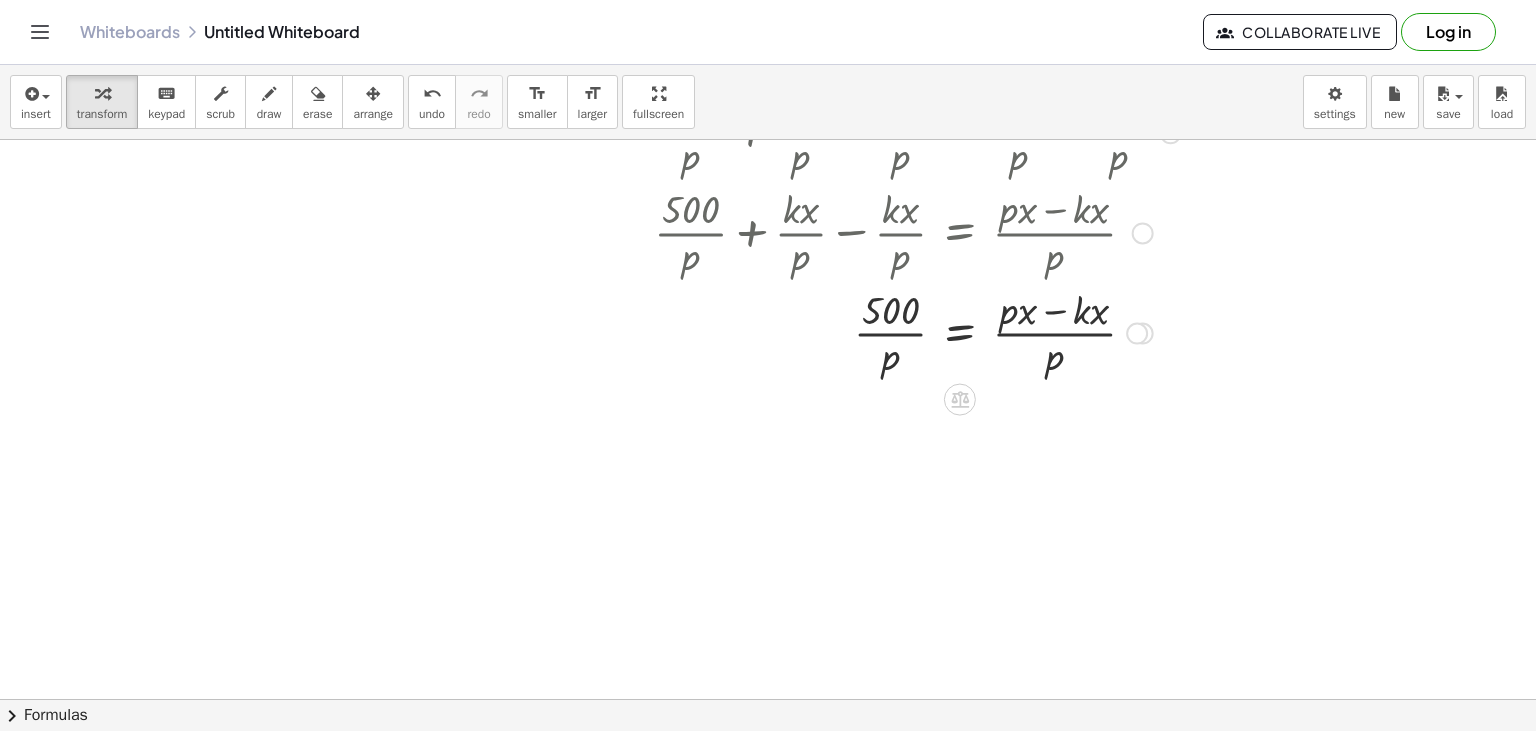 click at bounding box center [917, 331] 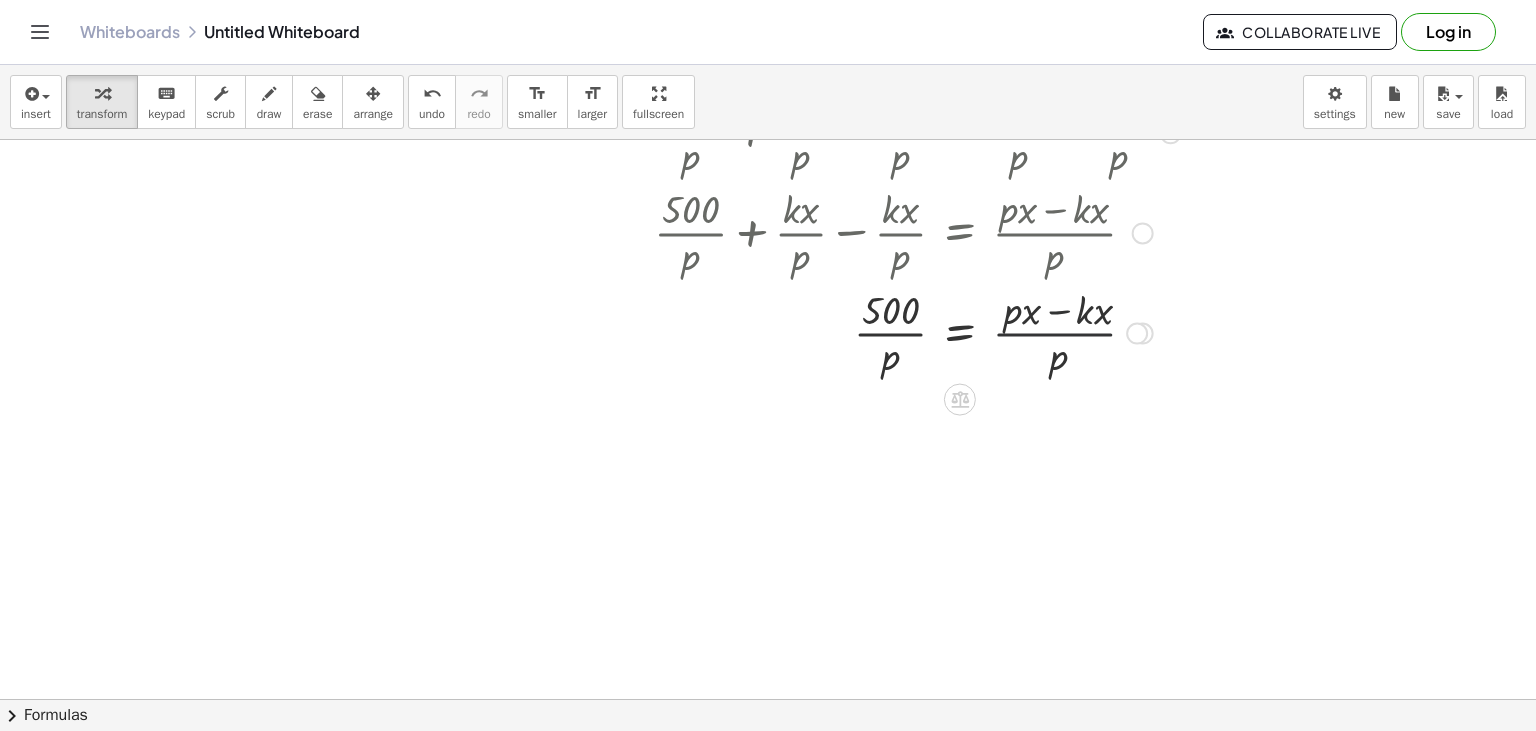 click at bounding box center (917, 331) 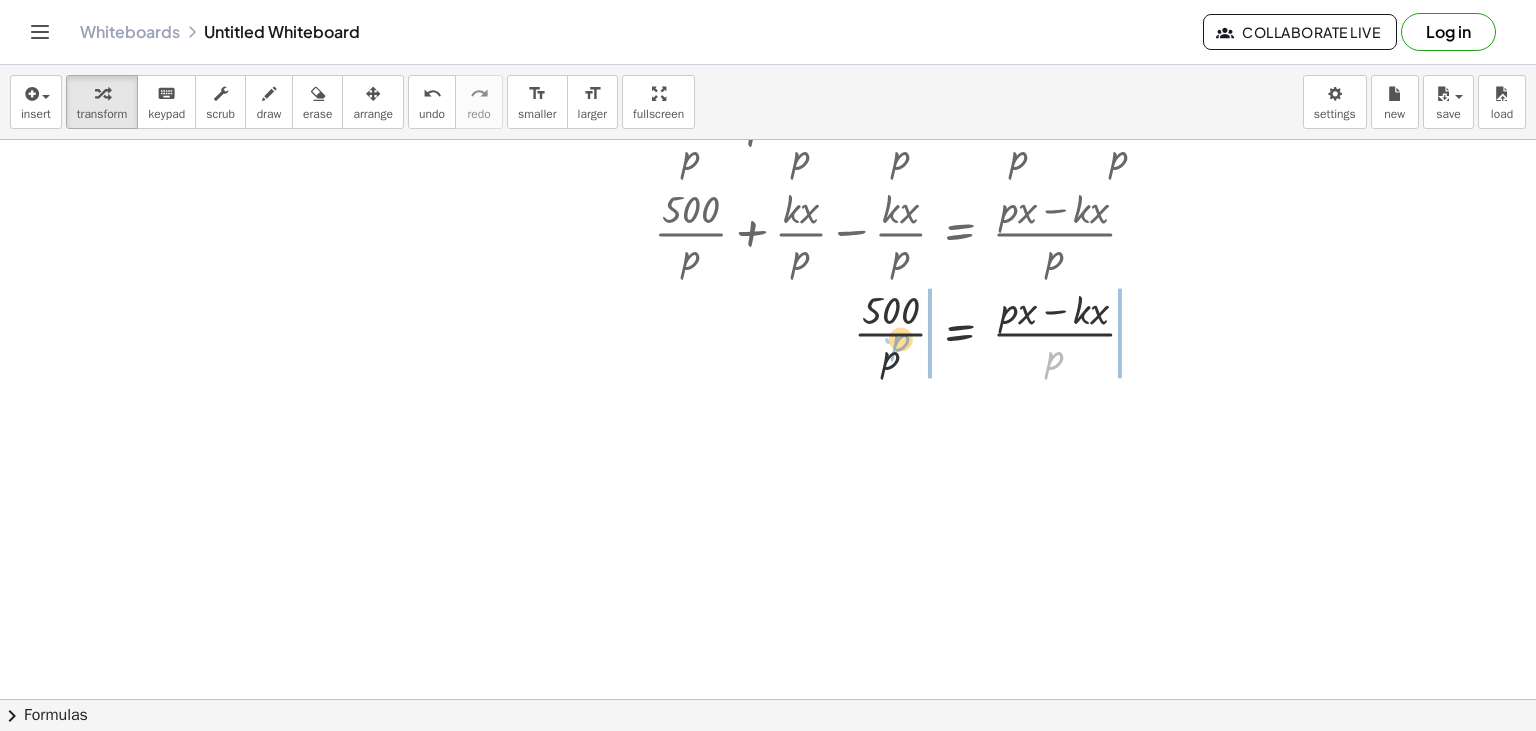 drag, startPoint x: 1052, startPoint y: 358, endPoint x: 902, endPoint y: 342, distance: 150.85092 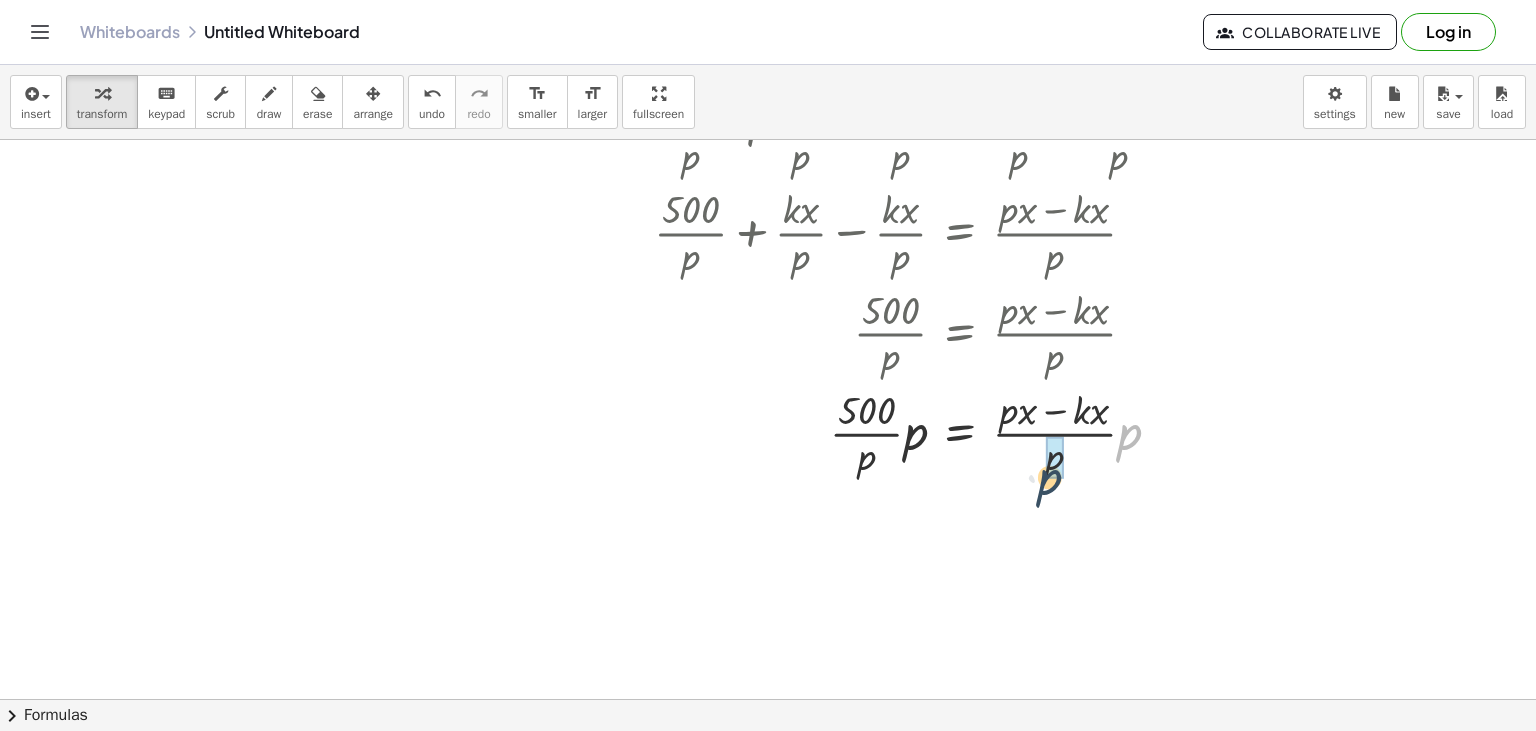 drag, startPoint x: 1120, startPoint y: 431, endPoint x: 1038, endPoint y: 477, distance: 94.02127 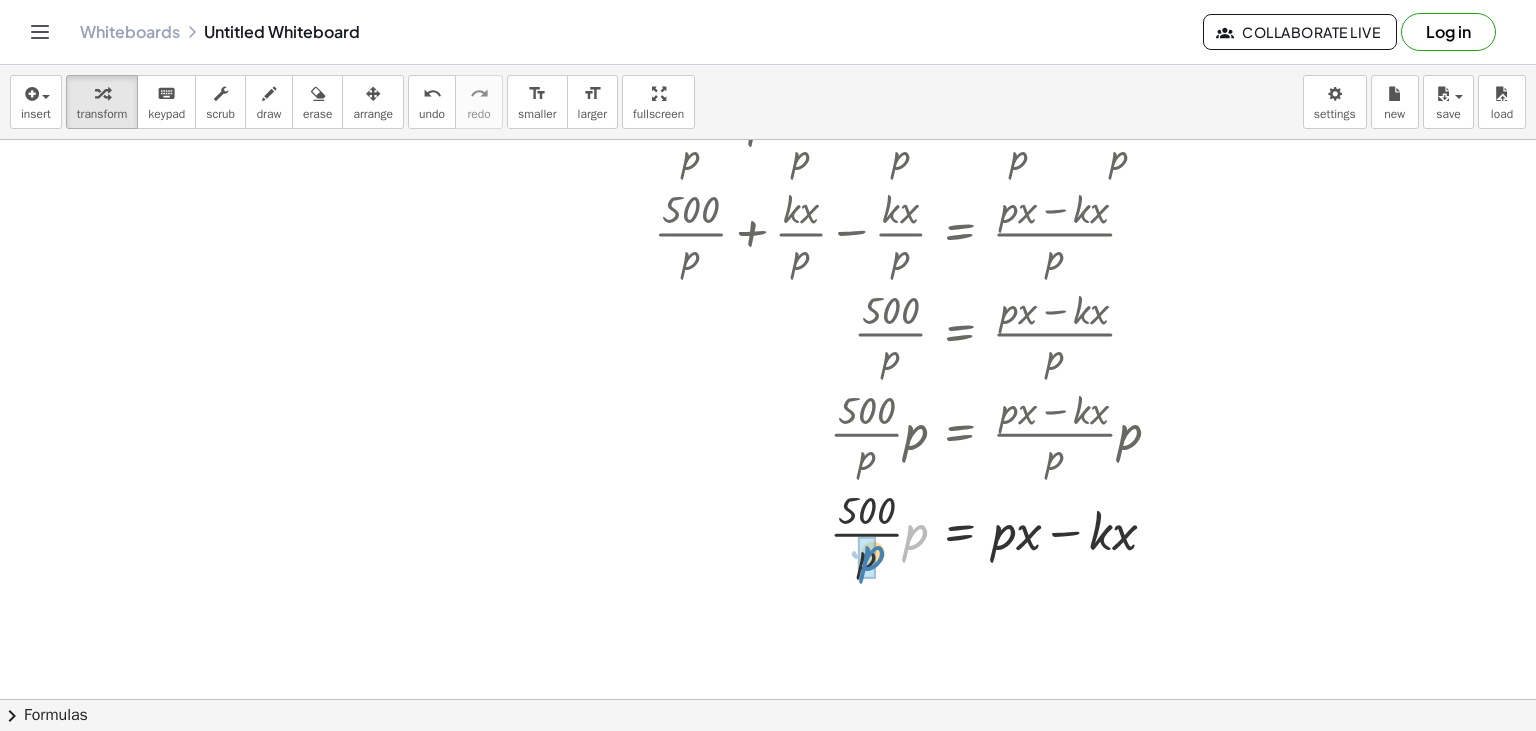 drag, startPoint x: 914, startPoint y: 442, endPoint x: 918, endPoint y: 418, distance: 24.33105 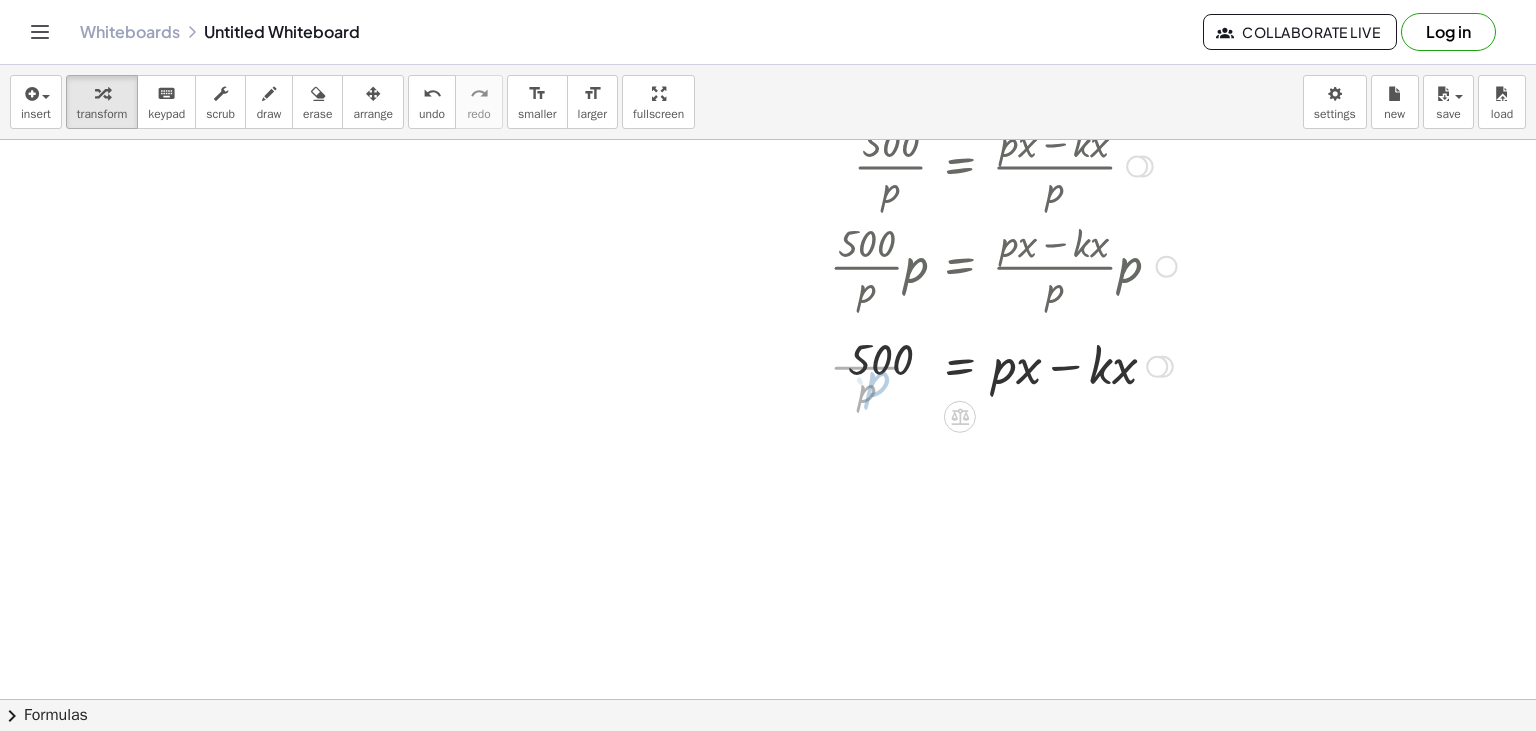 scroll, scrollTop: 2800, scrollLeft: 0, axis: vertical 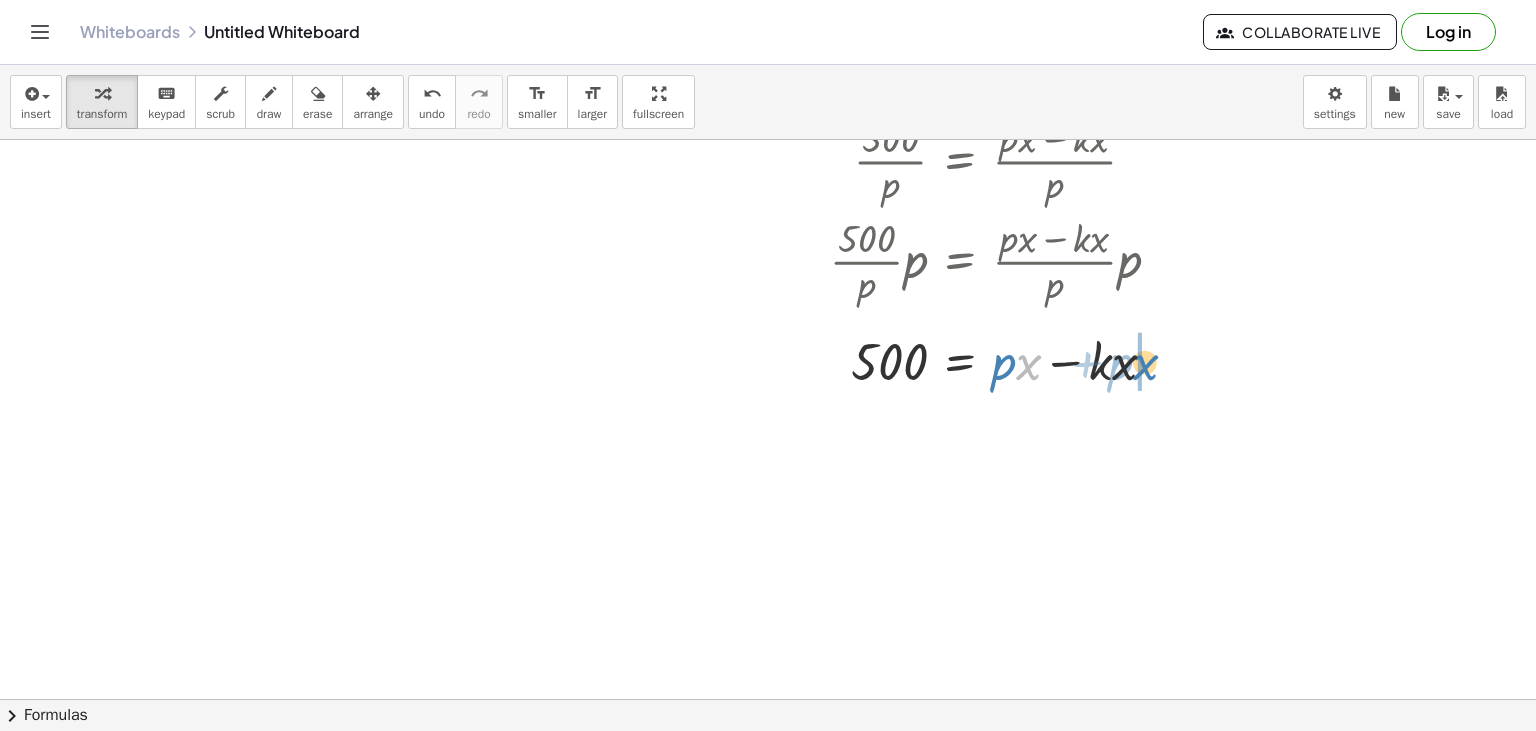 drag, startPoint x: 1045, startPoint y: 366, endPoint x: 1142, endPoint y: 368, distance: 97.020615 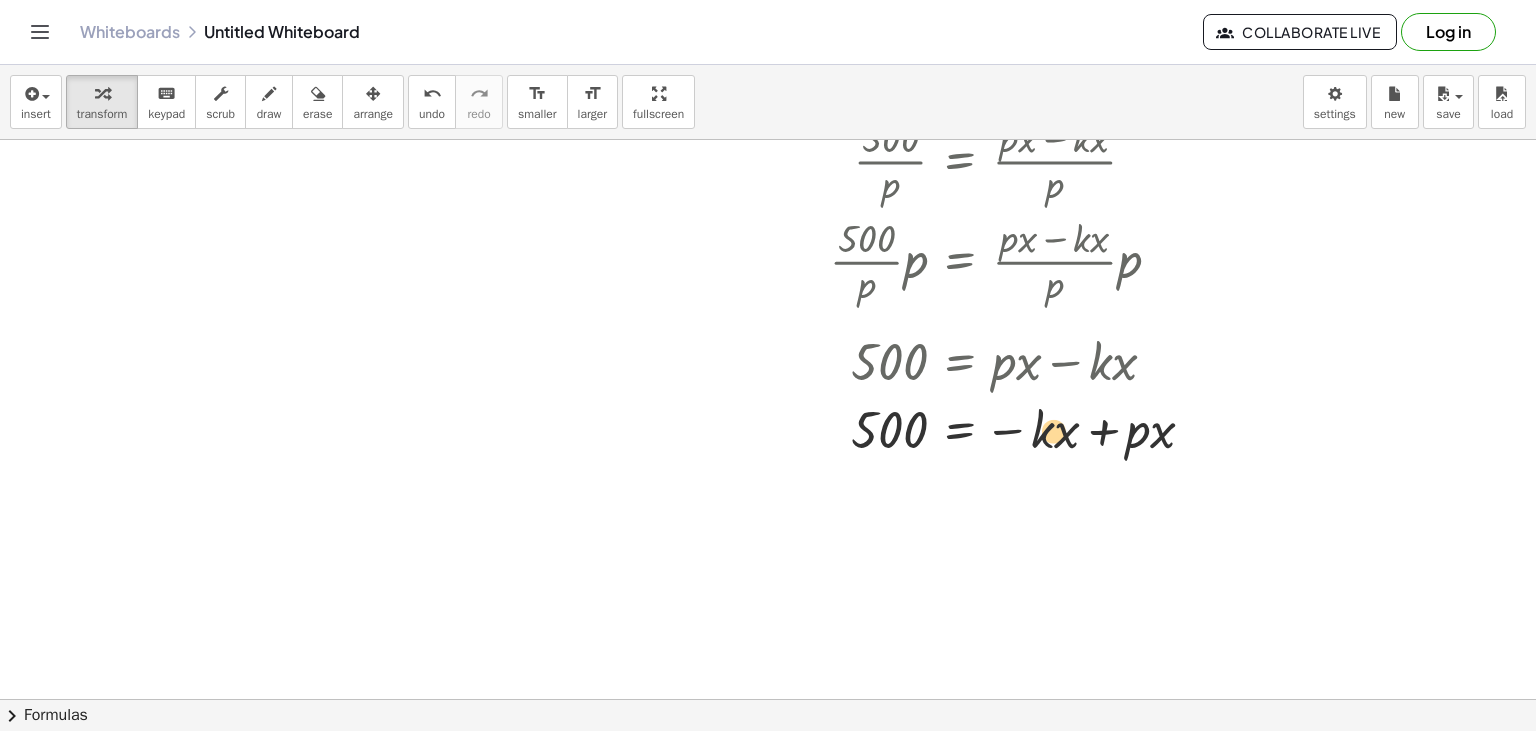 drag, startPoint x: 1047, startPoint y: 437, endPoint x: 1058, endPoint y: 438, distance: 11.045361 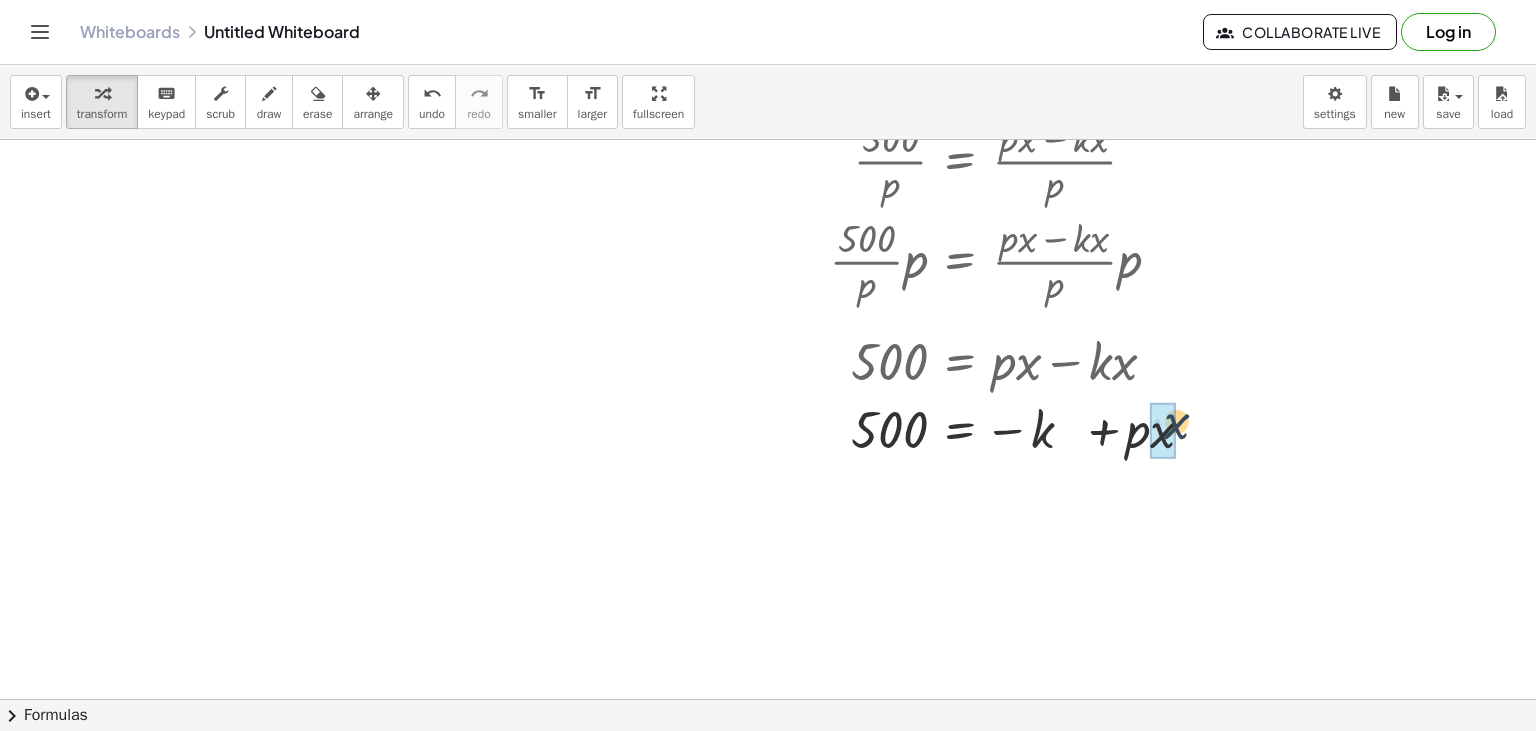 drag, startPoint x: 1077, startPoint y: 442, endPoint x: 1150, endPoint y: 434, distance: 73.43705 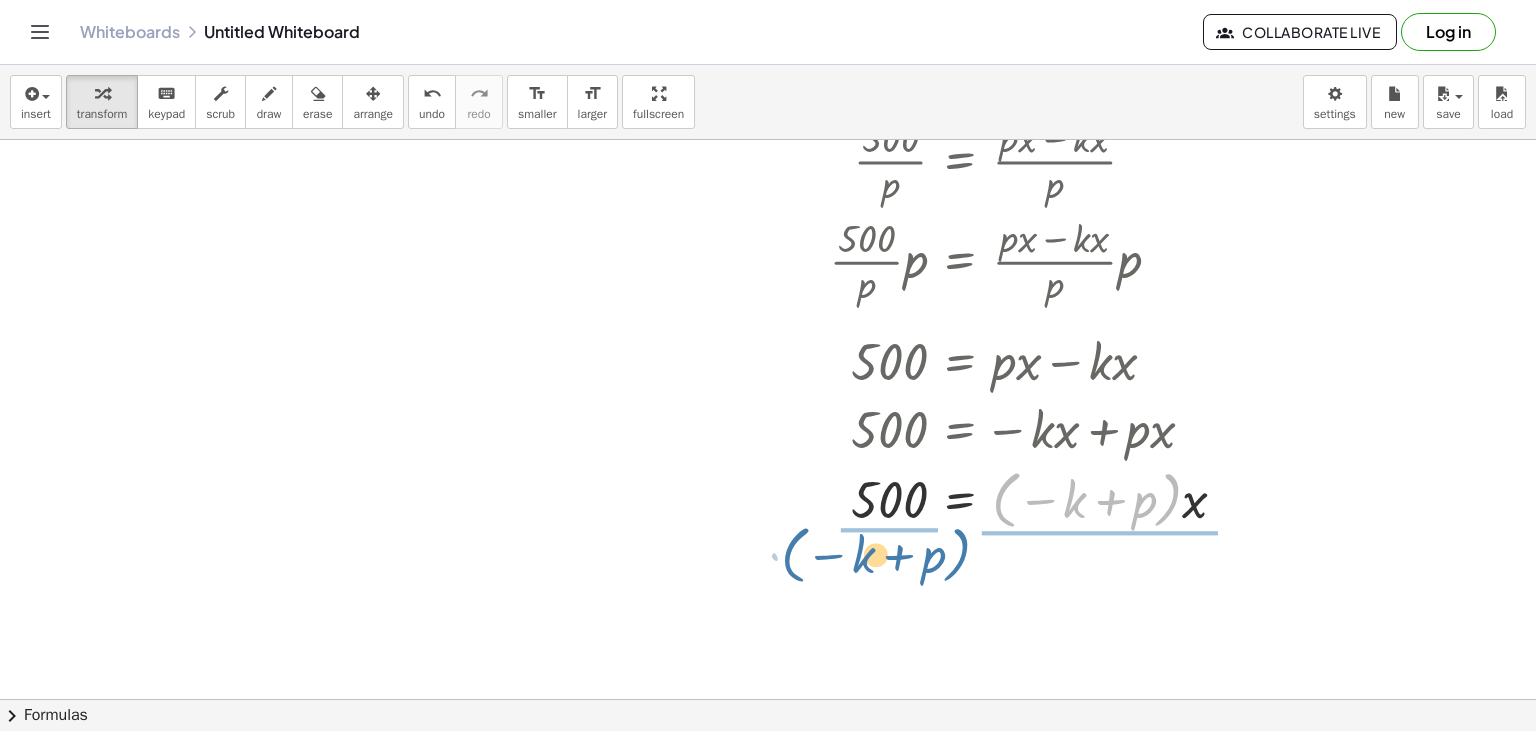 drag, startPoint x: 1170, startPoint y: 501, endPoint x: 942, endPoint y: 563, distance: 236.2795 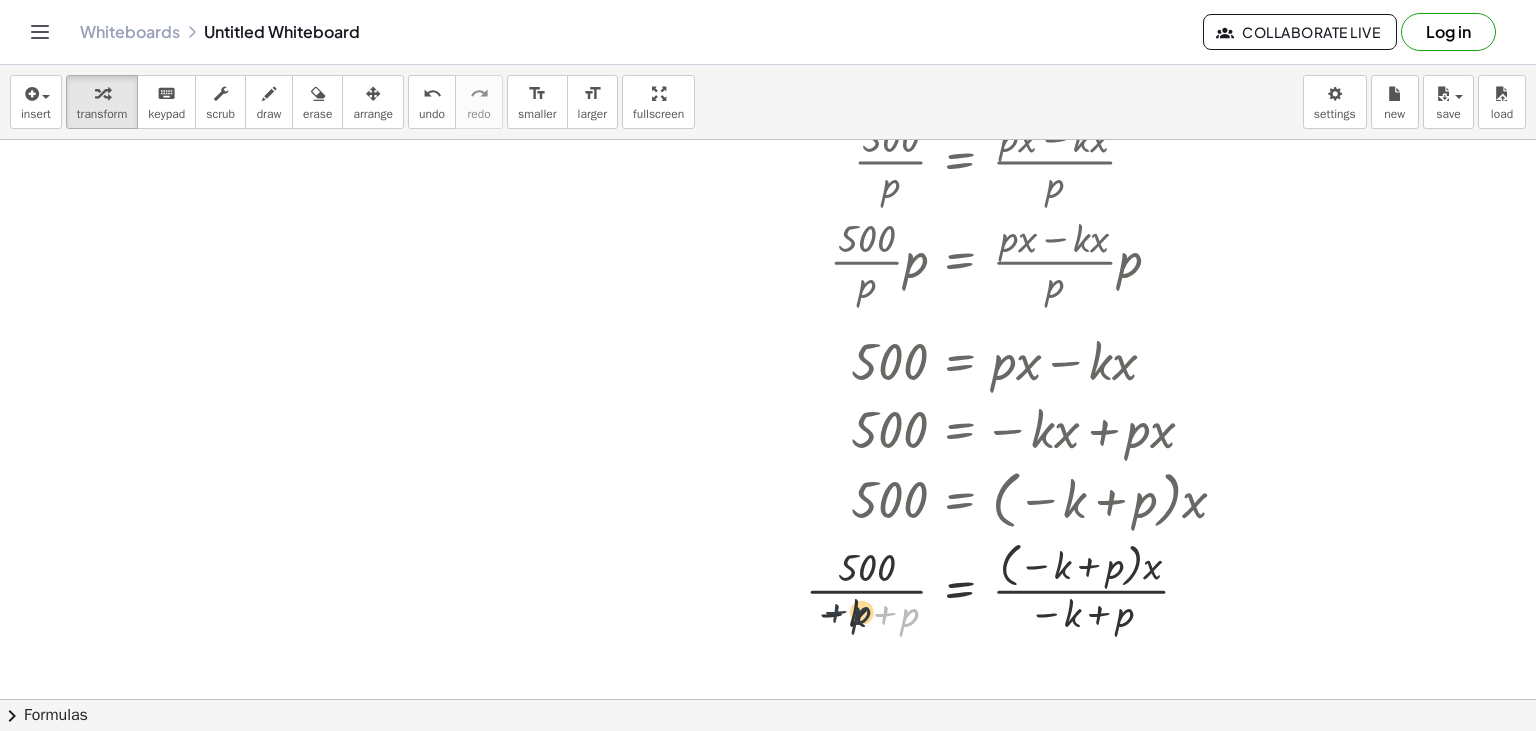 drag, startPoint x: 890, startPoint y: 613, endPoint x: 839, endPoint y: 611, distance: 51.0392 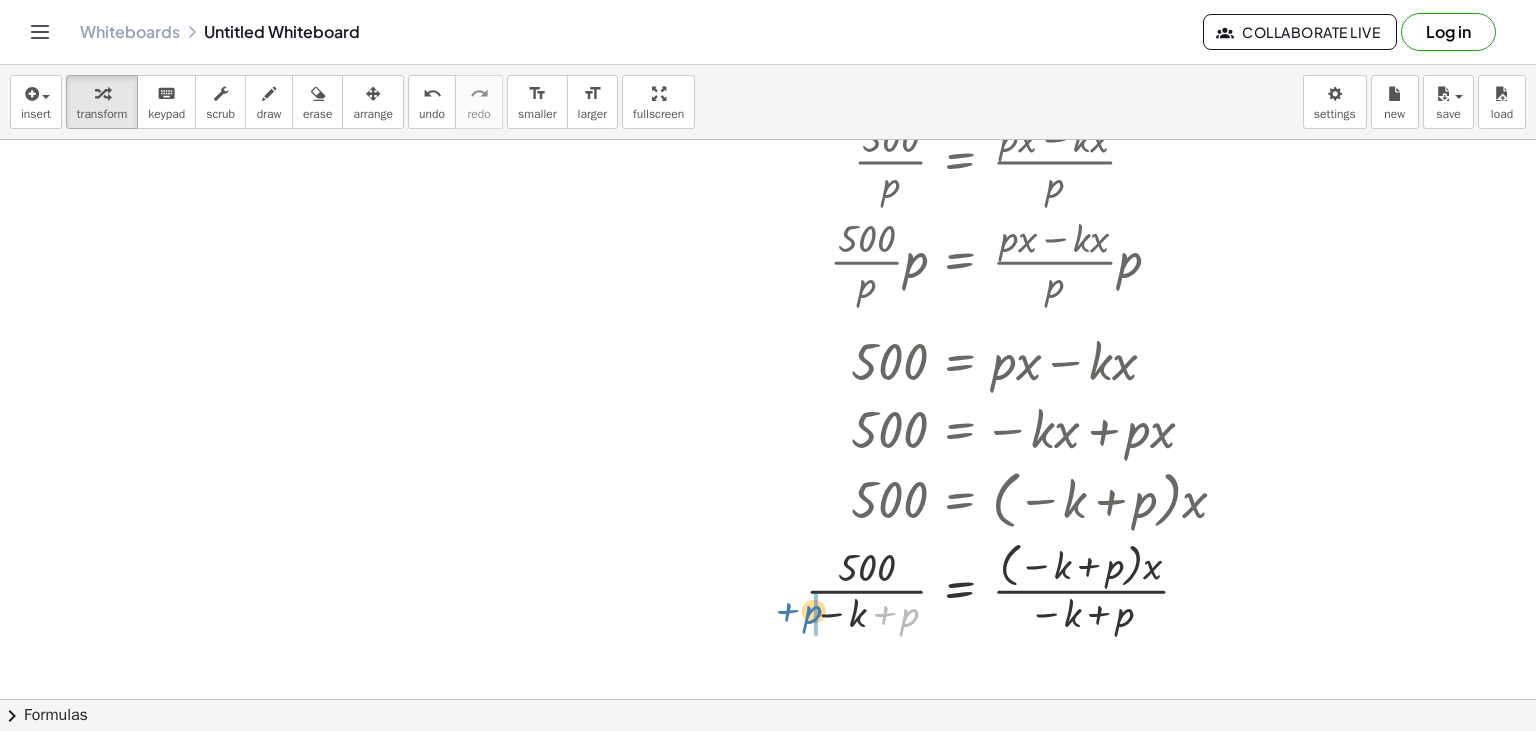drag, startPoint x: 893, startPoint y: 616, endPoint x: 796, endPoint y: 613, distance: 97.04638 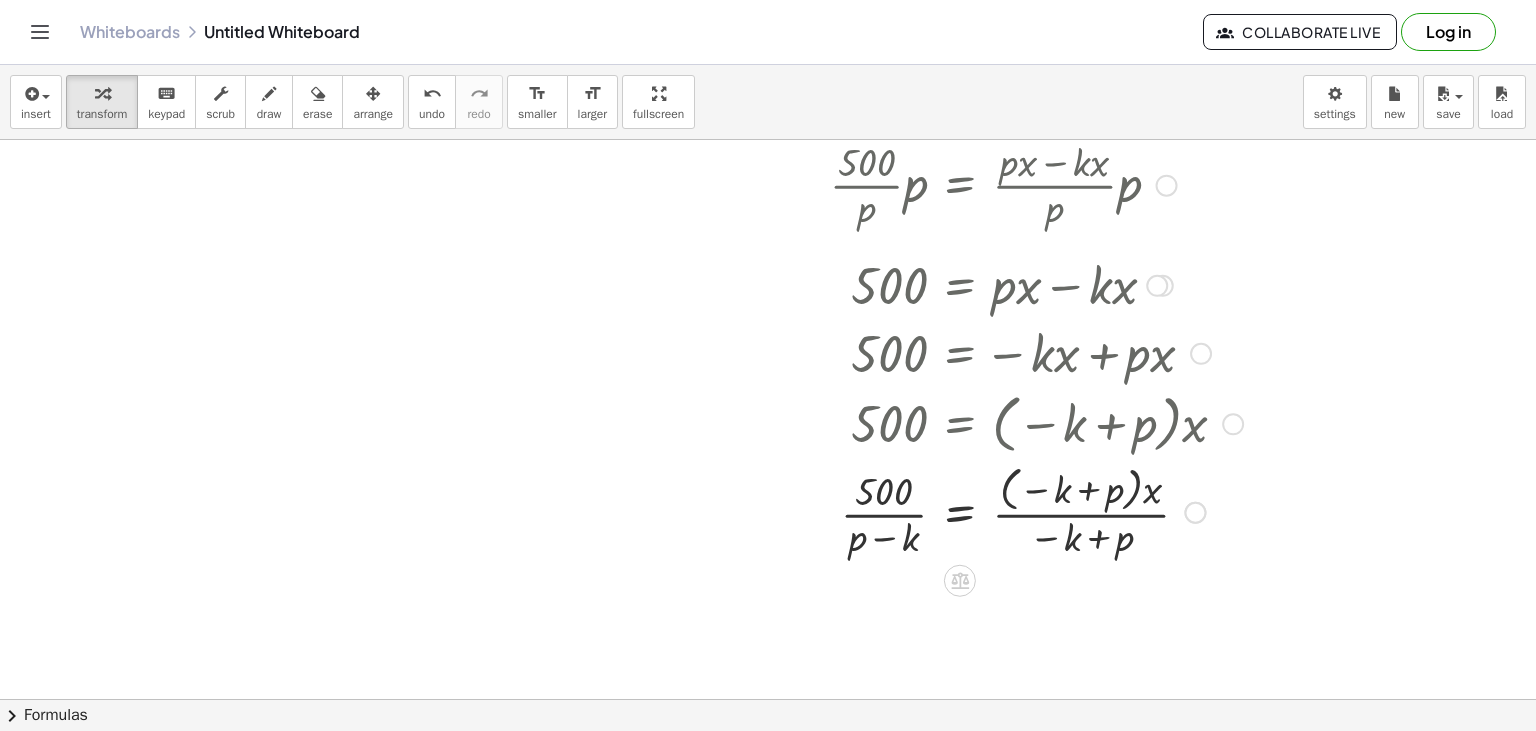 scroll, scrollTop: 2929, scrollLeft: 0, axis: vertical 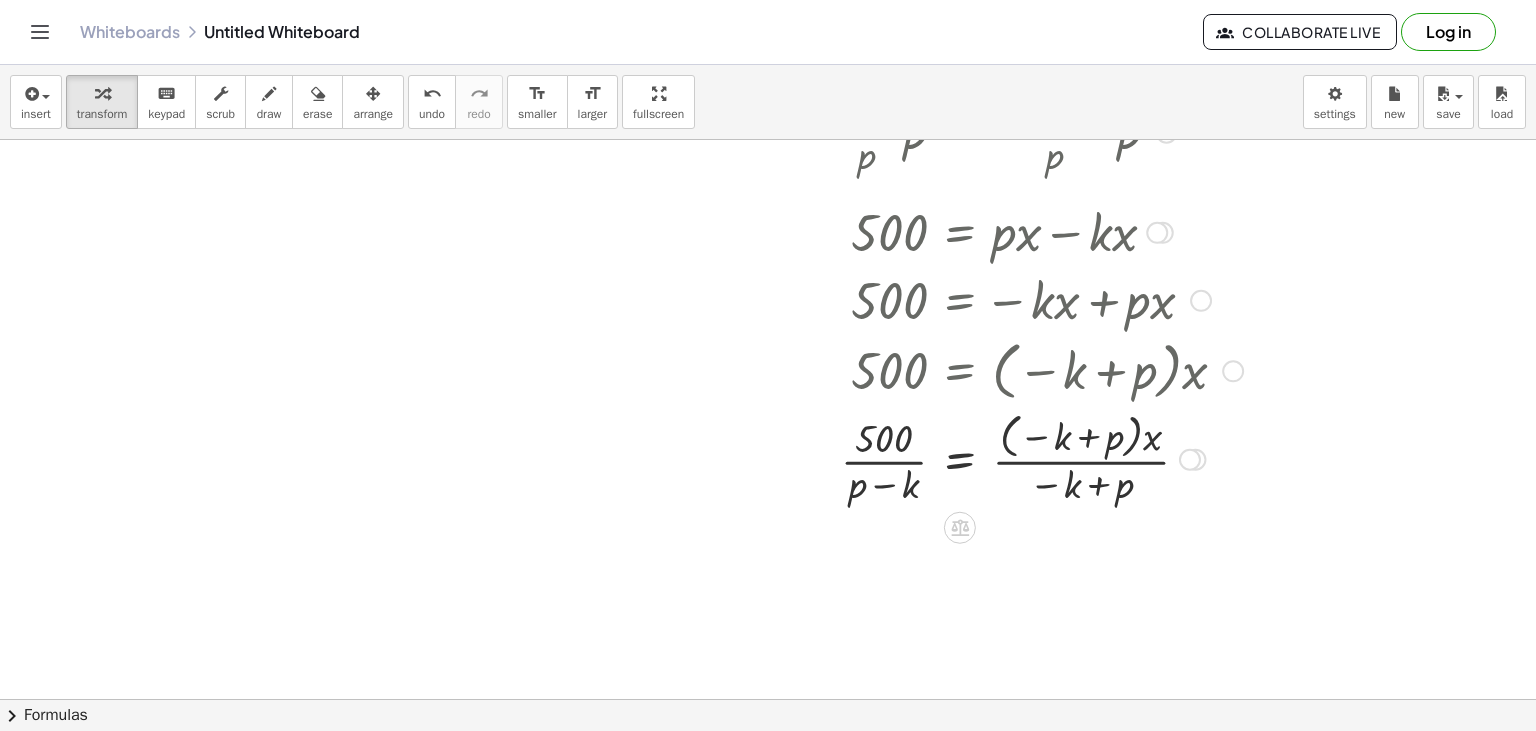 click at bounding box center [948, 458] 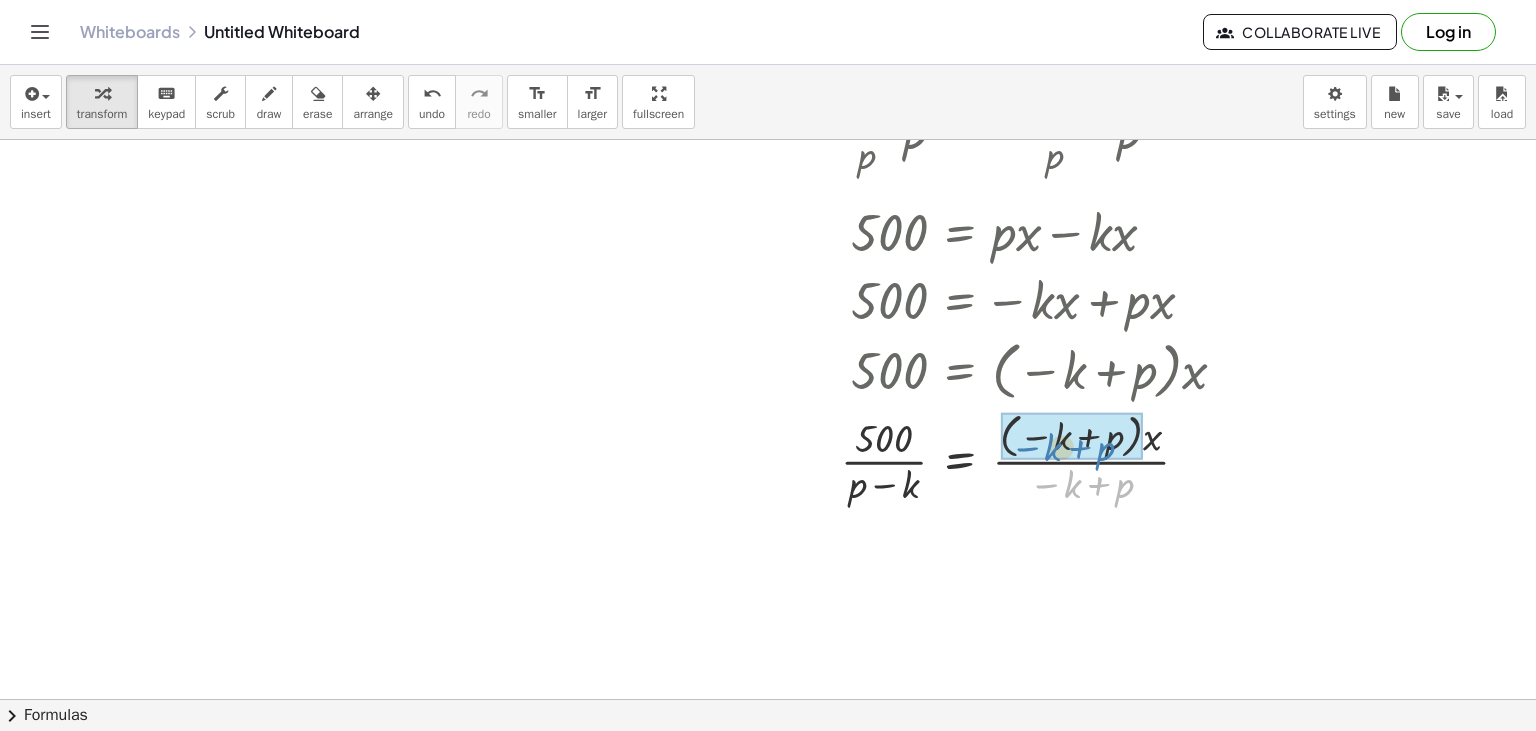 drag, startPoint x: 1082, startPoint y: 492, endPoint x: 1070, endPoint y: 434, distance: 59.22837 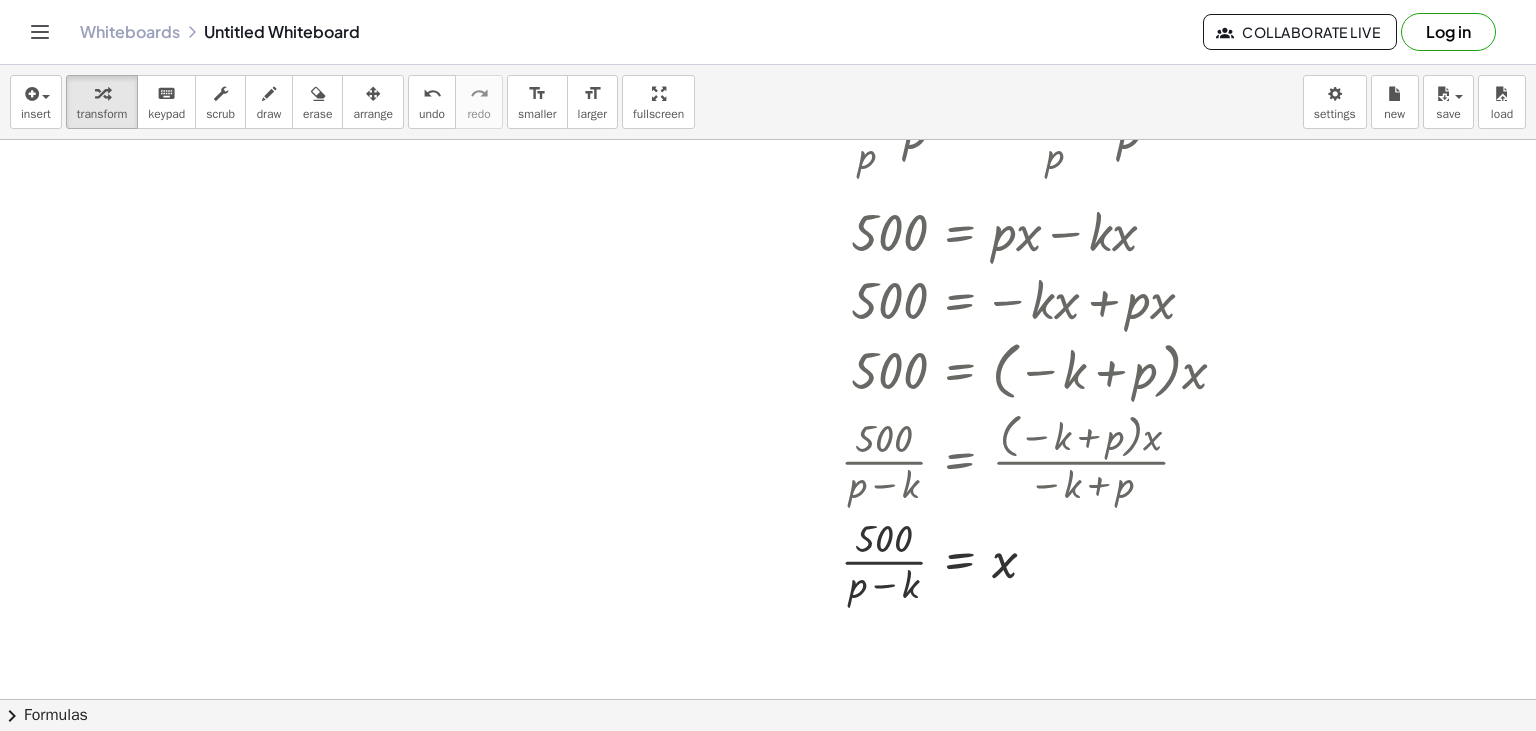 scroll, scrollTop: 3059, scrollLeft: 0, axis: vertical 